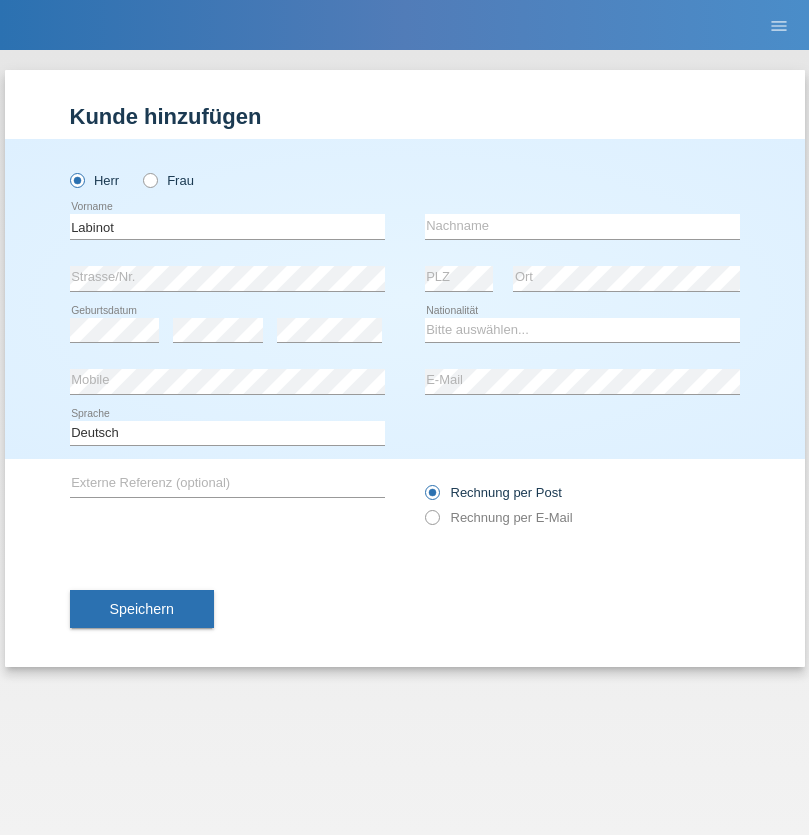 scroll, scrollTop: 0, scrollLeft: 0, axis: both 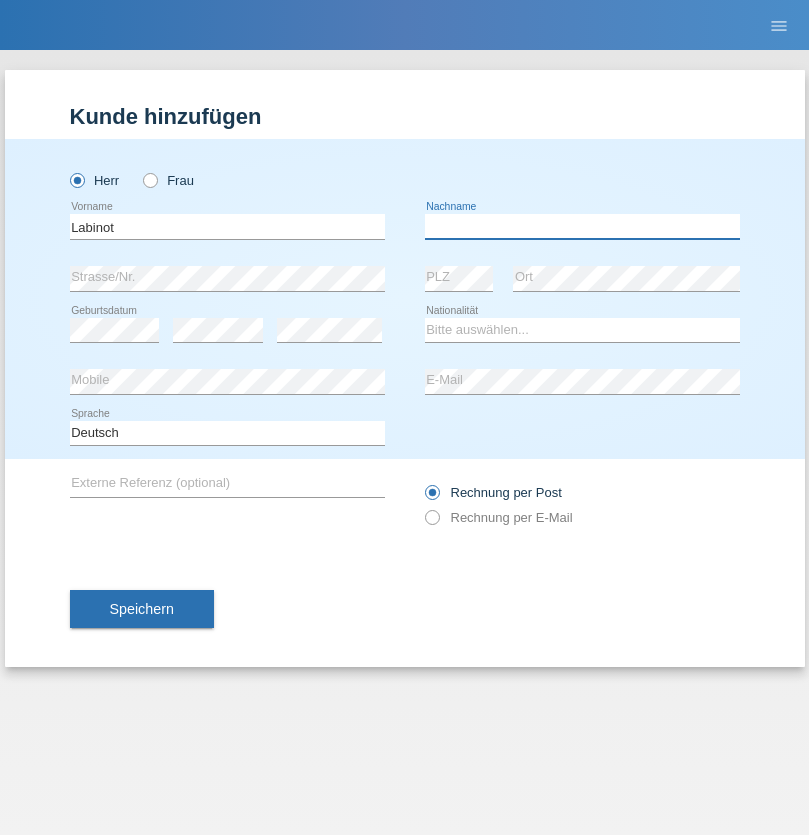 click at bounding box center [582, 226] 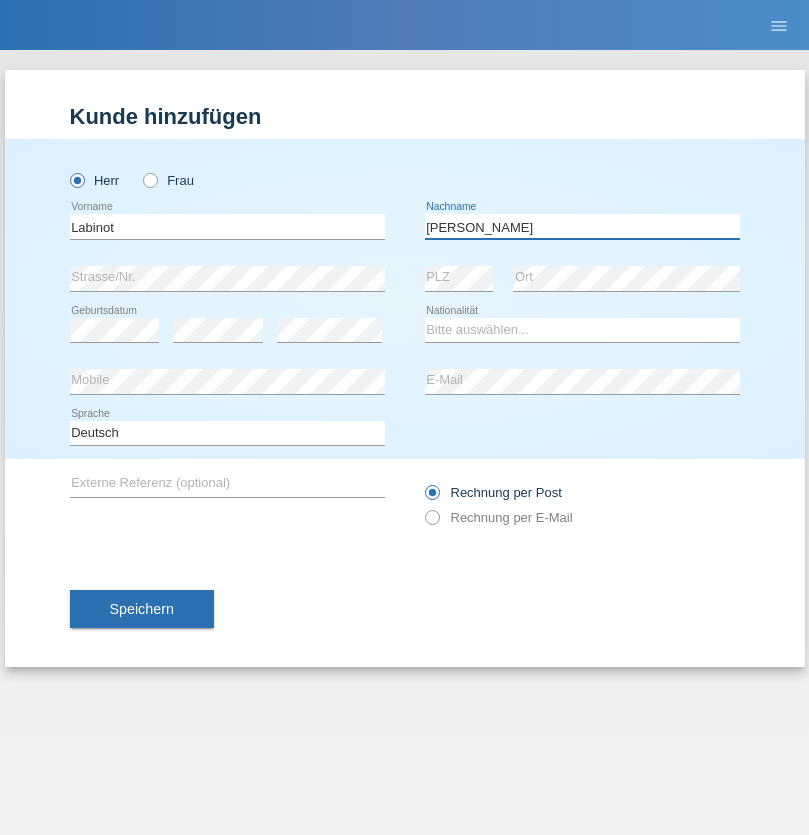 type on "Abduli" 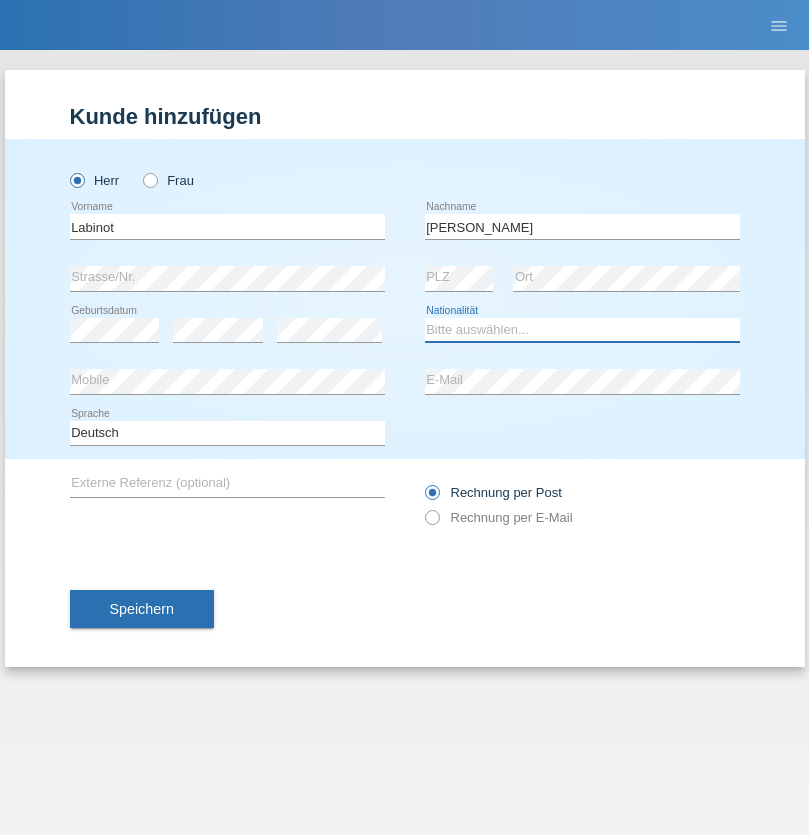 select on "MK" 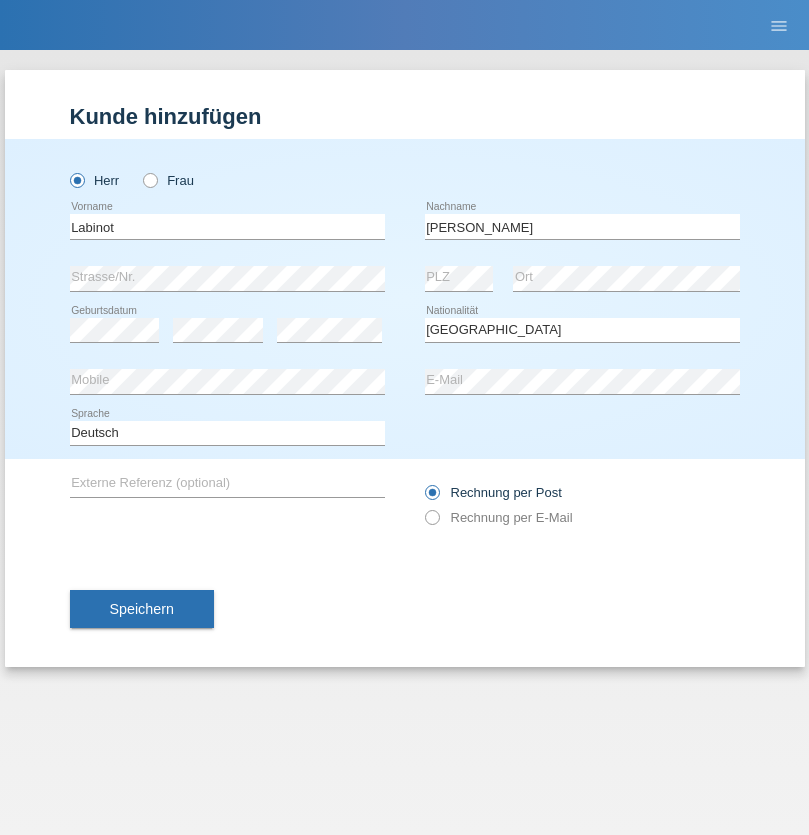 select on "C" 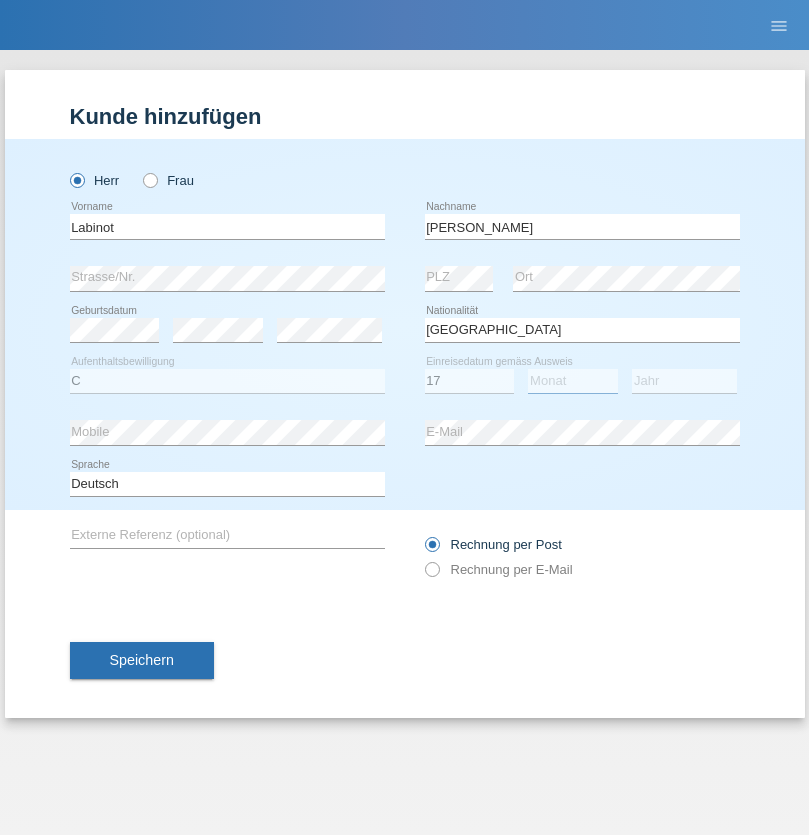 select on "07" 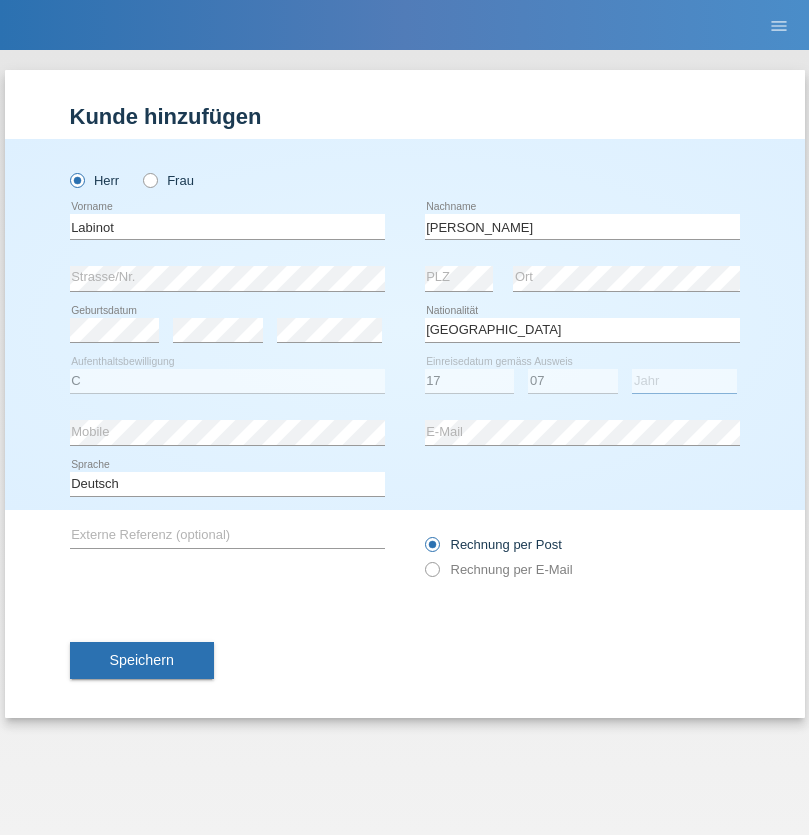 select on "2021" 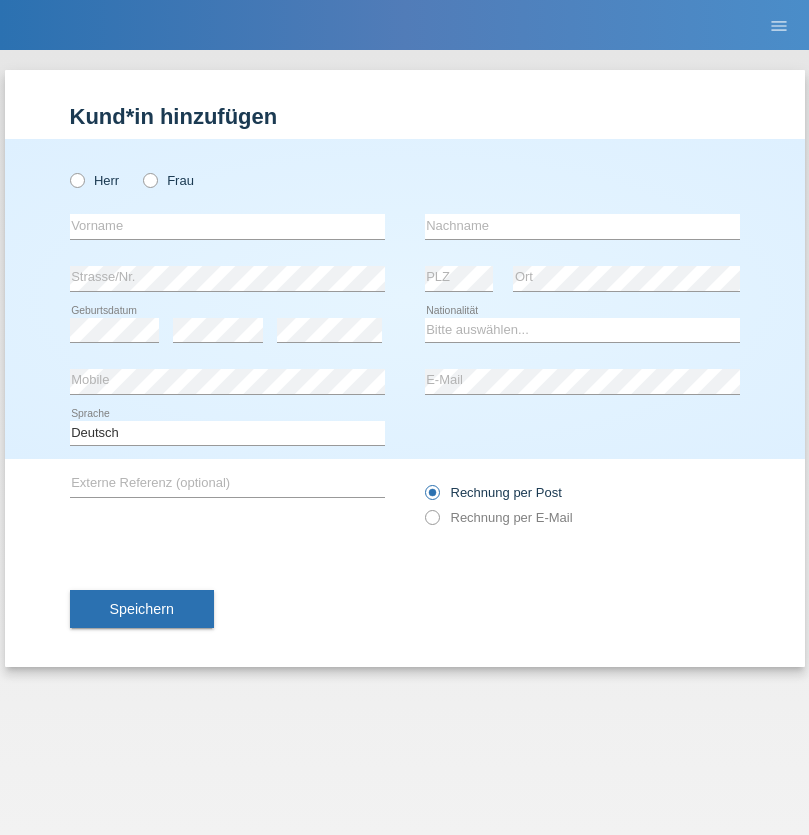 scroll, scrollTop: 0, scrollLeft: 0, axis: both 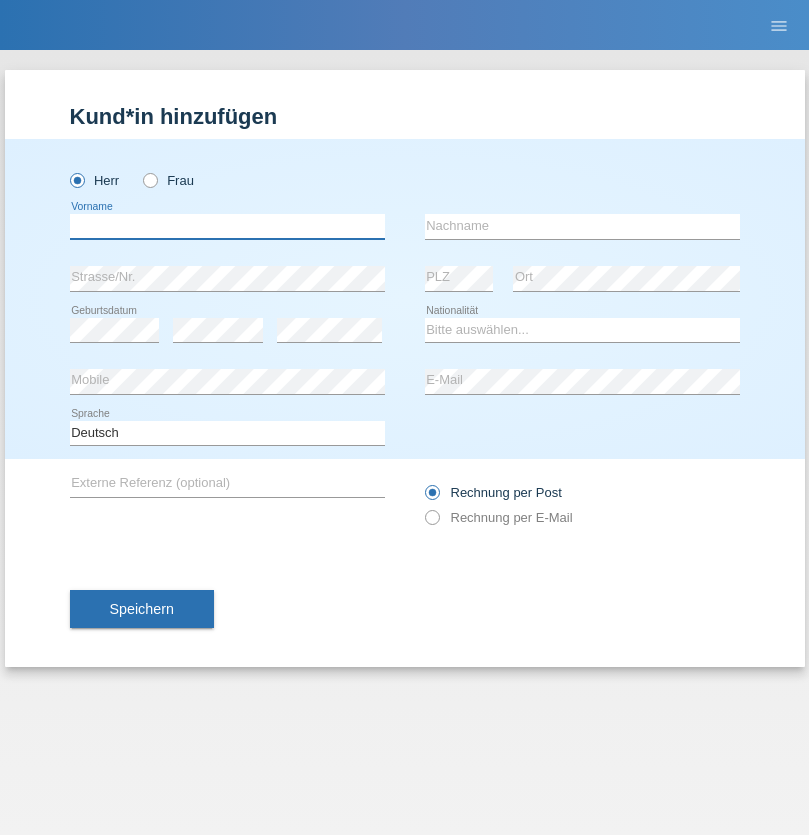 click at bounding box center (227, 226) 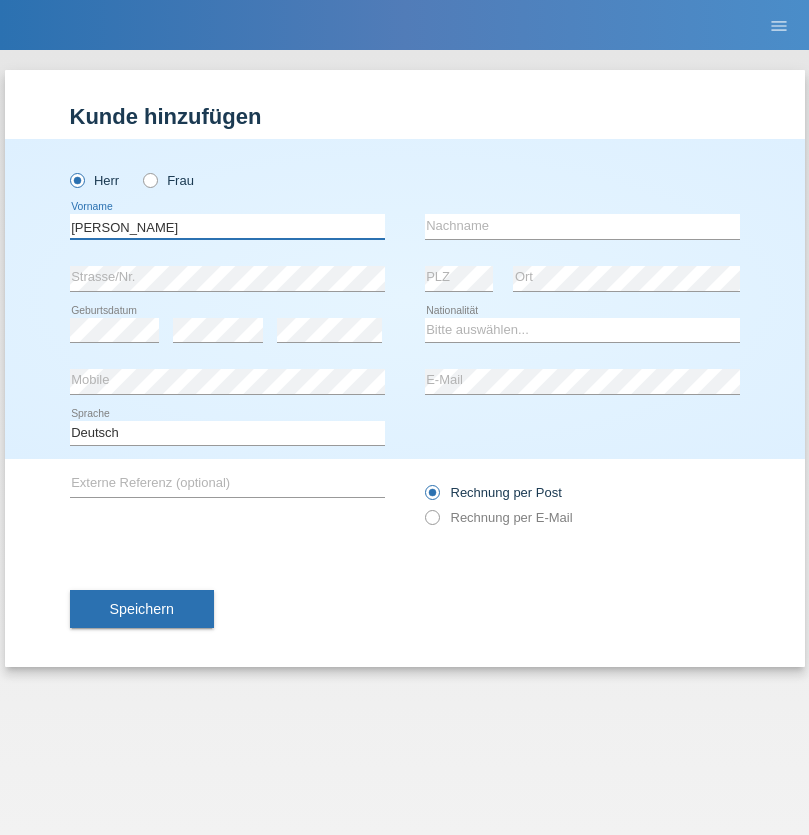 type on "Eric" 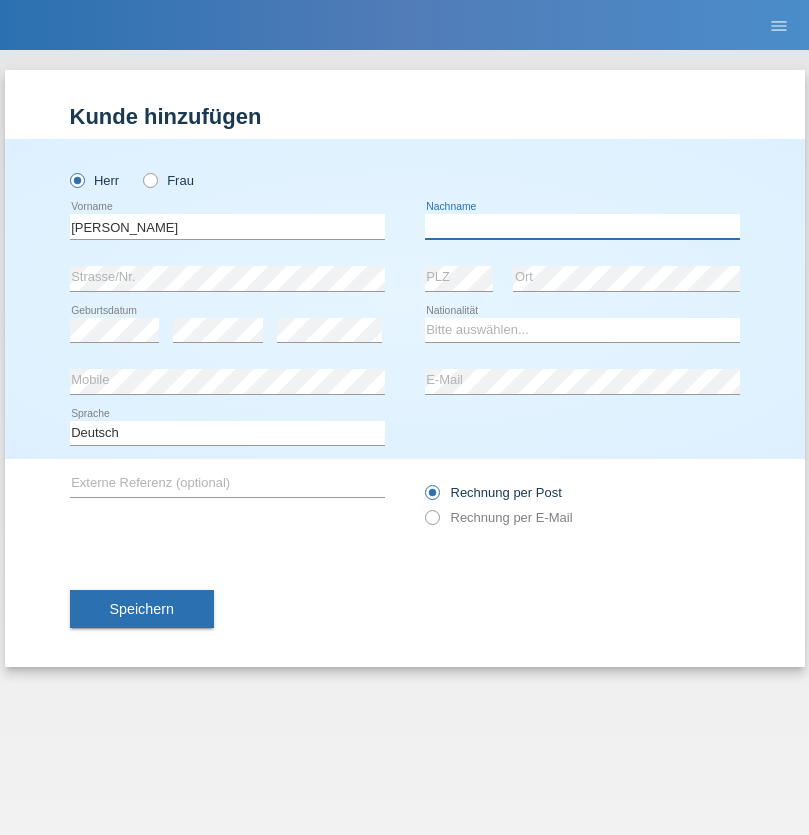 click at bounding box center [582, 226] 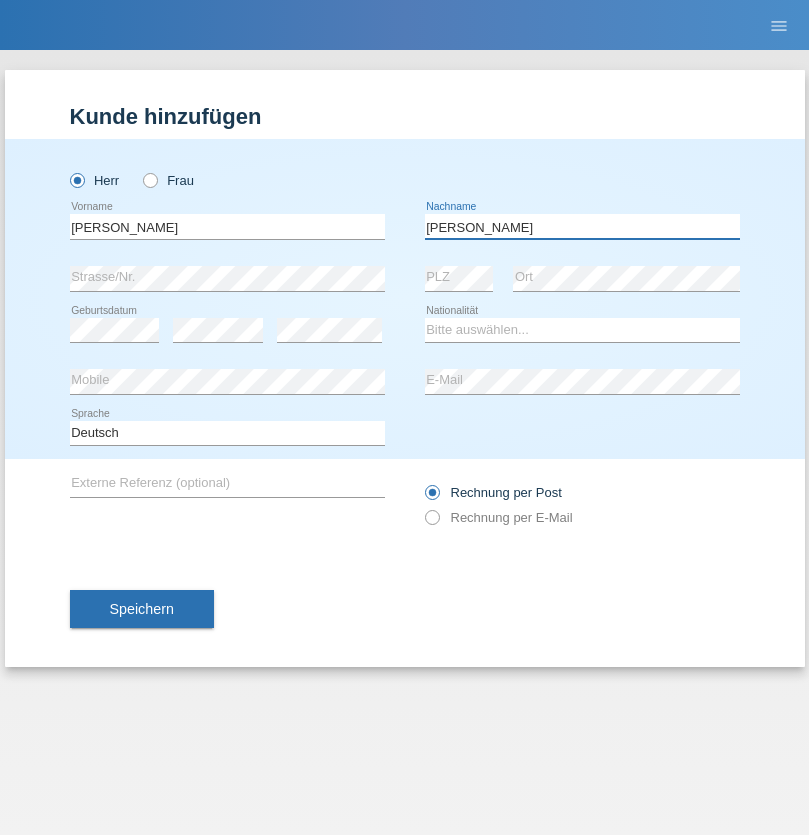 type on "Hernandez-Zenil" 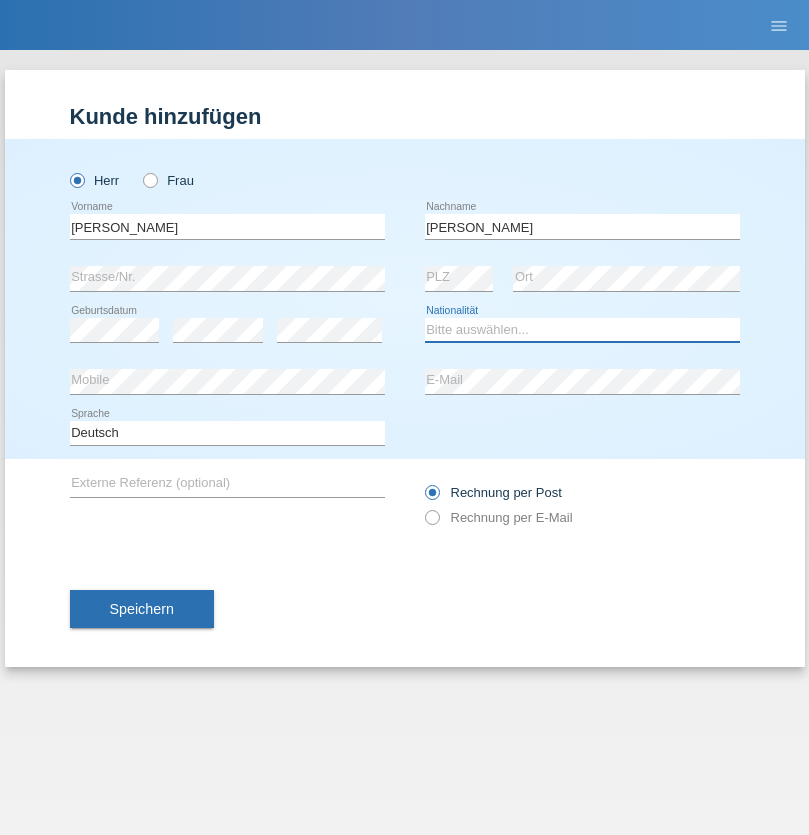 select on "DE" 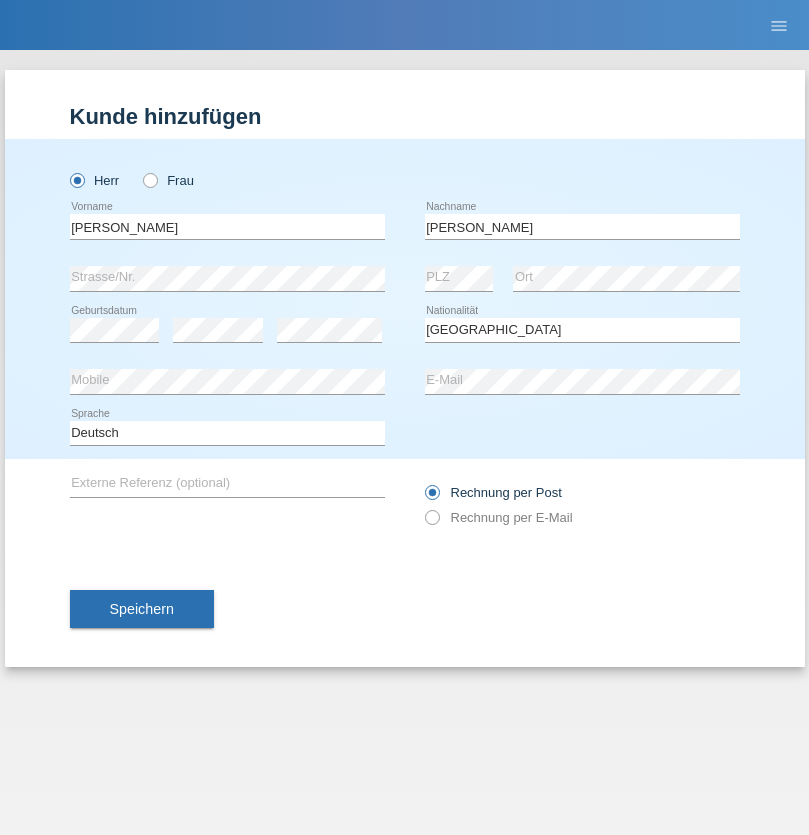 select on "C" 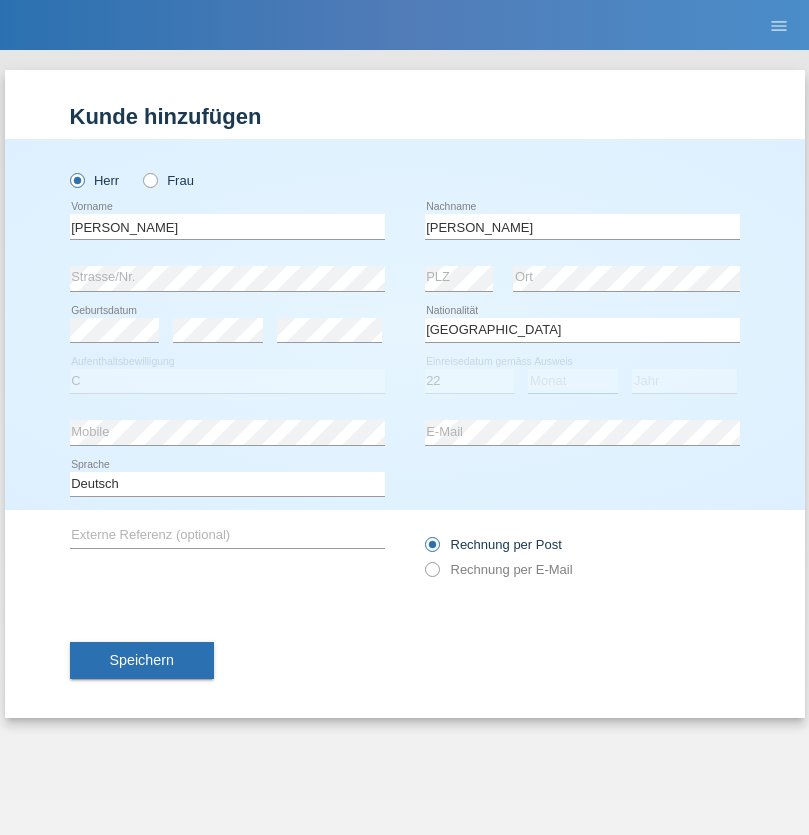 select on "11" 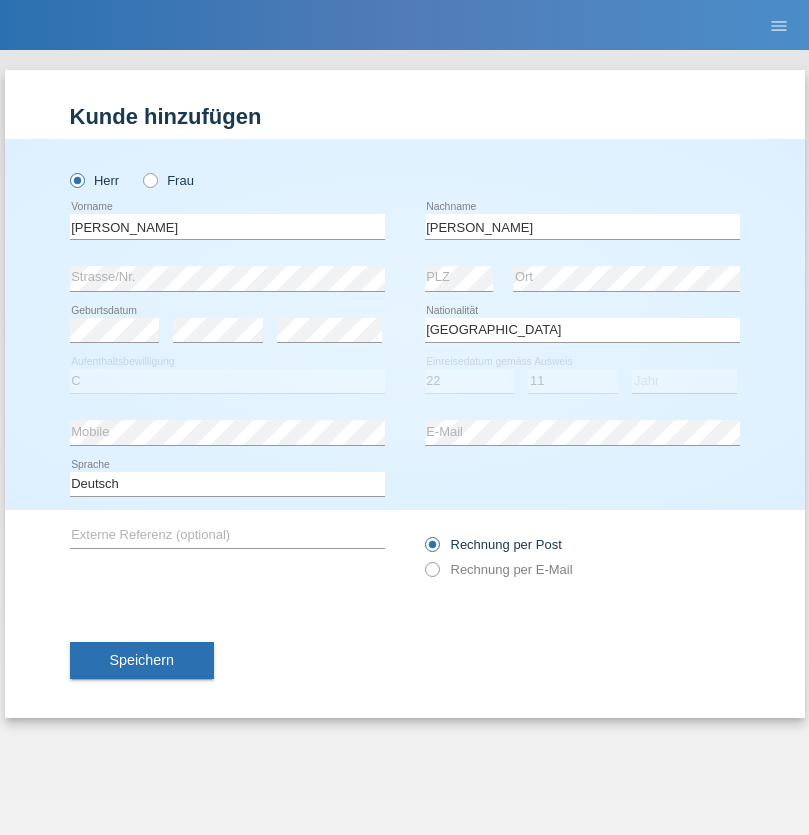 select on "2017" 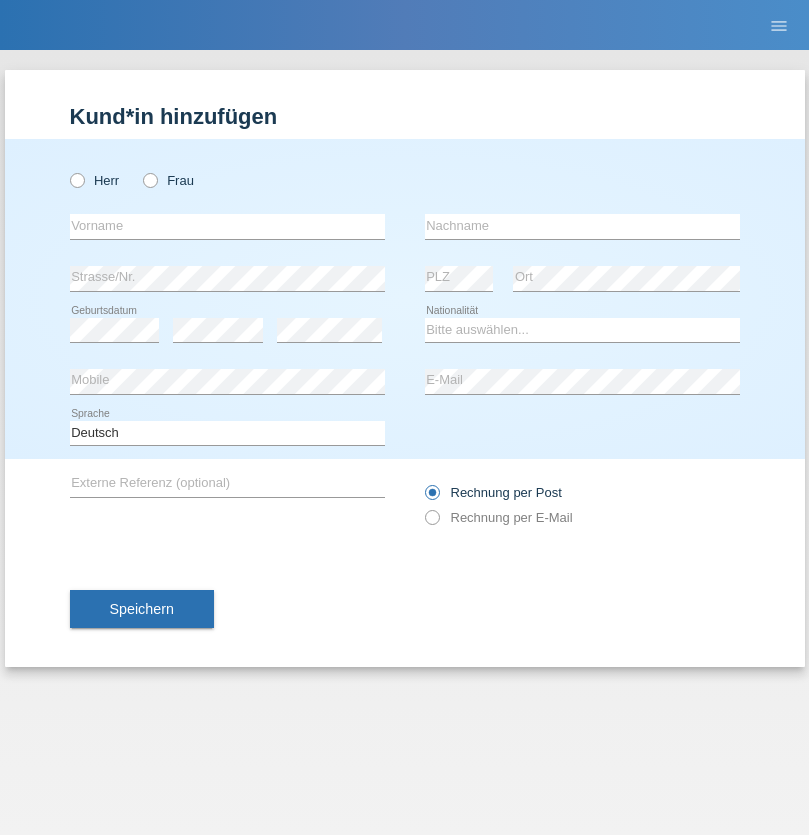 scroll, scrollTop: 0, scrollLeft: 0, axis: both 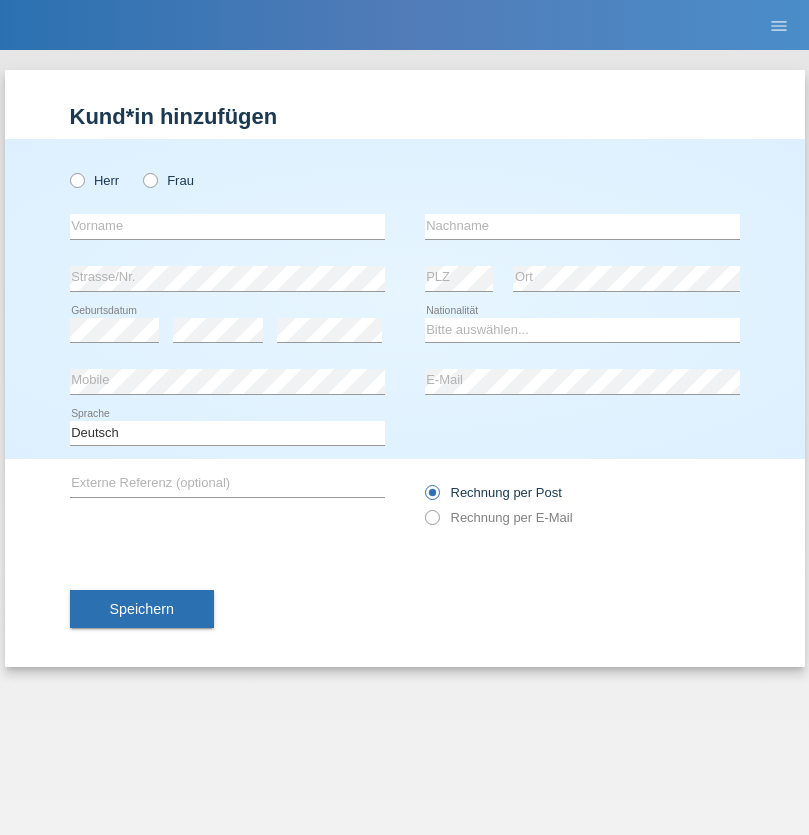 radio on "true" 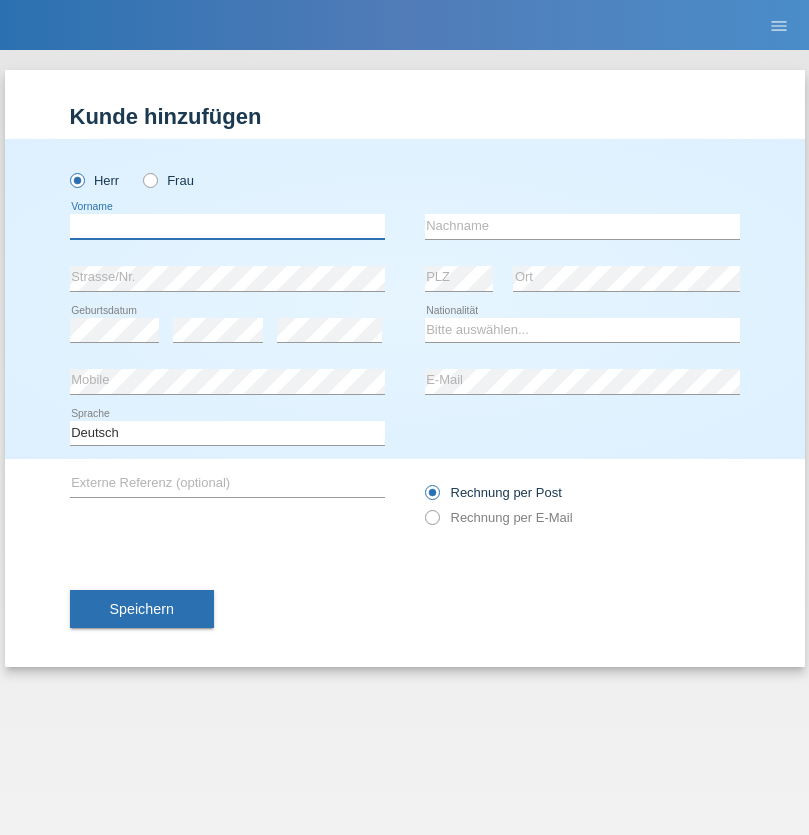 click at bounding box center [227, 226] 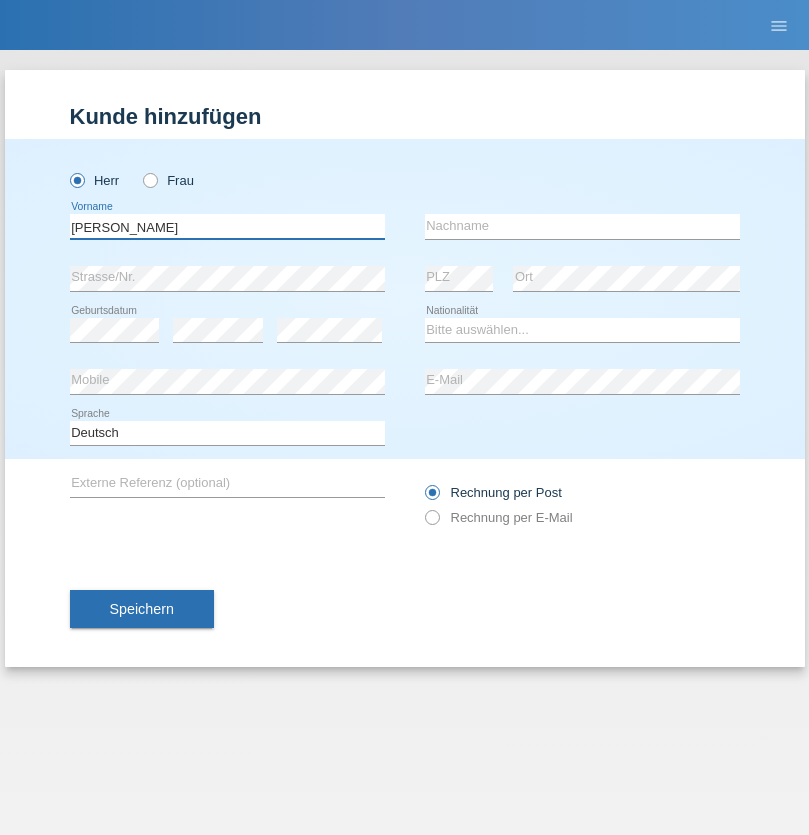 type on "Jakulan Seenivasagam" 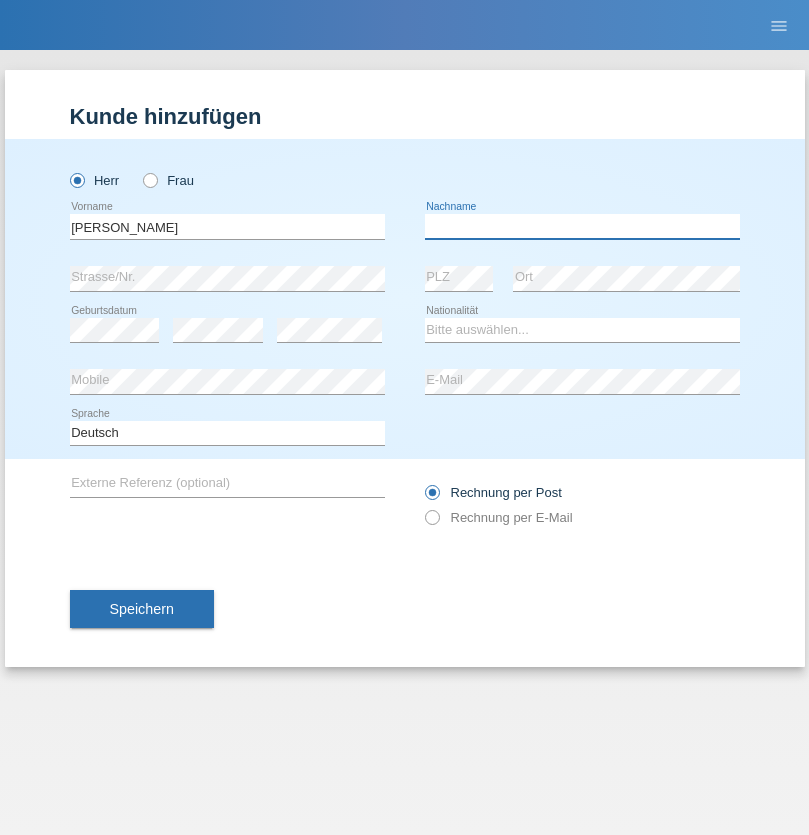 click at bounding box center (582, 226) 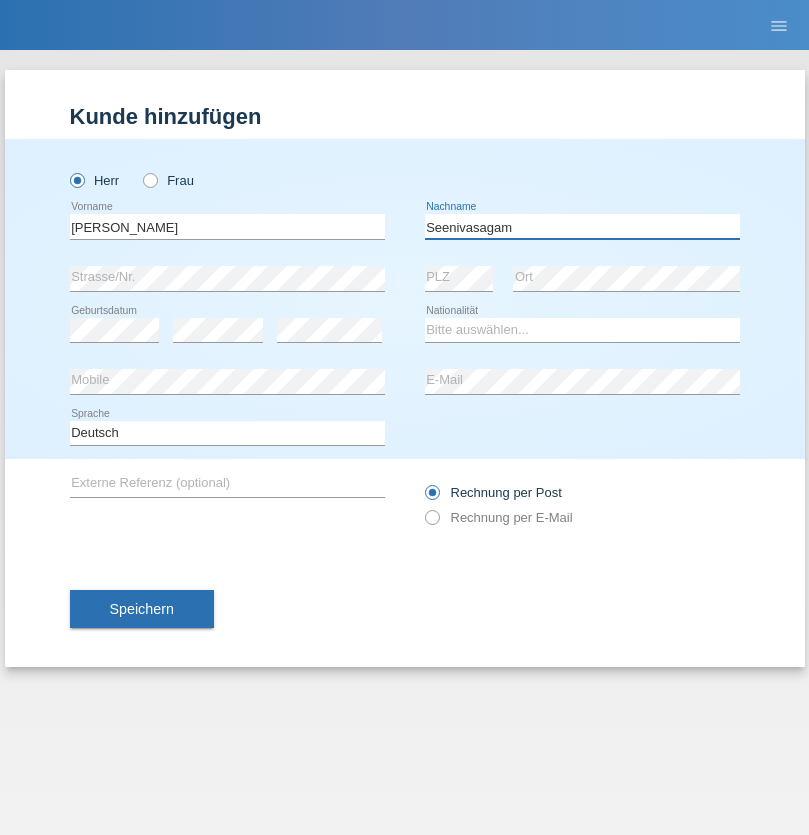 type on "Seenivasagam" 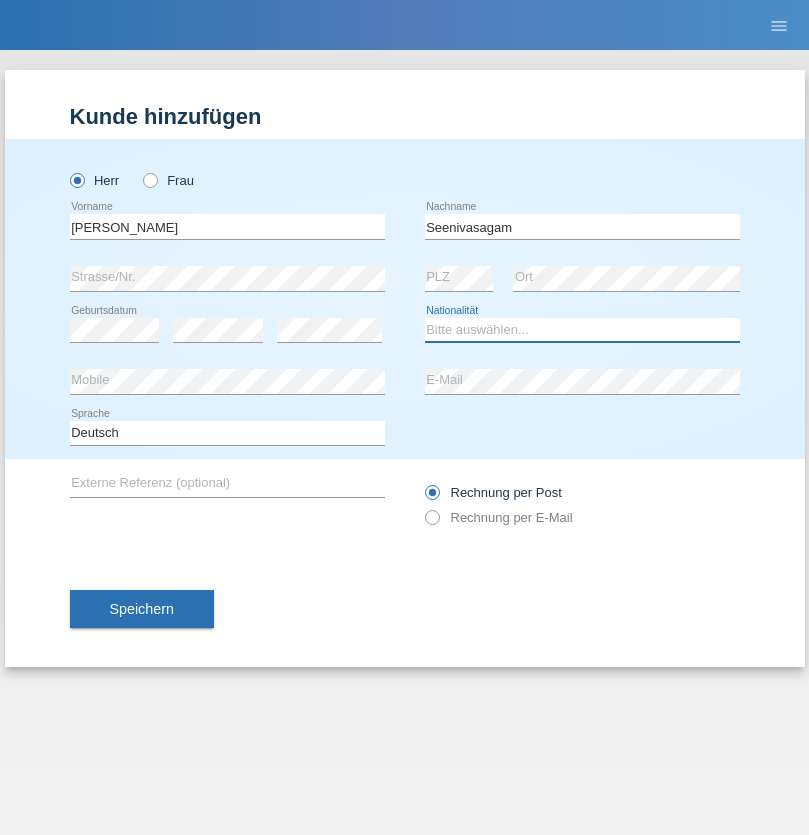 select on "LK" 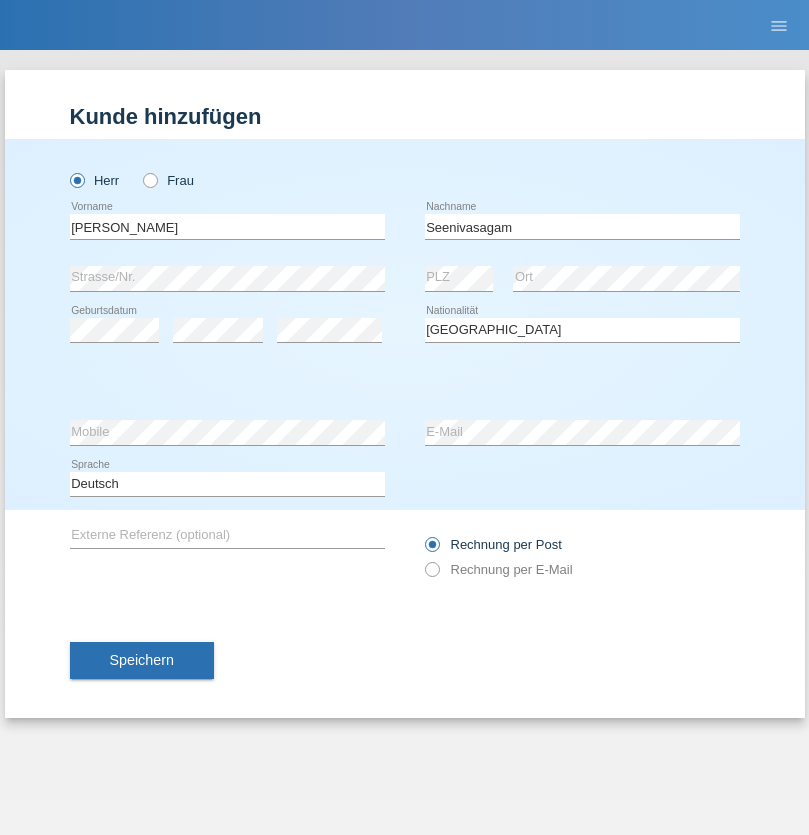 select on "C" 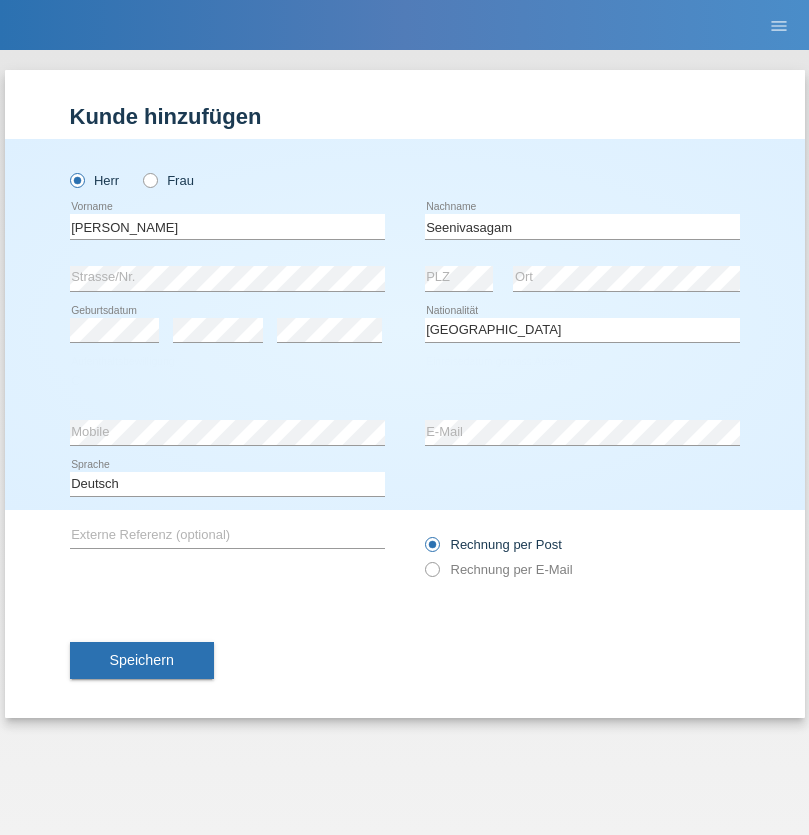 select on "03" 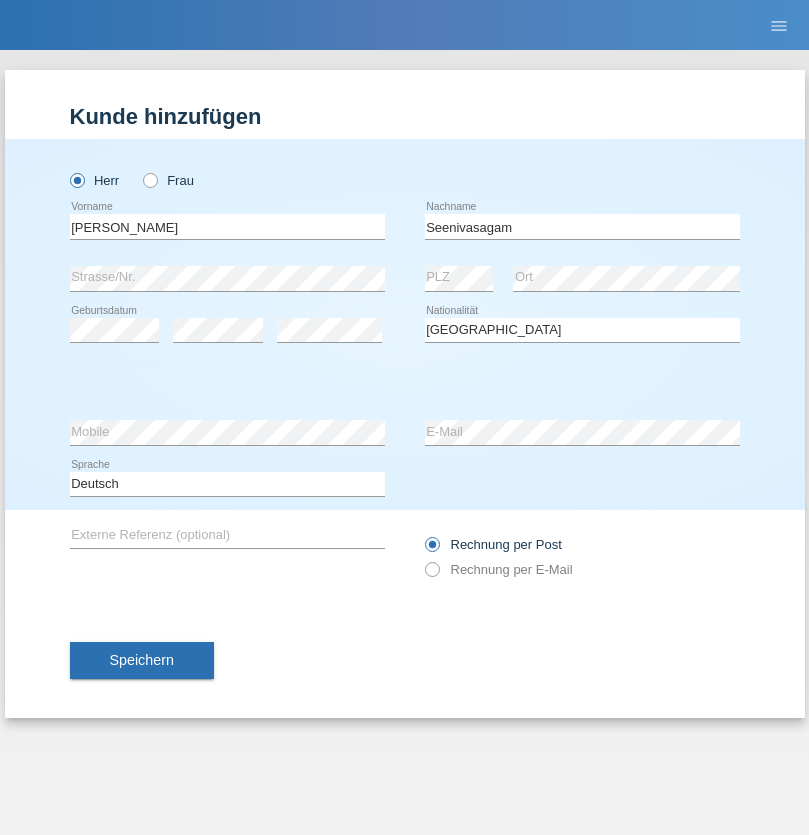 select on "08" 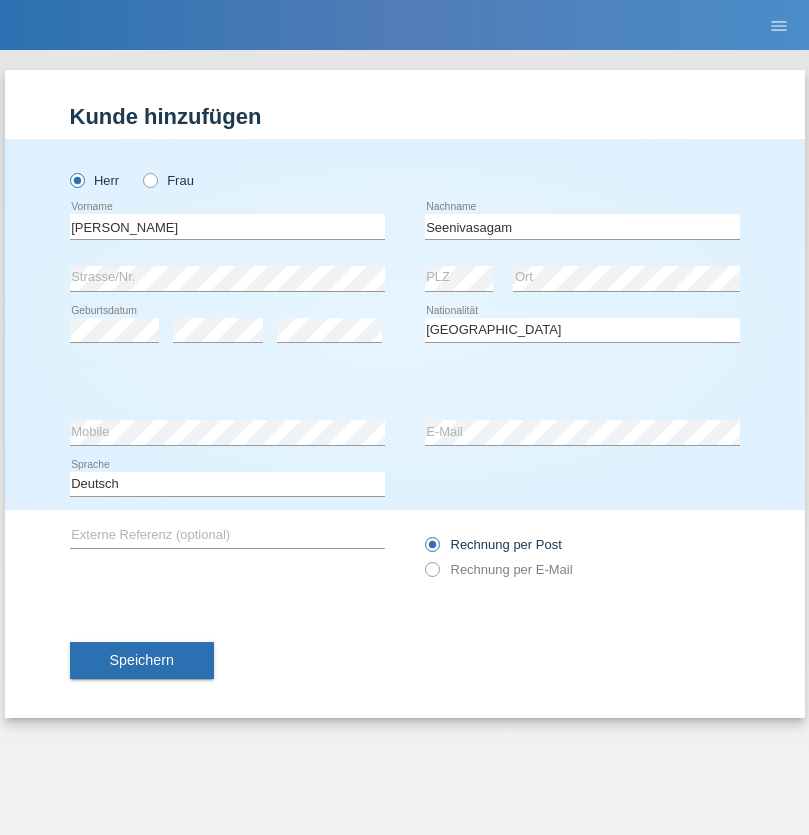 select on "2009" 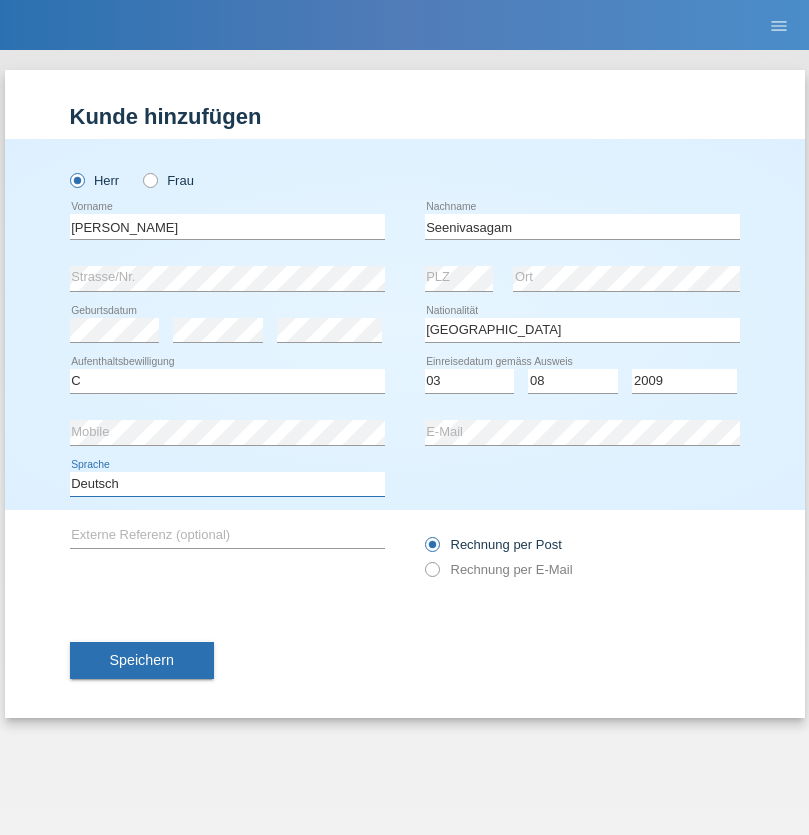 select on "en" 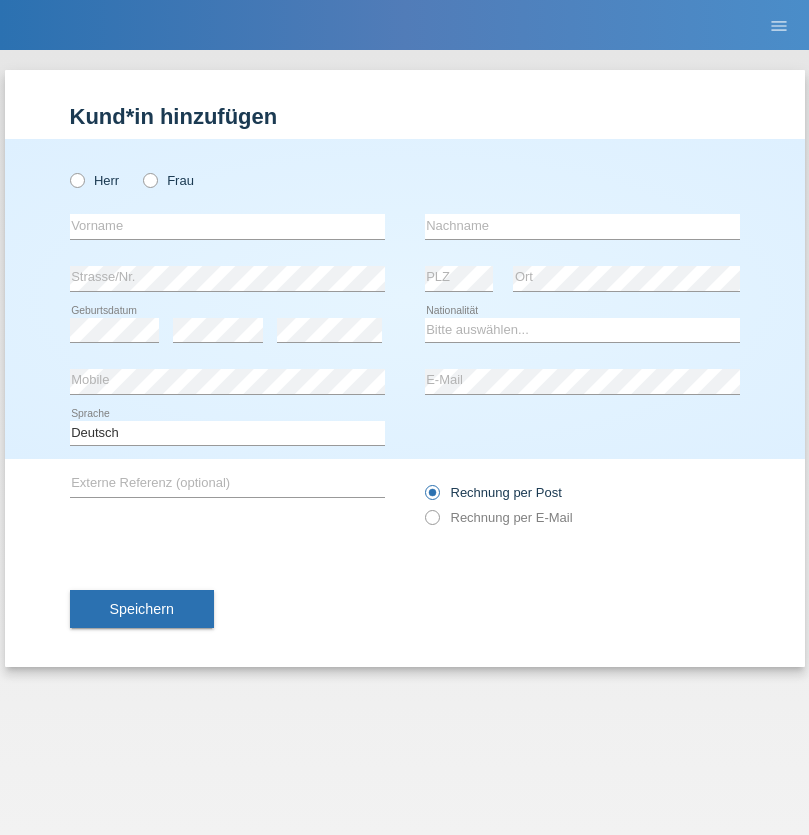 scroll, scrollTop: 0, scrollLeft: 0, axis: both 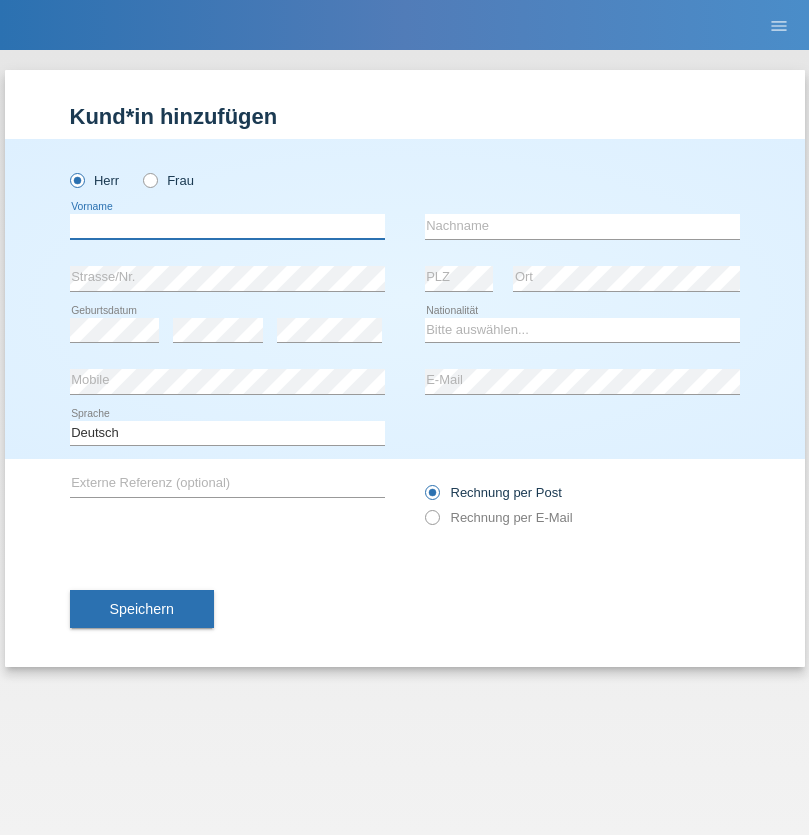 click at bounding box center (227, 226) 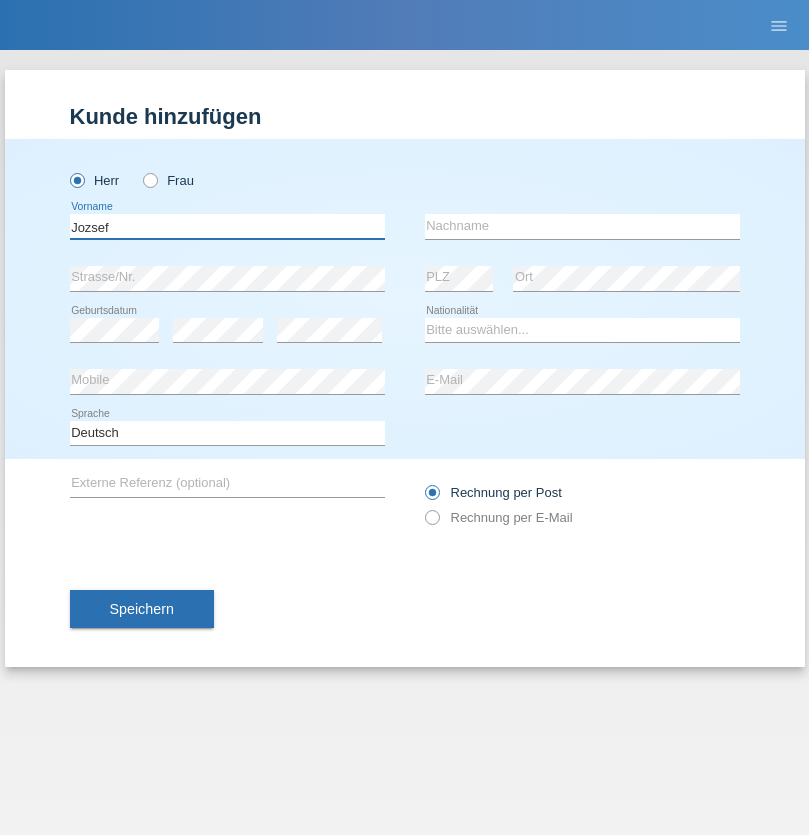 type on "Jozsef" 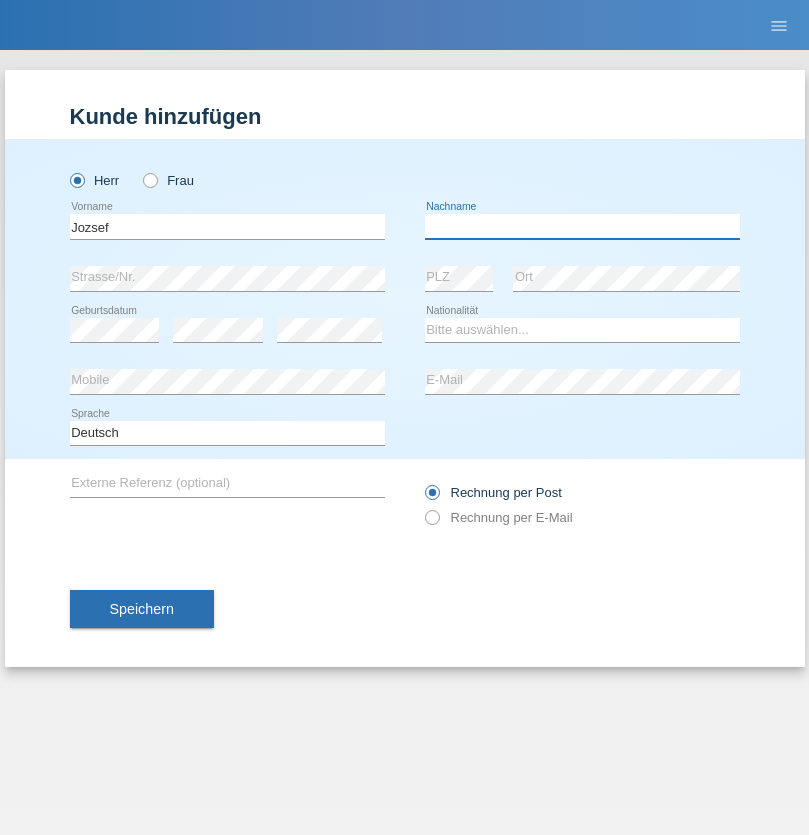 click at bounding box center (582, 226) 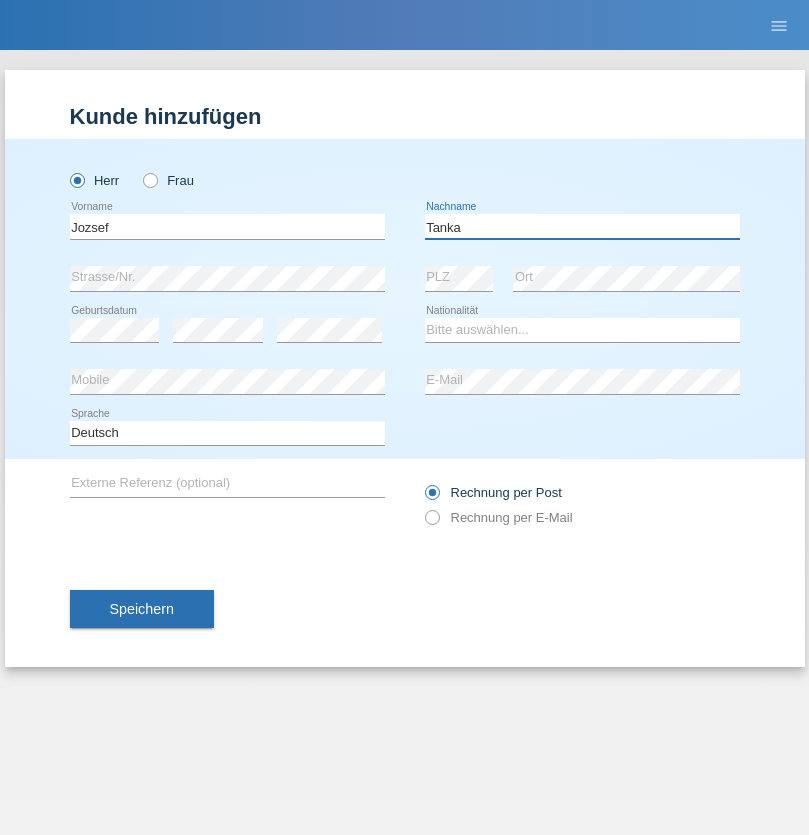 type on "Tanka" 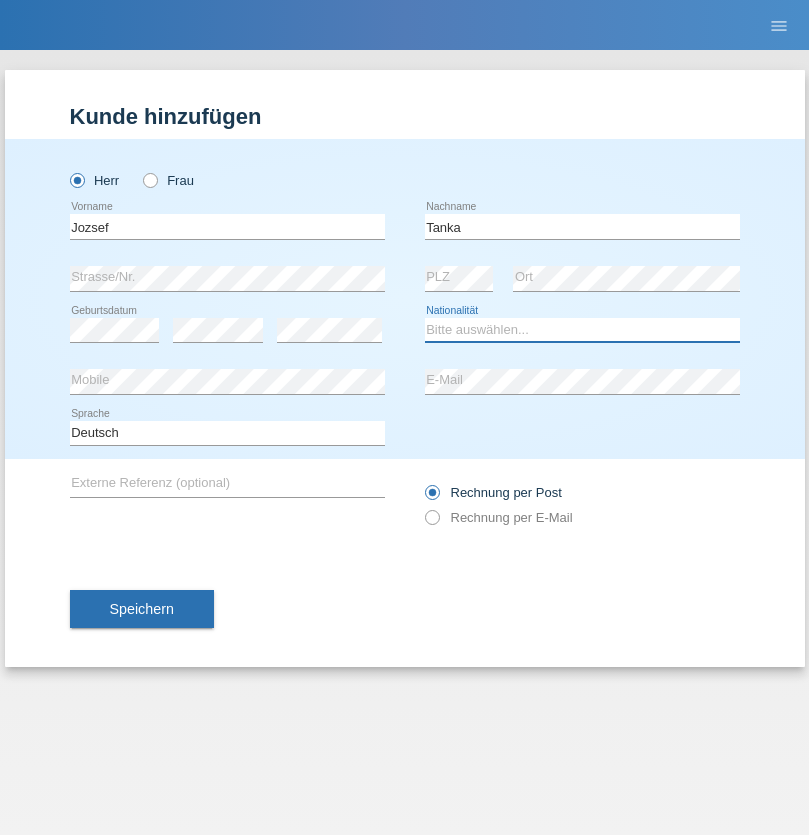 select on "HU" 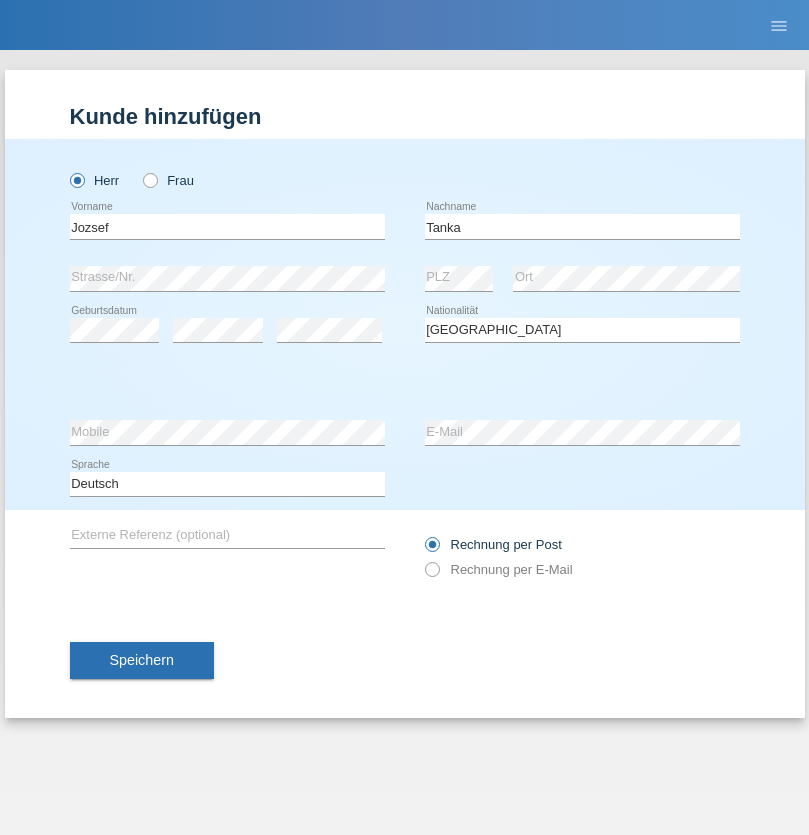 select on "C" 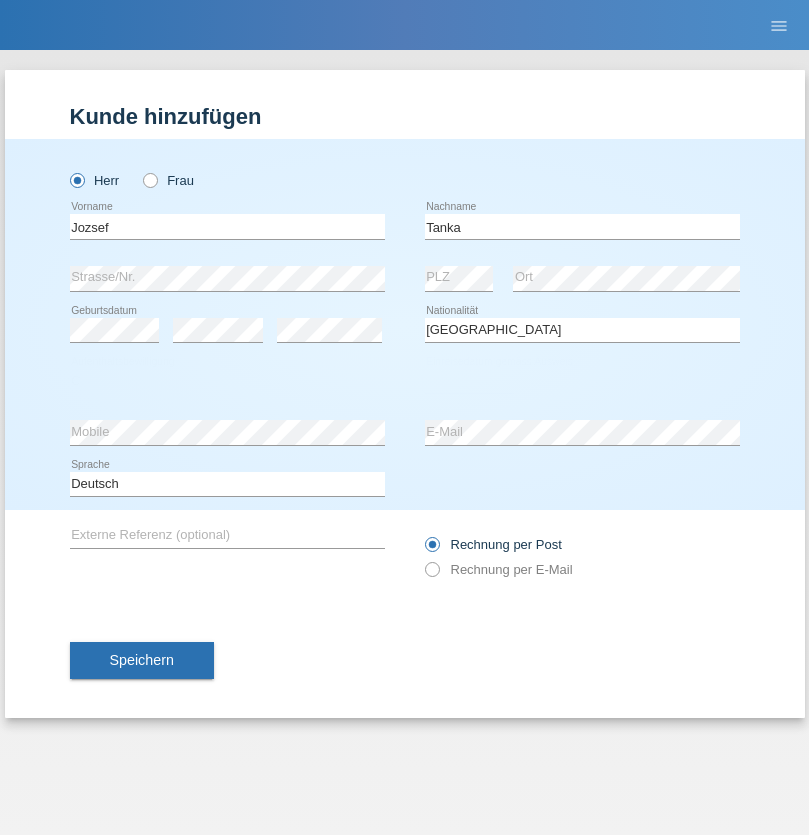 select on "17" 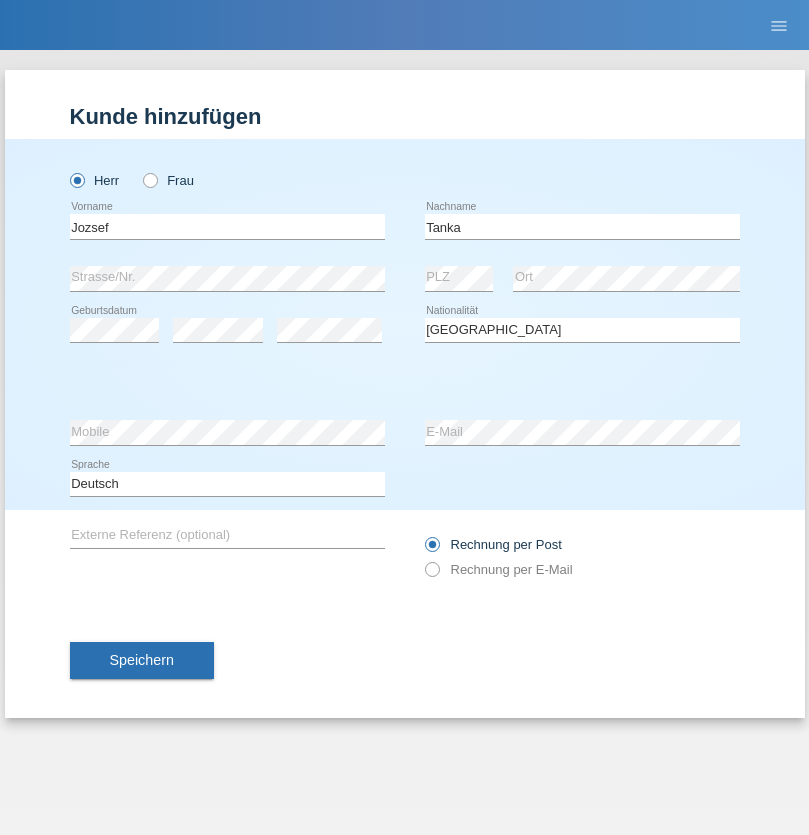 select on "03" 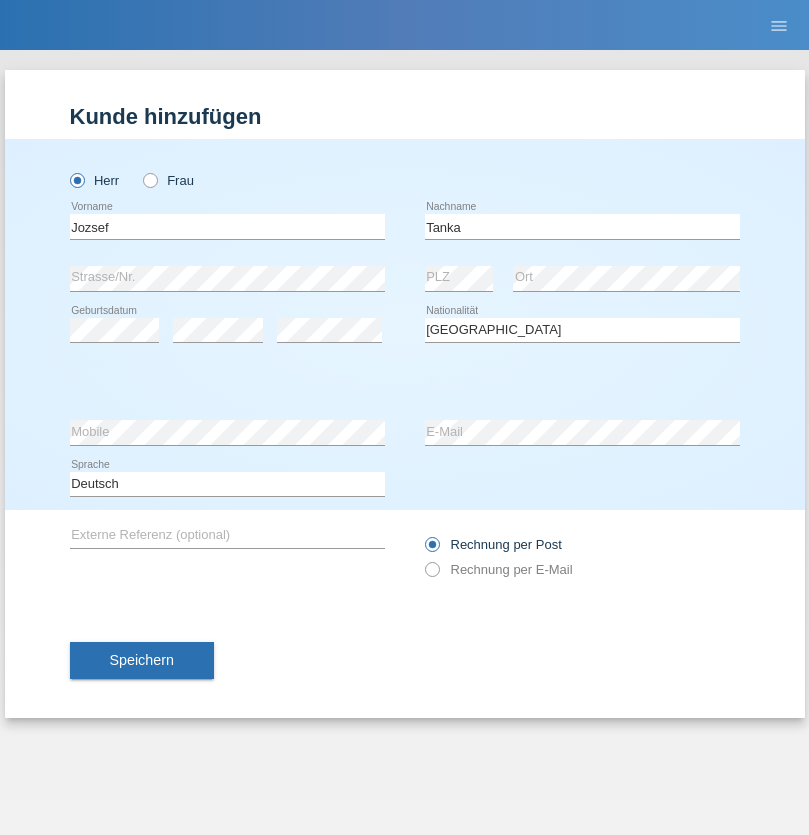 select on "2010" 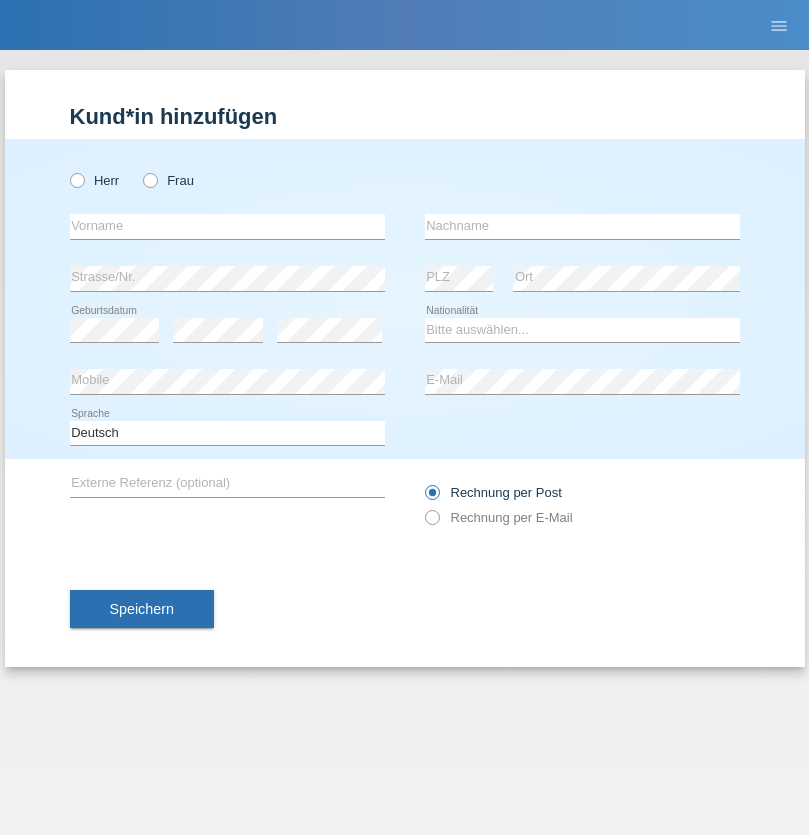 scroll, scrollTop: 0, scrollLeft: 0, axis: both 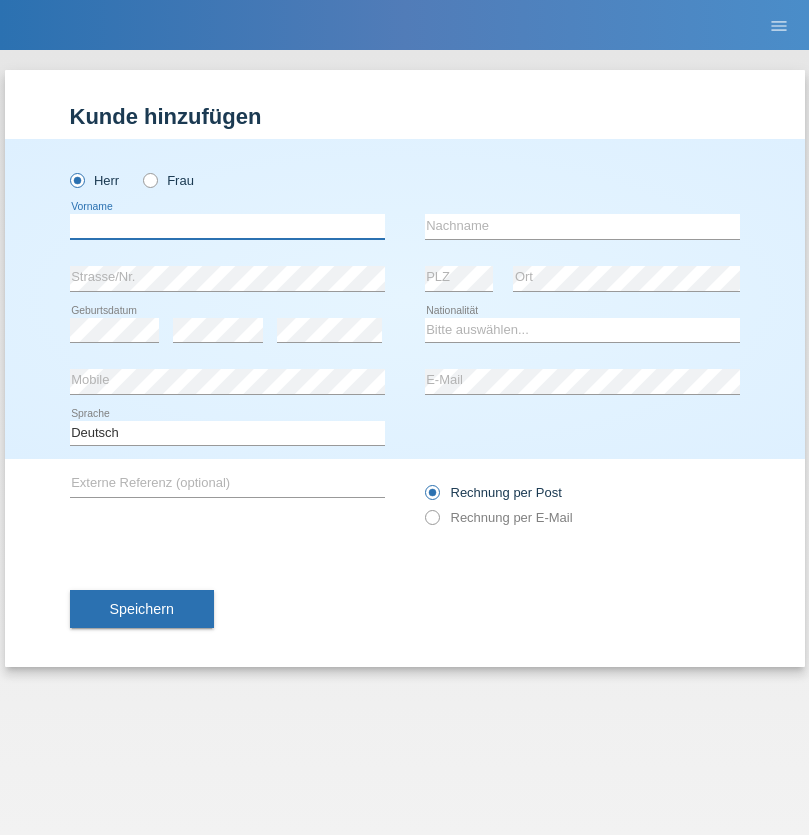 click at bounding box center (227, 226) 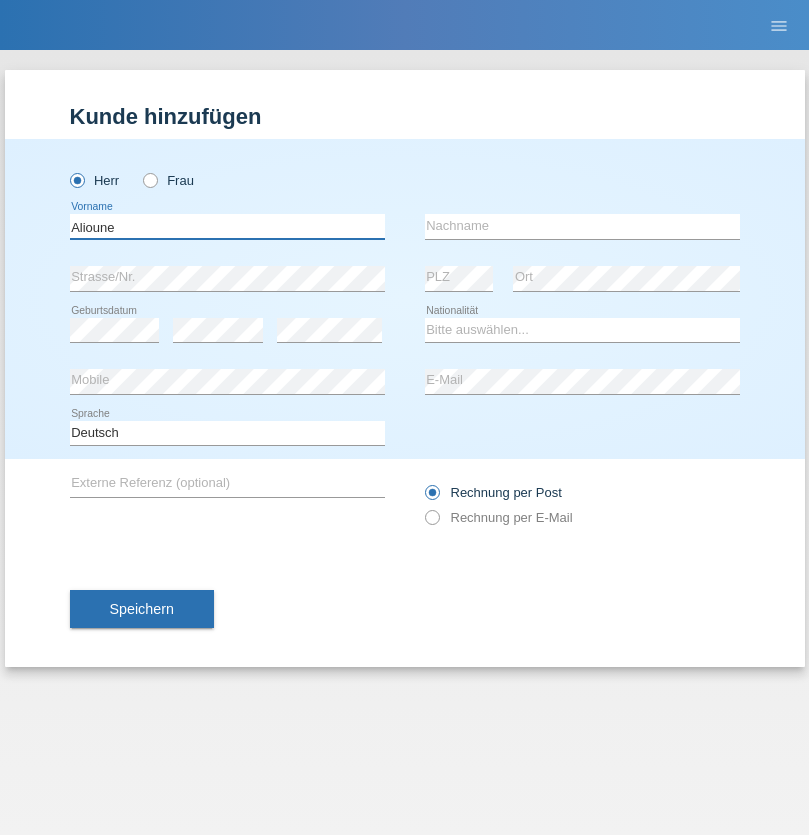 type on "Alioune" 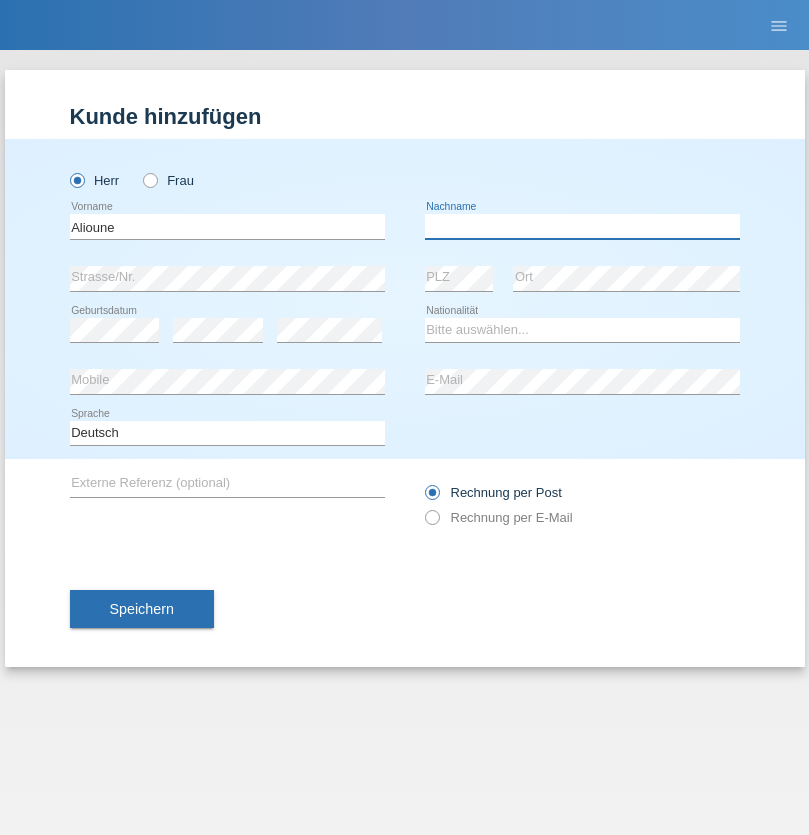 click at bounding box center (582, 226) 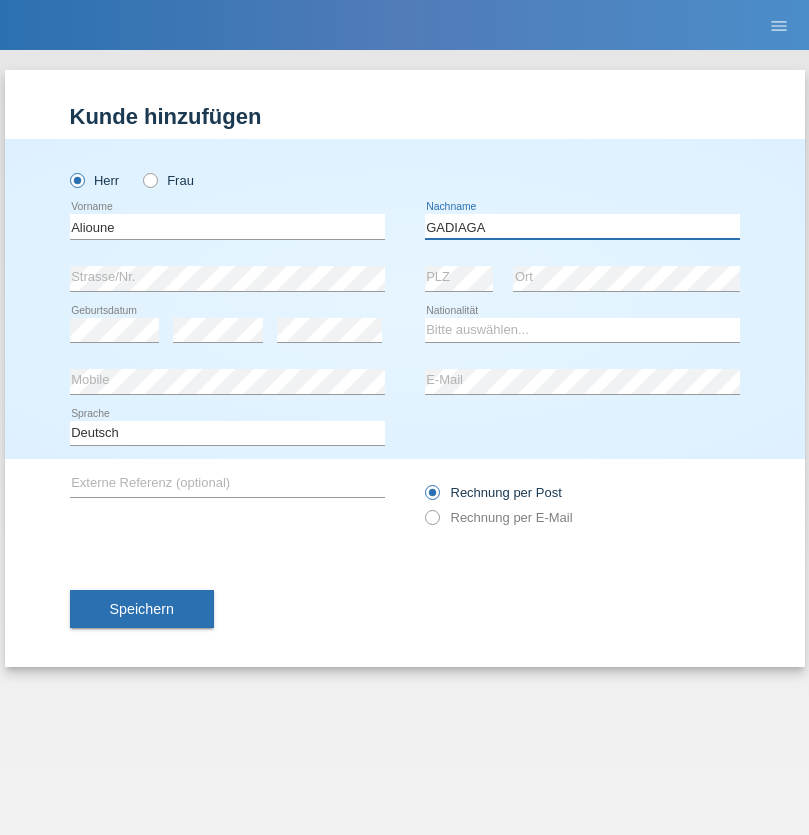 type on "GADIAGA" 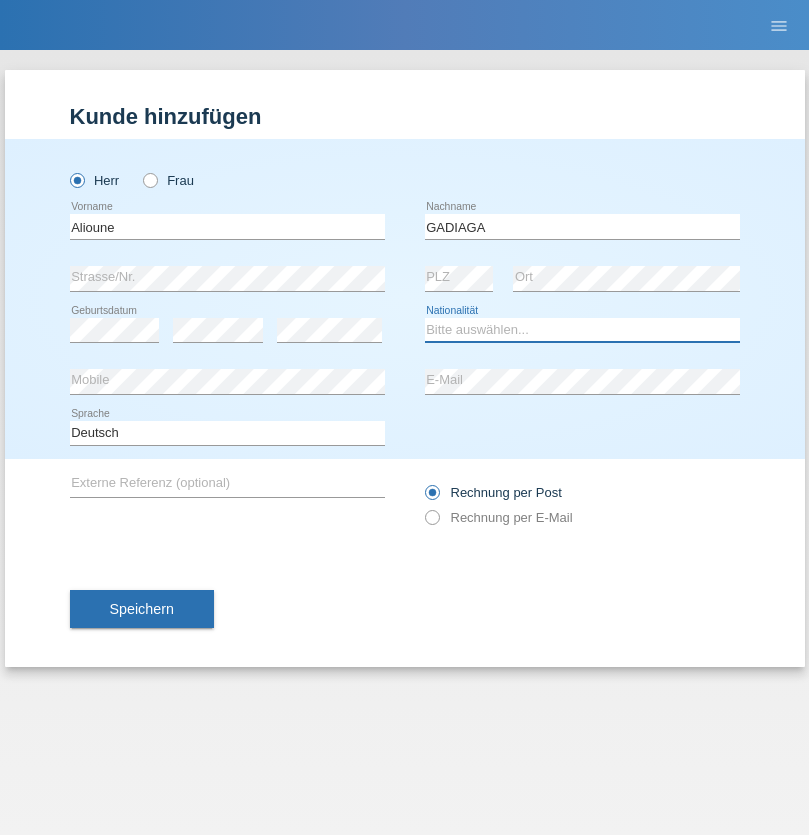 select on "SN" 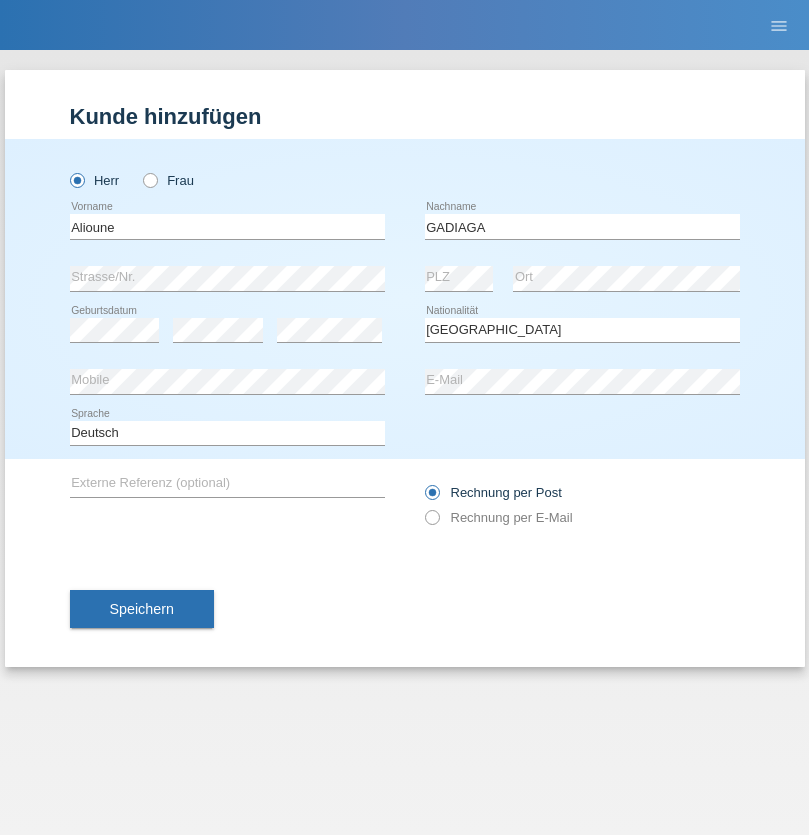 select on "C" 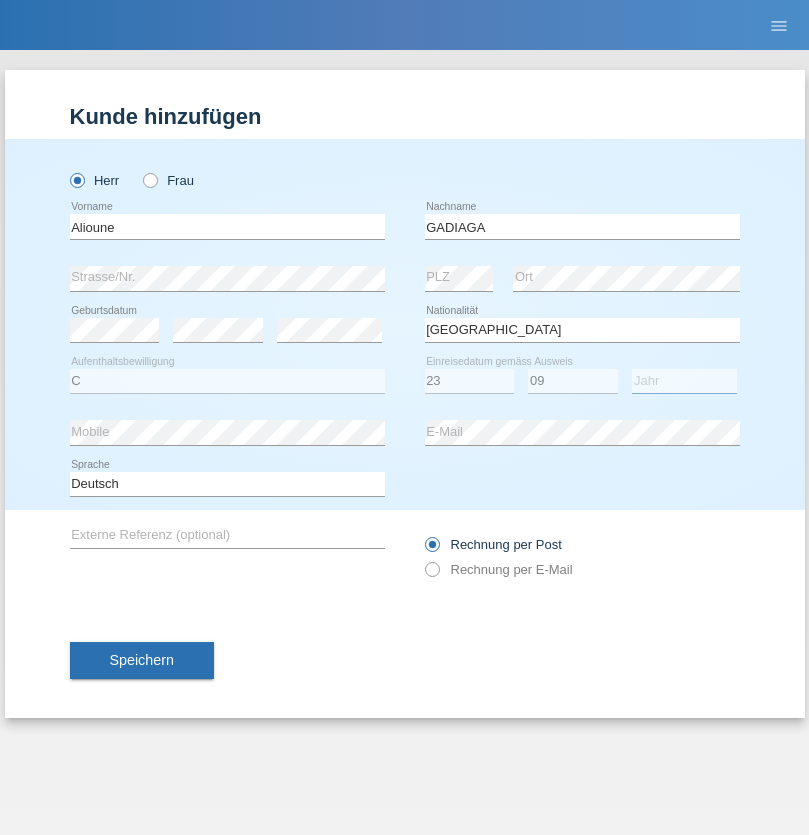 select on "2021" 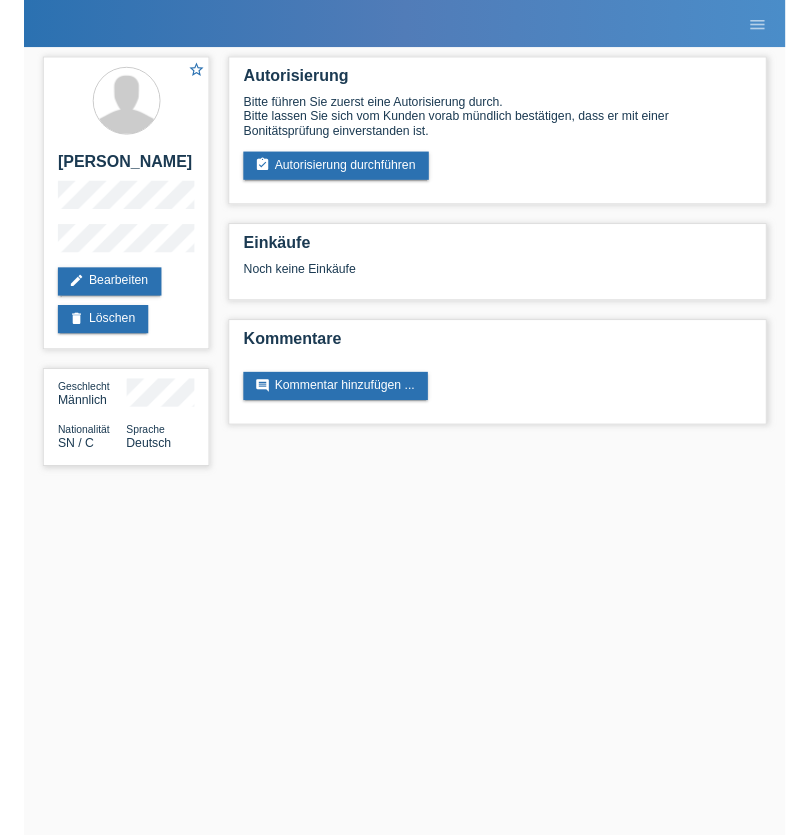 scroll, scrollTop: 0, scrollLeft: 0, axis: both 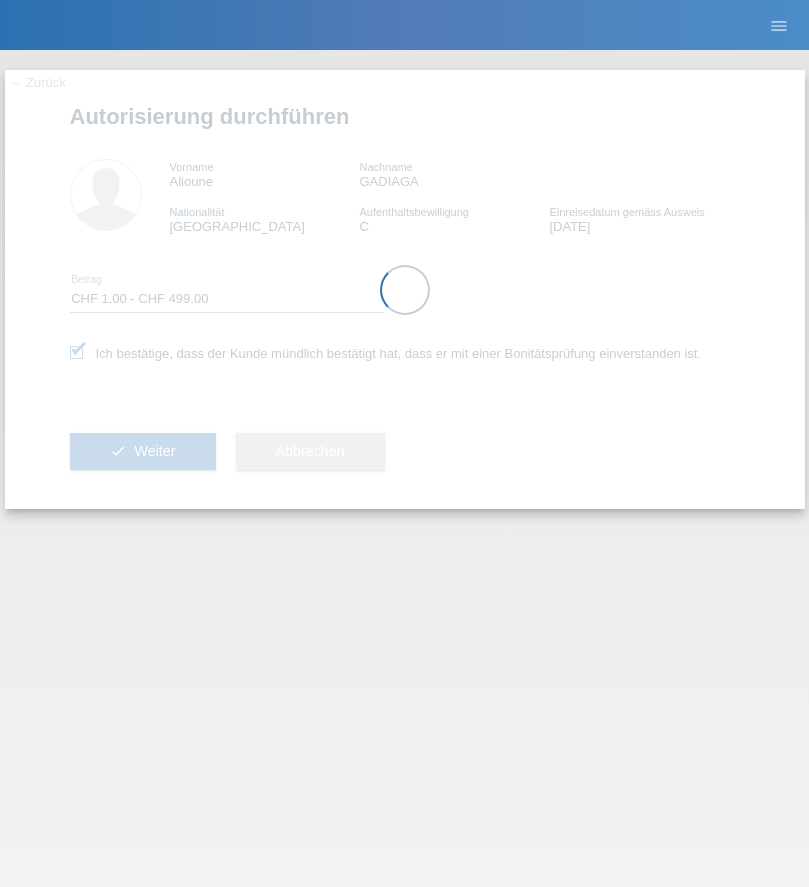 select on "1" 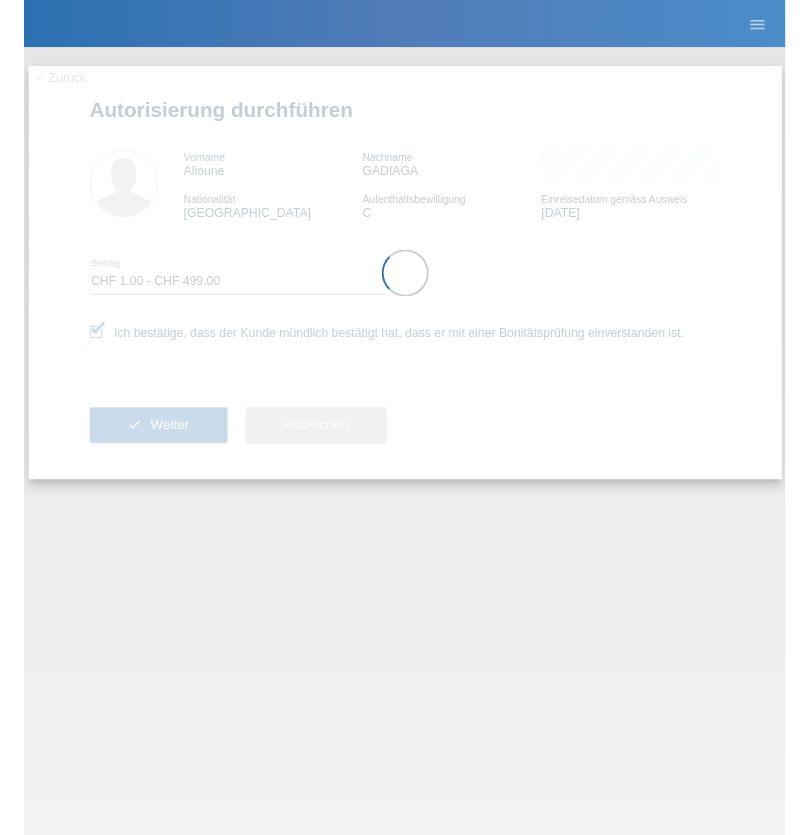 scroll, scrollTop: 0, scrollLeft: 0, axis: both 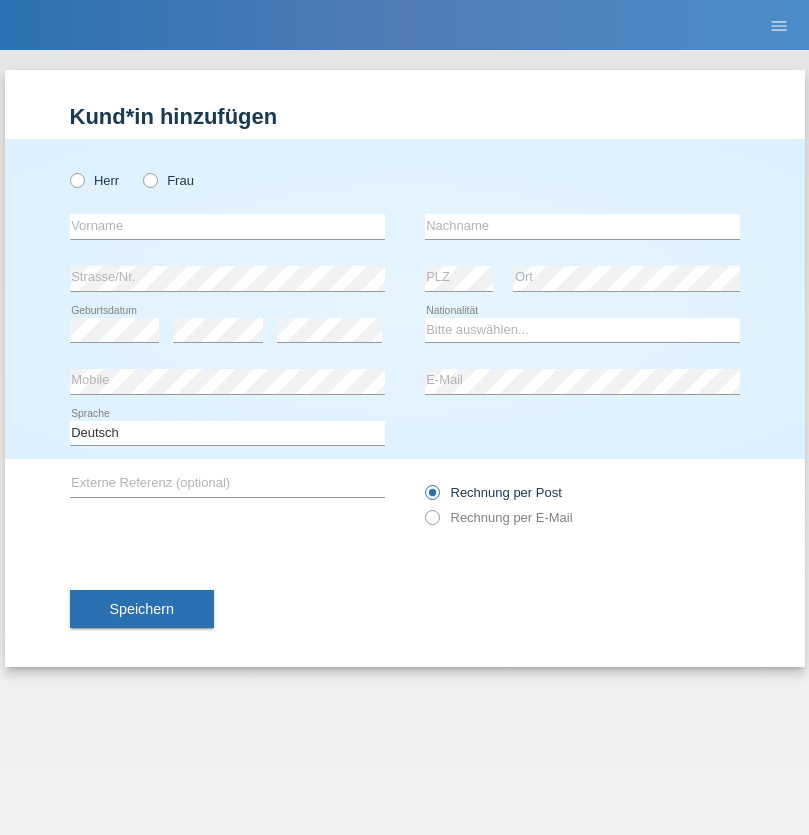 radio on "true" 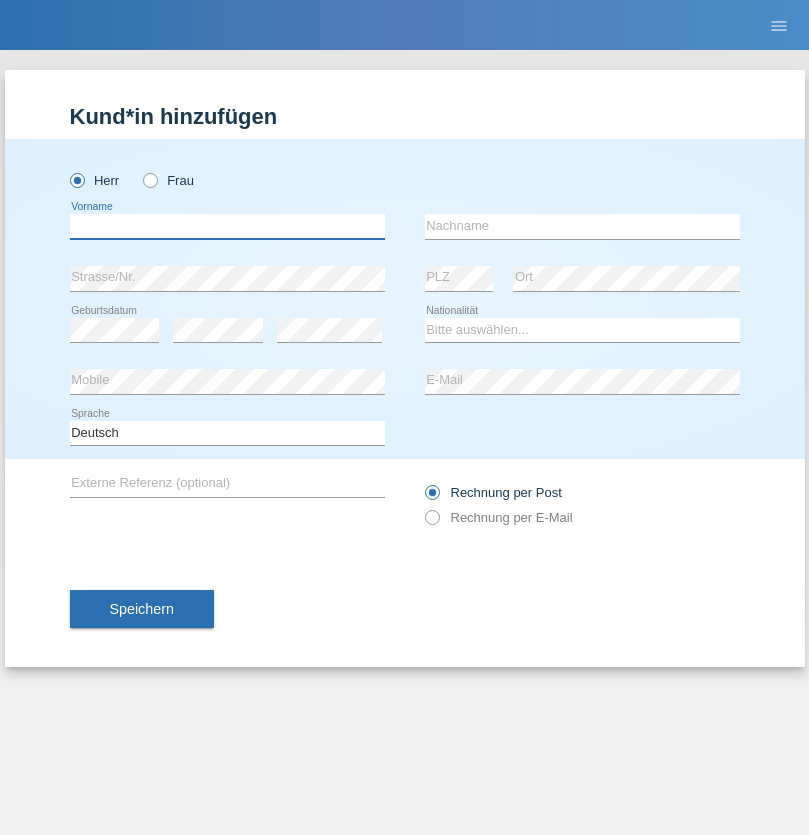 click at bounding box center (227, 226) 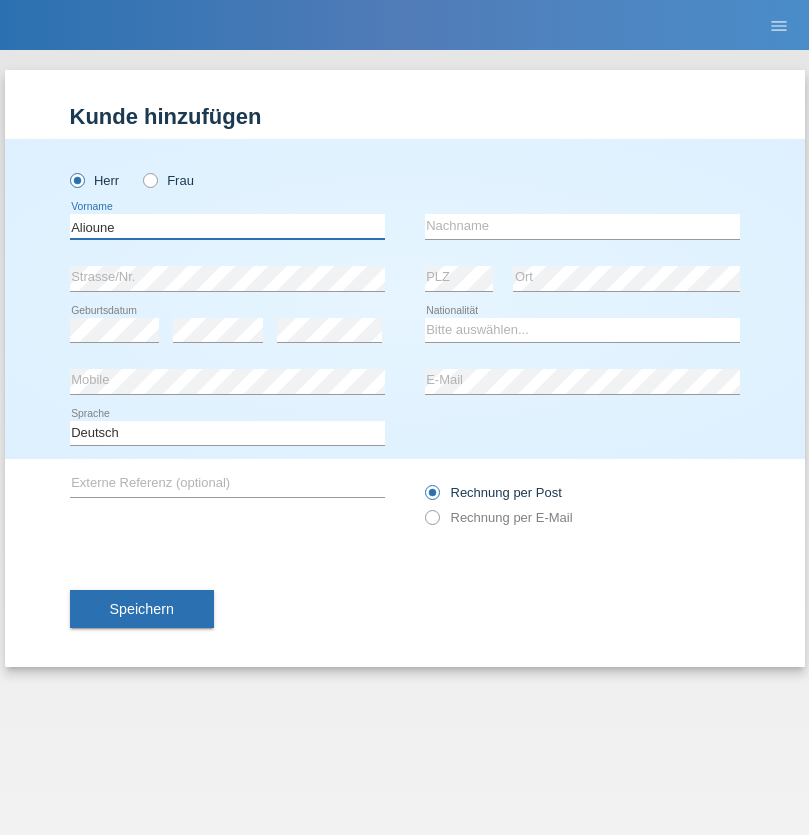 type on "Alioune" 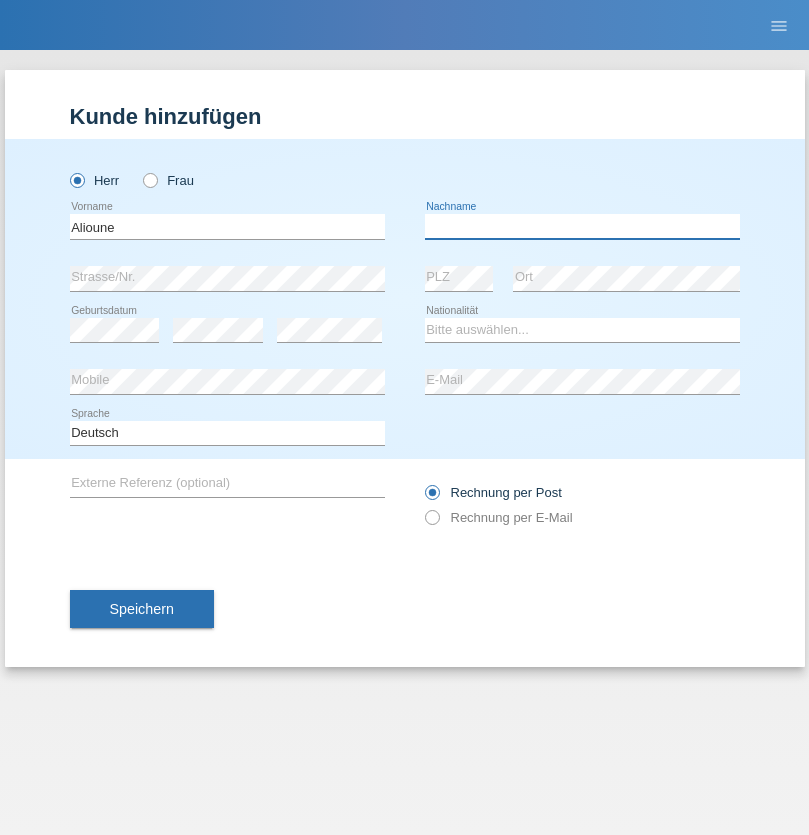 click at bounding box center (582, 226) 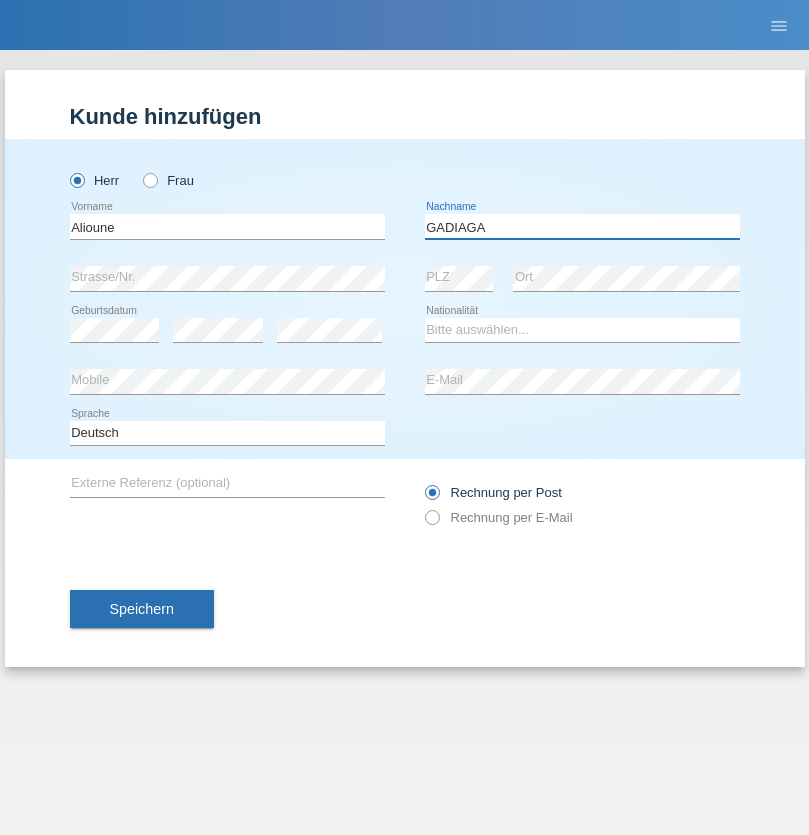 type on "GADIAGA" 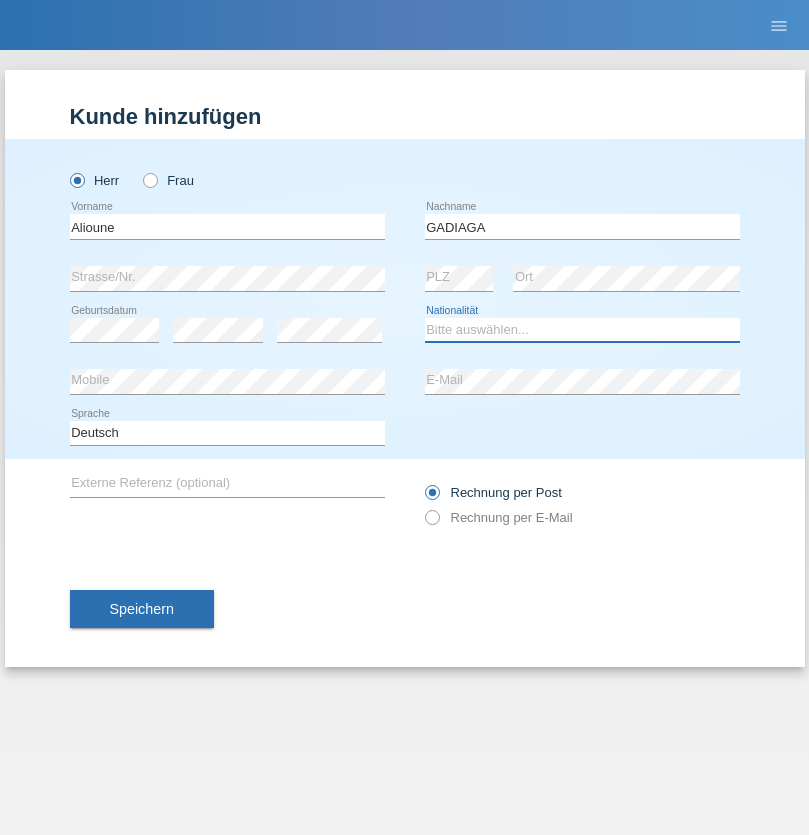 select on "SN" 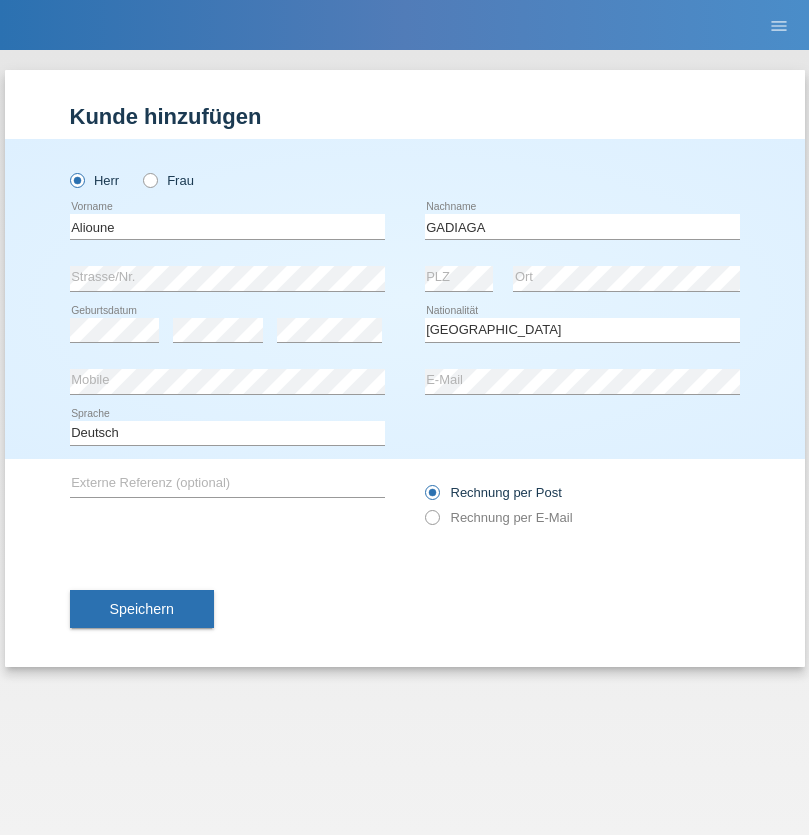 select on "C" 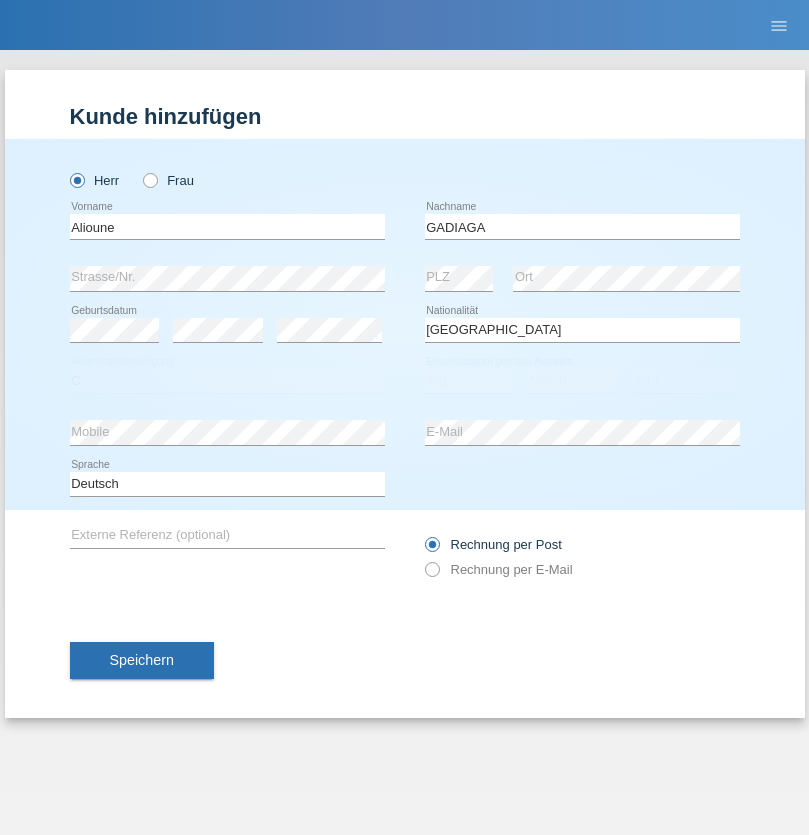 select on "23" 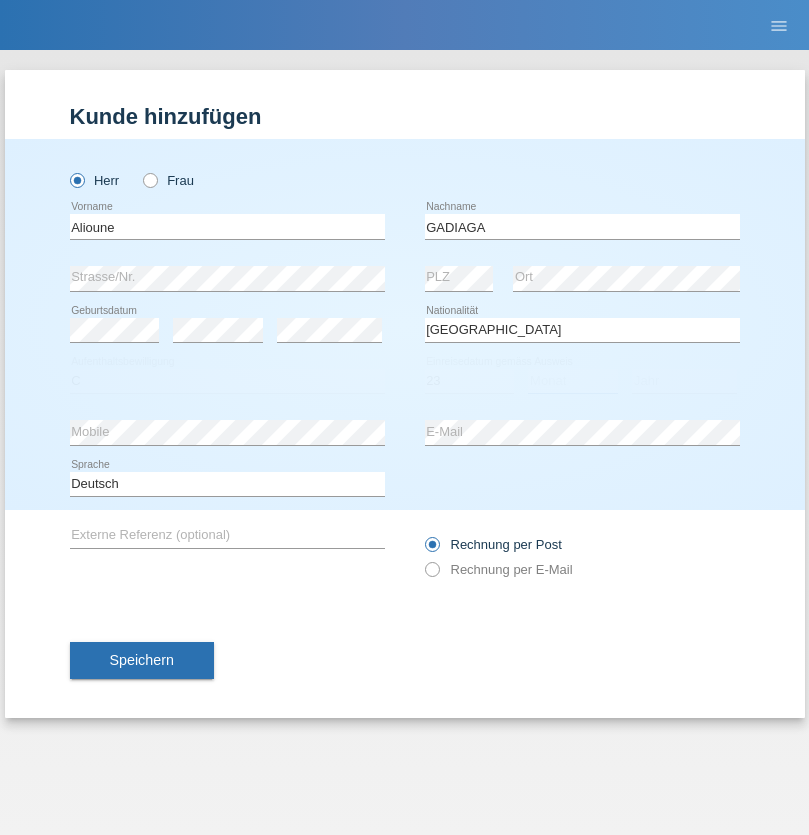 select on "09" 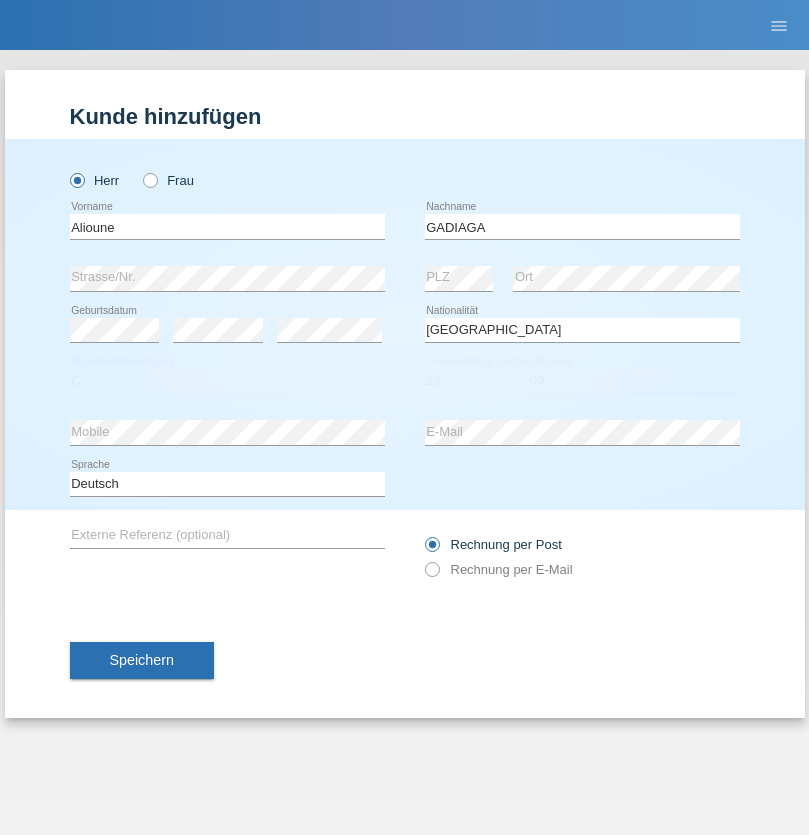 select on "2021" 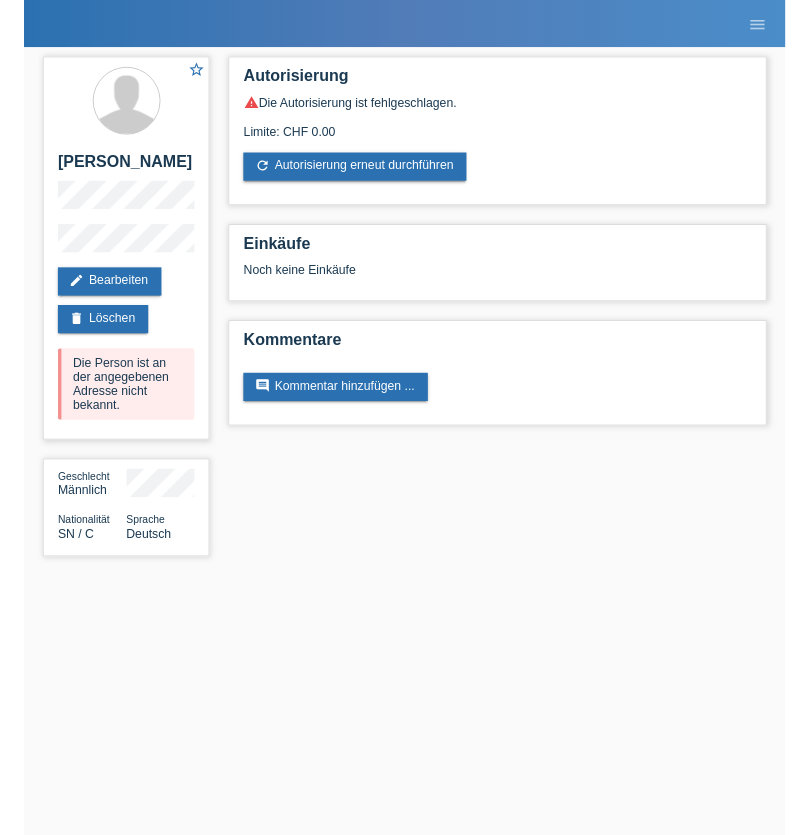 scroll, scrollTop: 0, scrollLeft: 0, axis: both 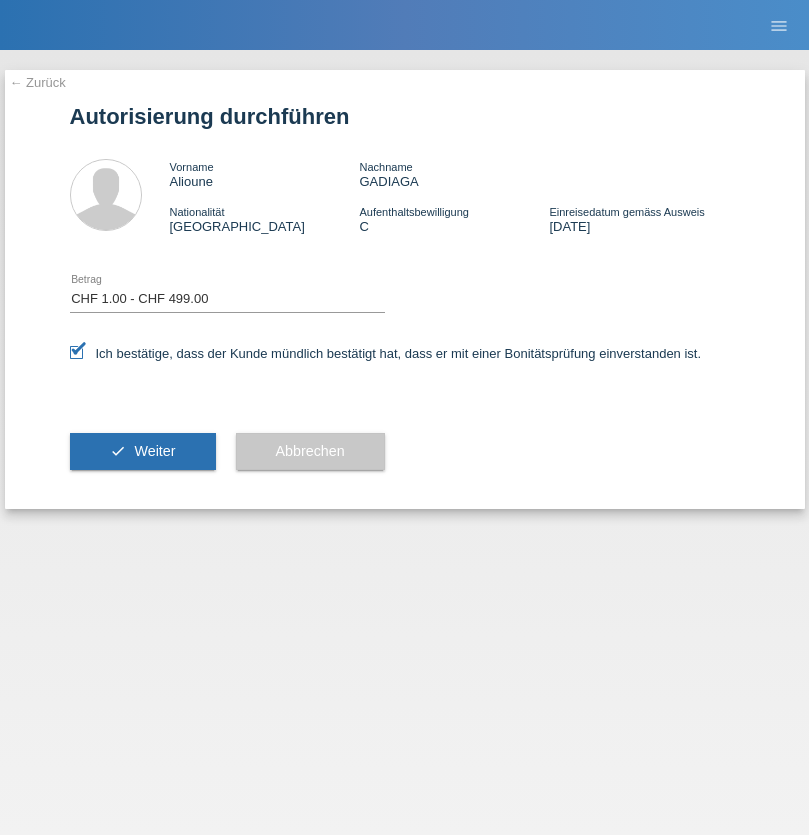 select on "1" 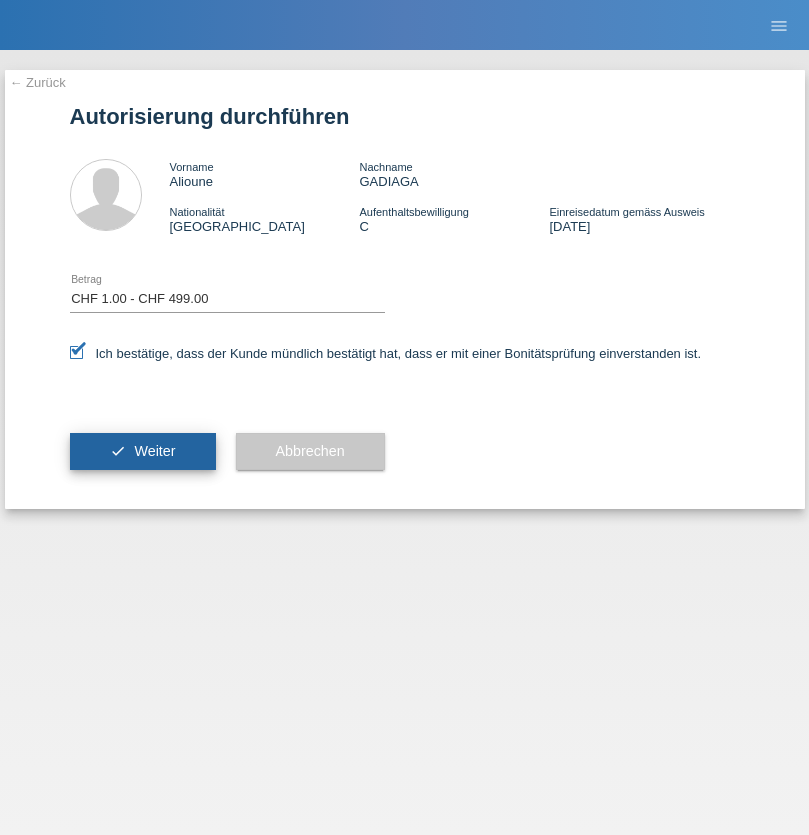 click on "Weiter" at bounding box center [154, 451] 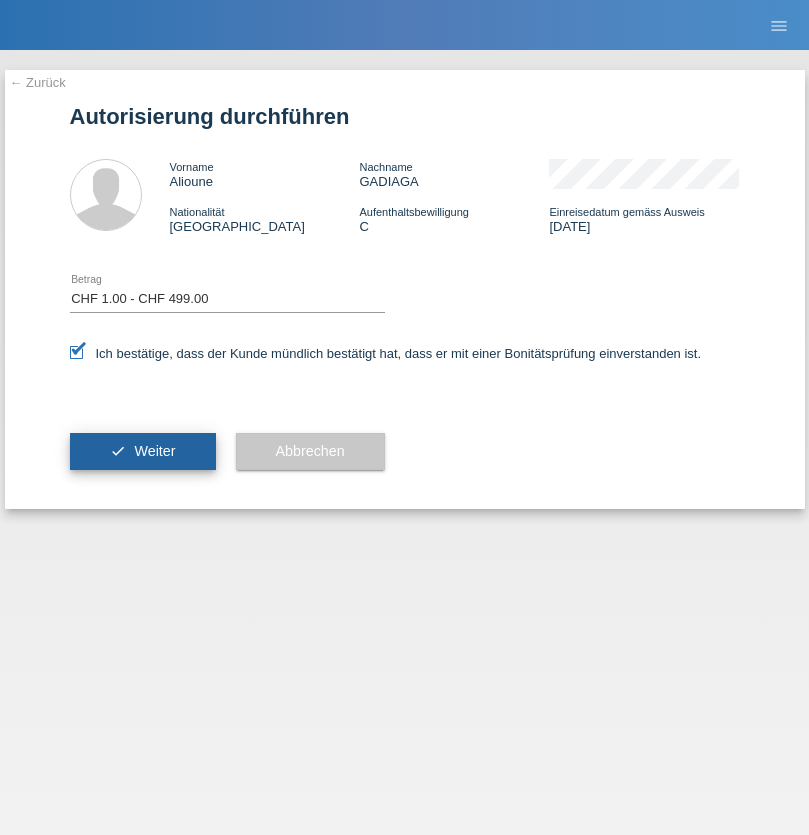 scroll, scrollTop: 0, scrollLeft: 0, axis: both 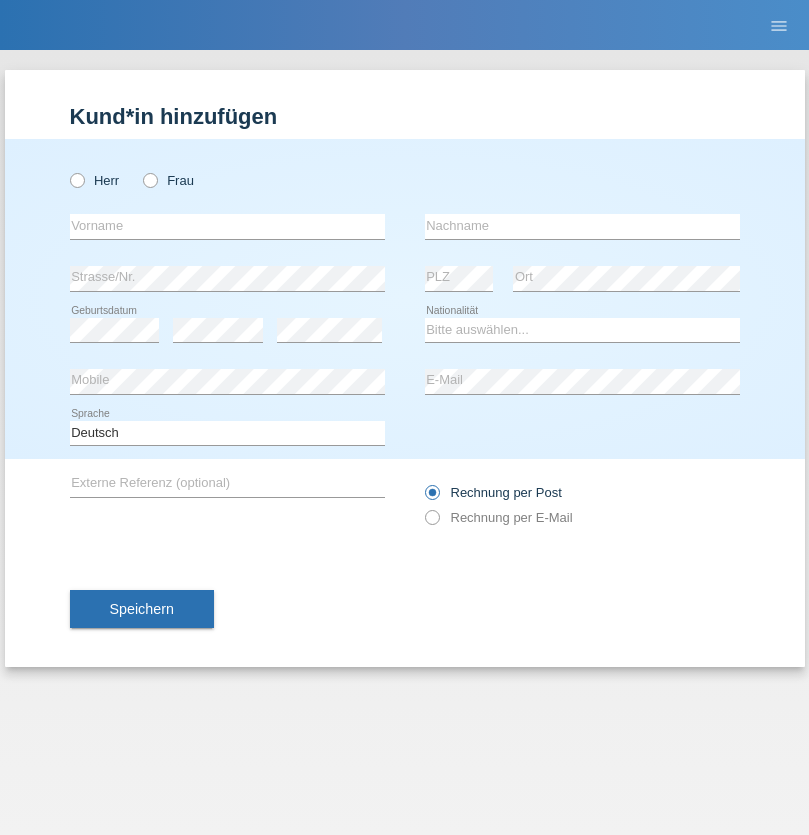 radio on "true" 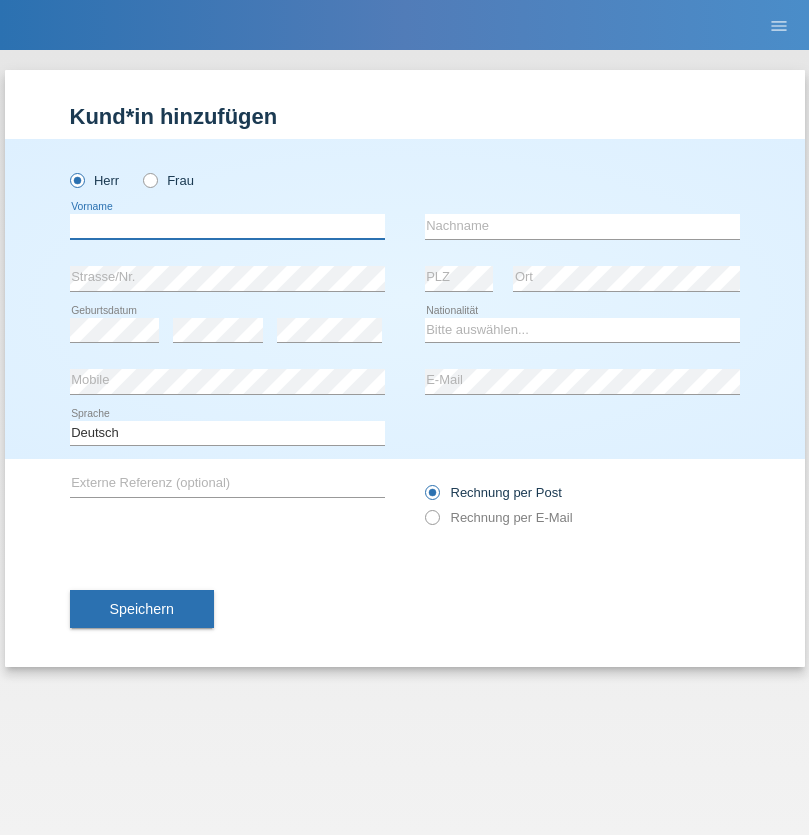 click at bounding box center (227, 226) 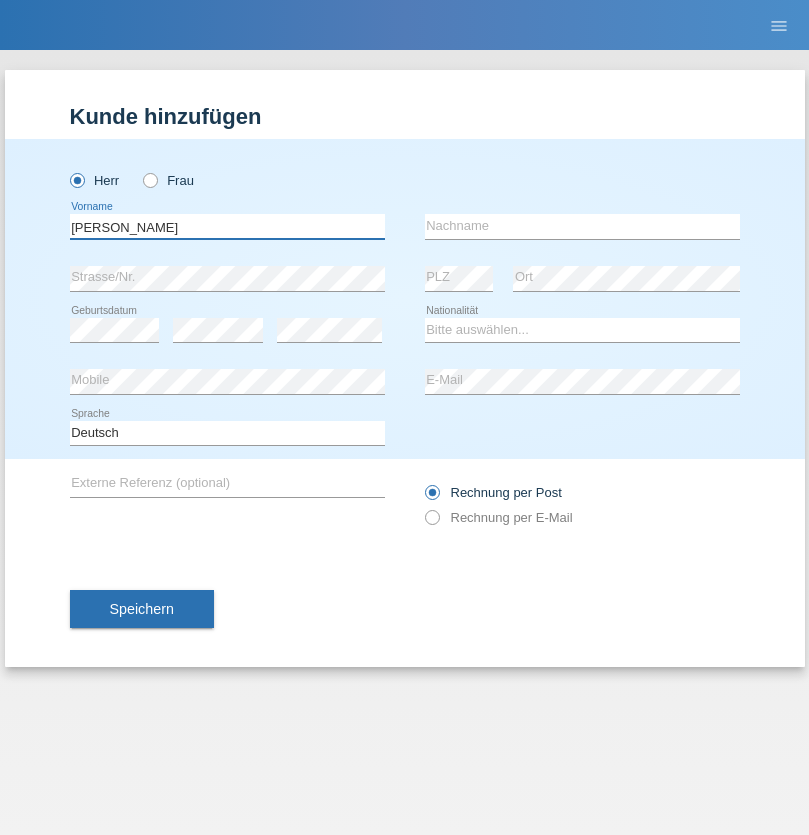 type on "[PERSON_NAME]" 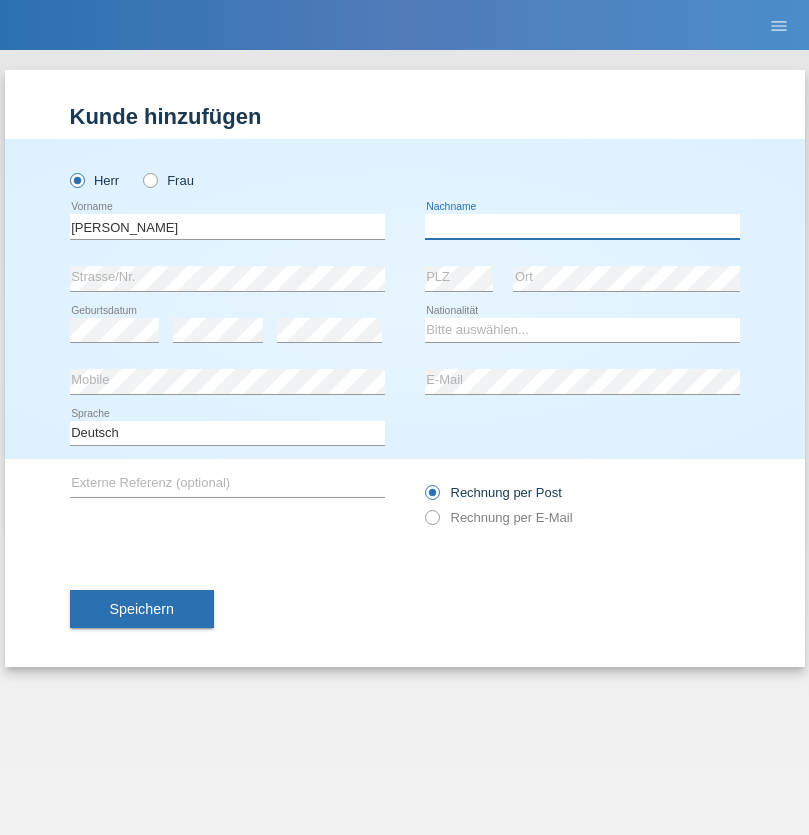 click at bounding box center [582, 226] 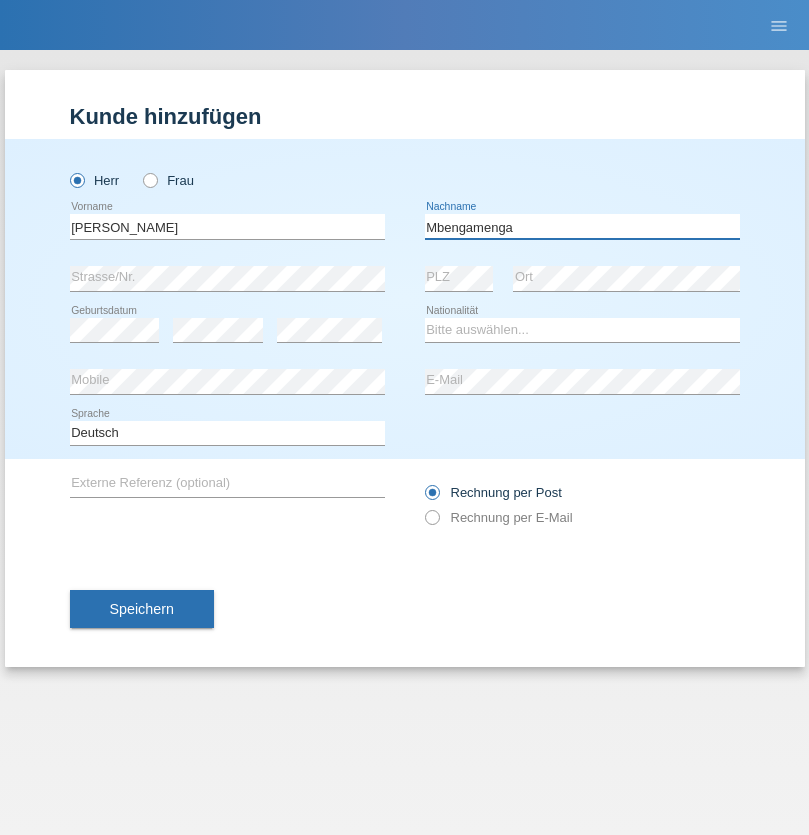 type on "Mbengamenga" 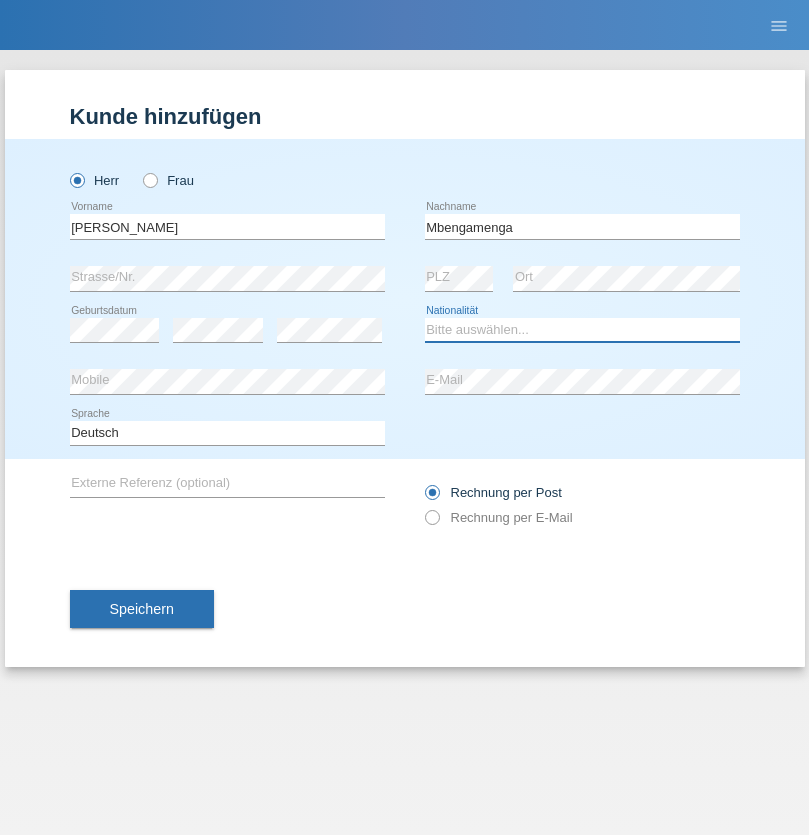 select on "CG" 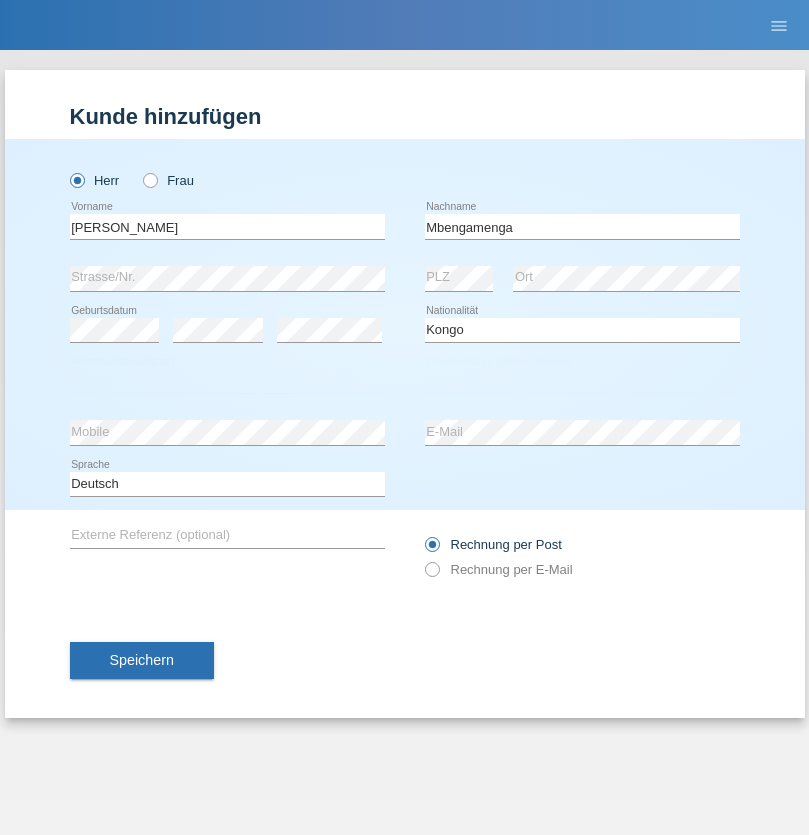 select on "C" 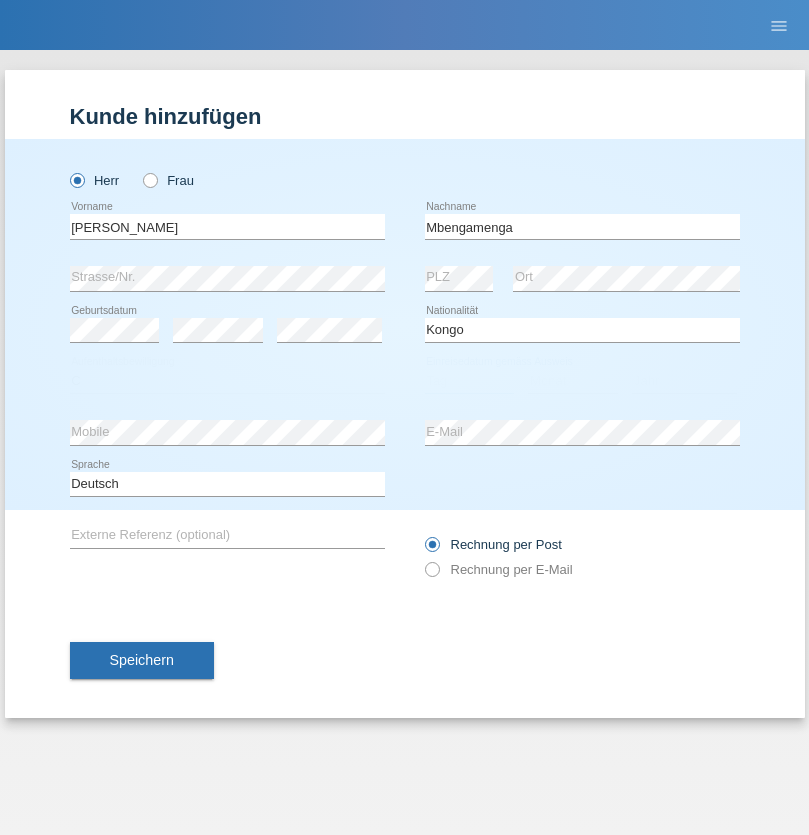 select on "03" 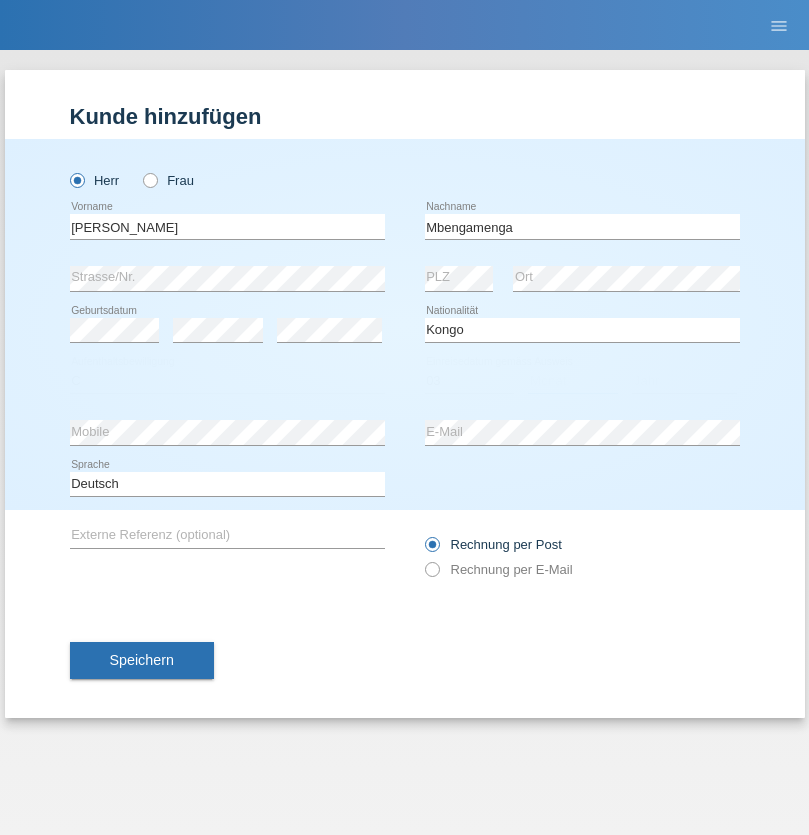 select on "03" 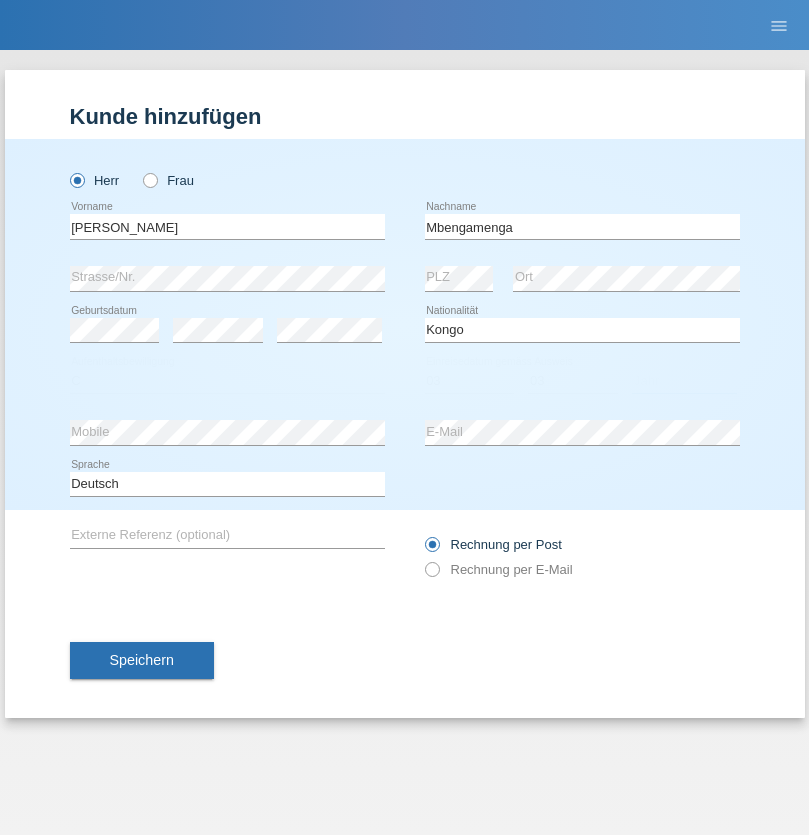 select on "2004" 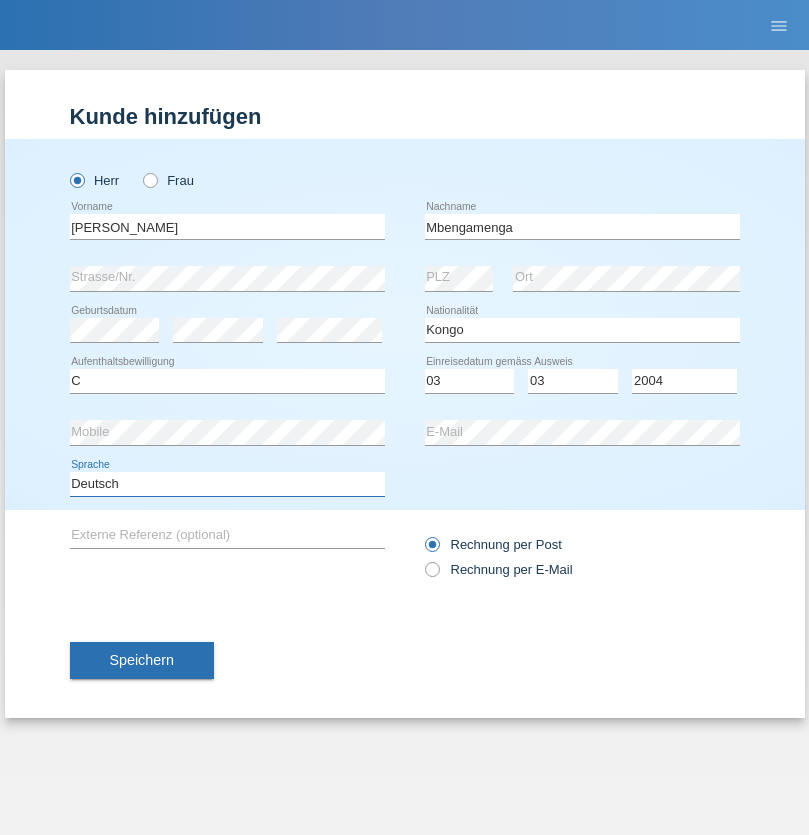 select on "en" 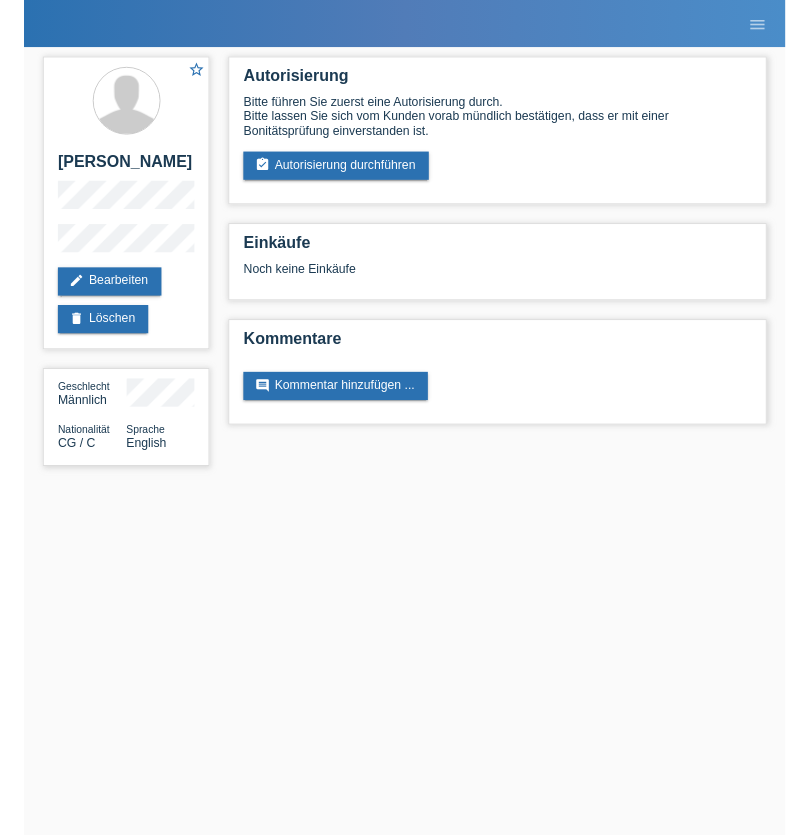 scroll, scrollTop: 0, scrollLeft: 0, axis: both 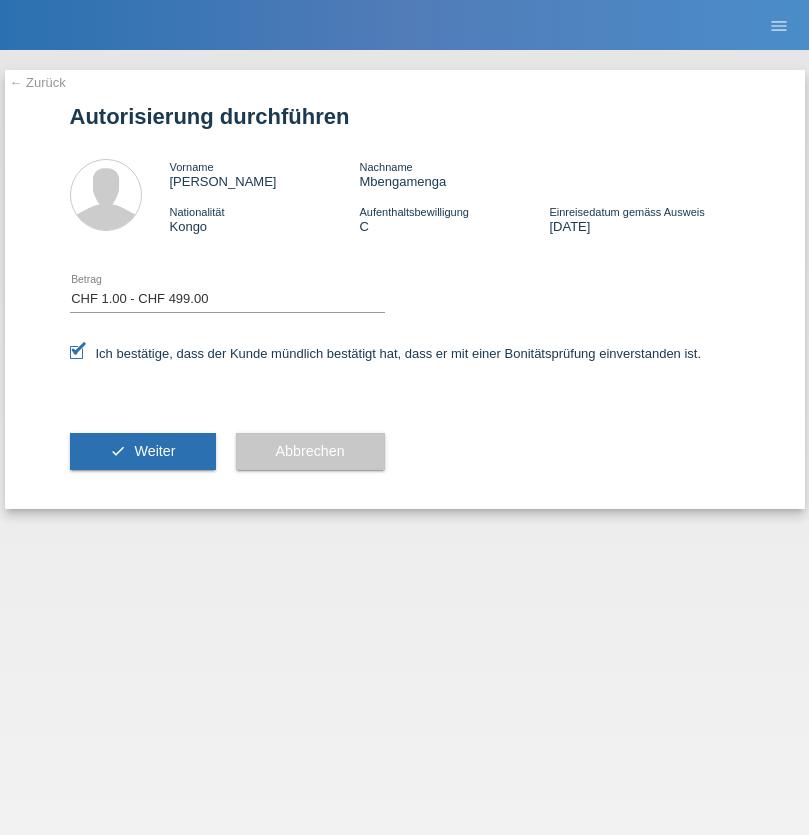select on "1" 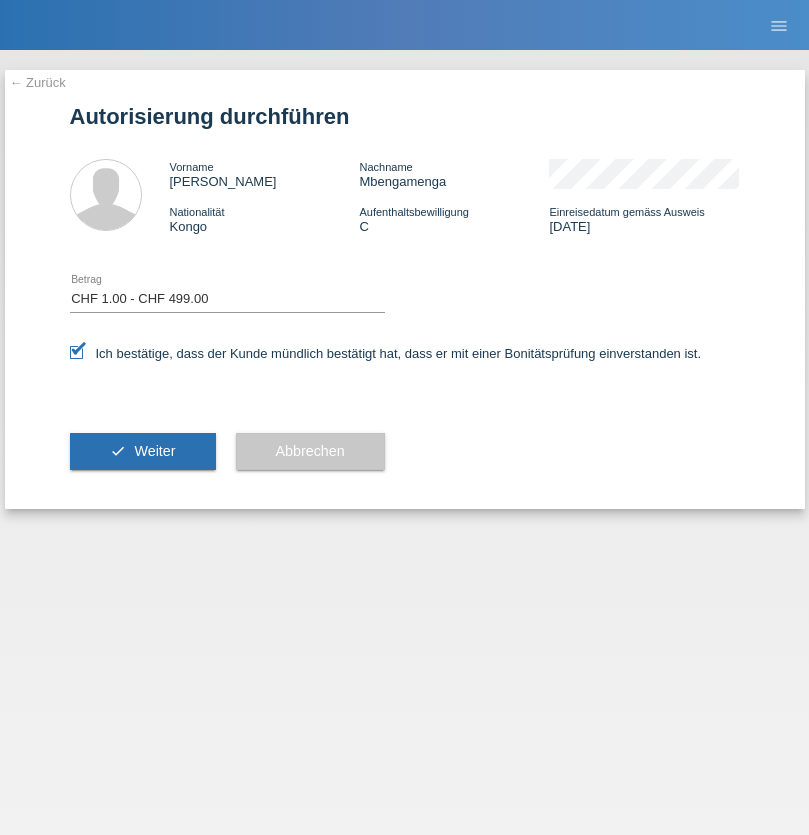 scroll, scrollTop: 0, scrollLeft: 0, axis: both 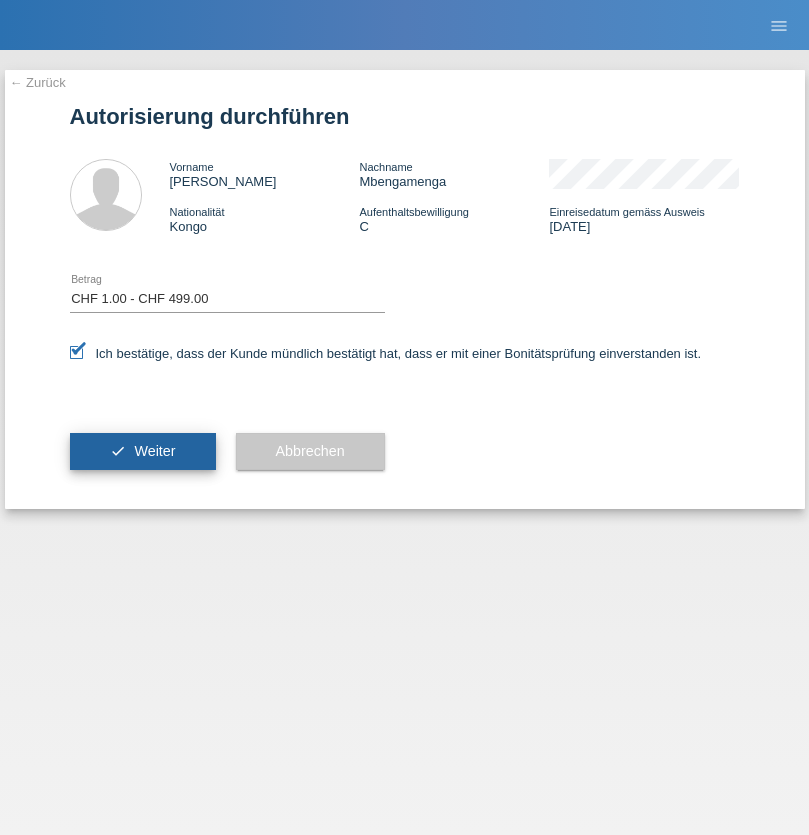 click on "Weiter" at bounding box center (154, 451) 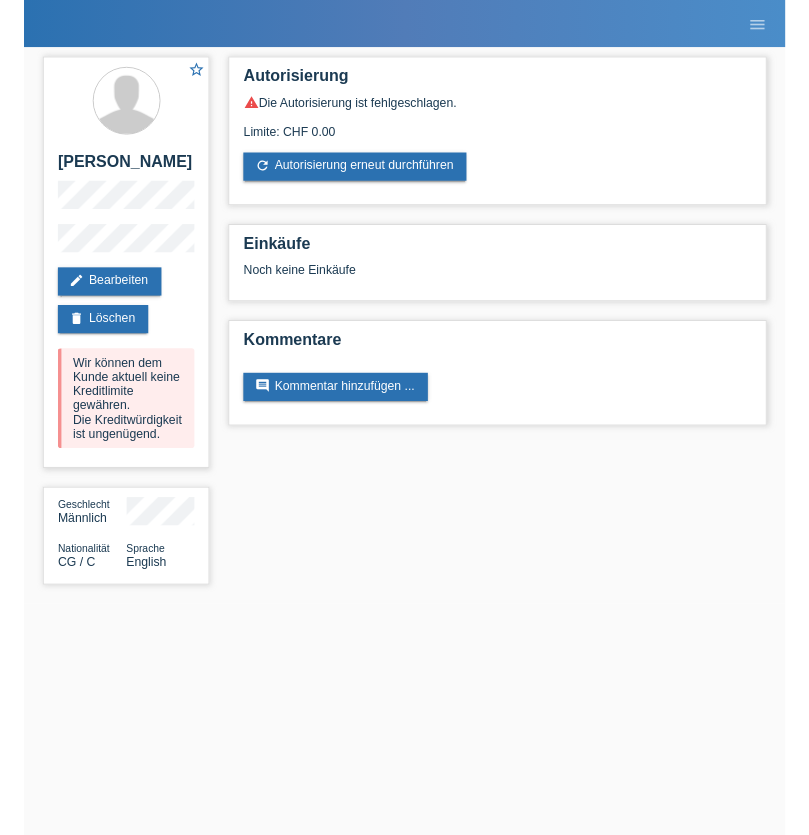 scroll, scrollTop: 0, scrollLeft: 0, axis: both 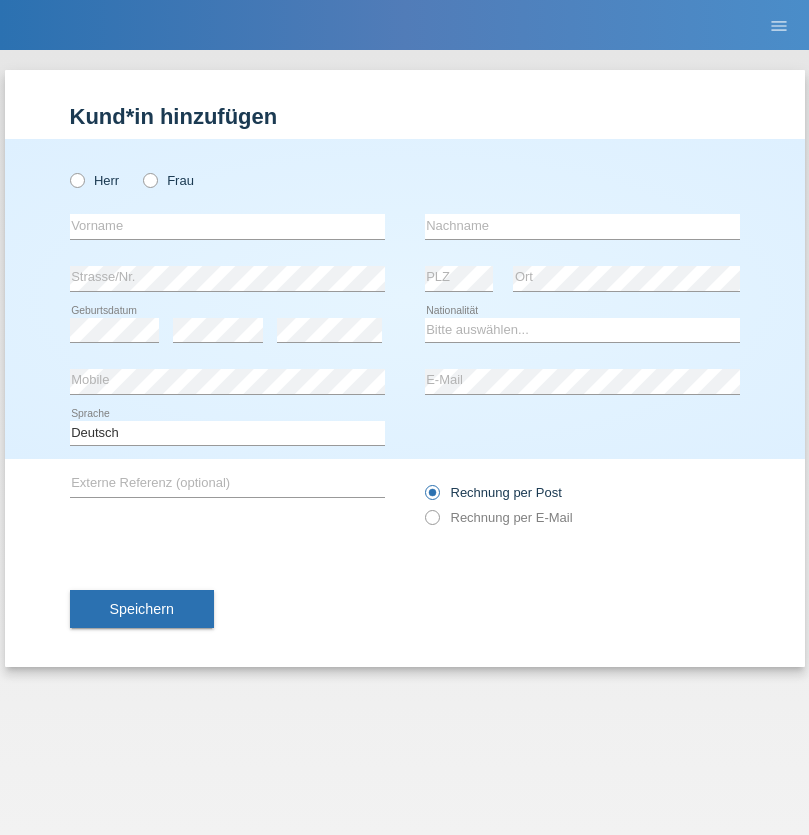 radio on "true" 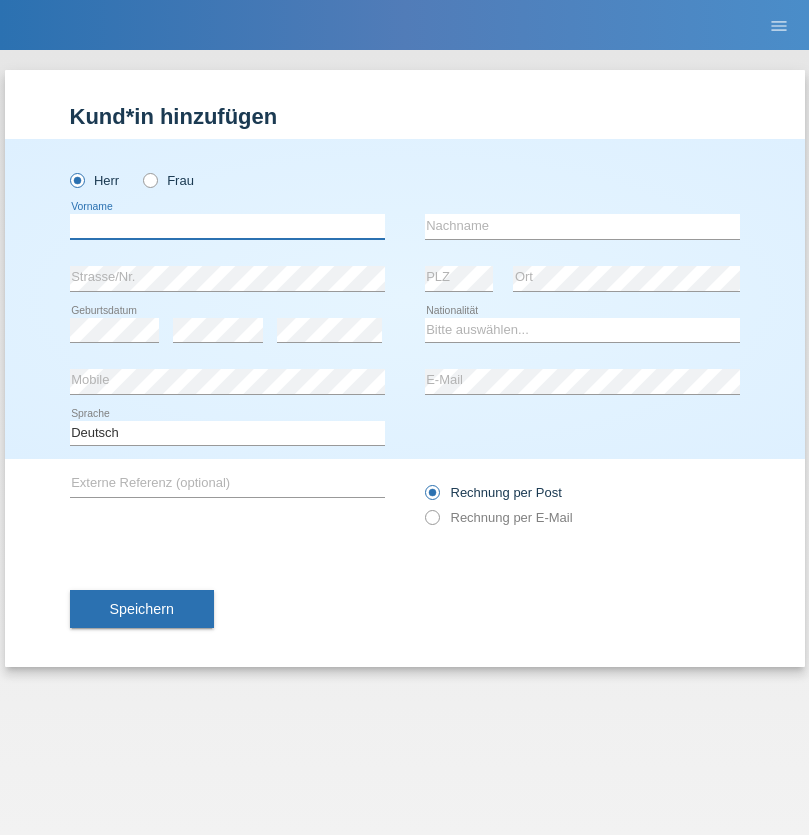 click at bounding box center [227, 226] 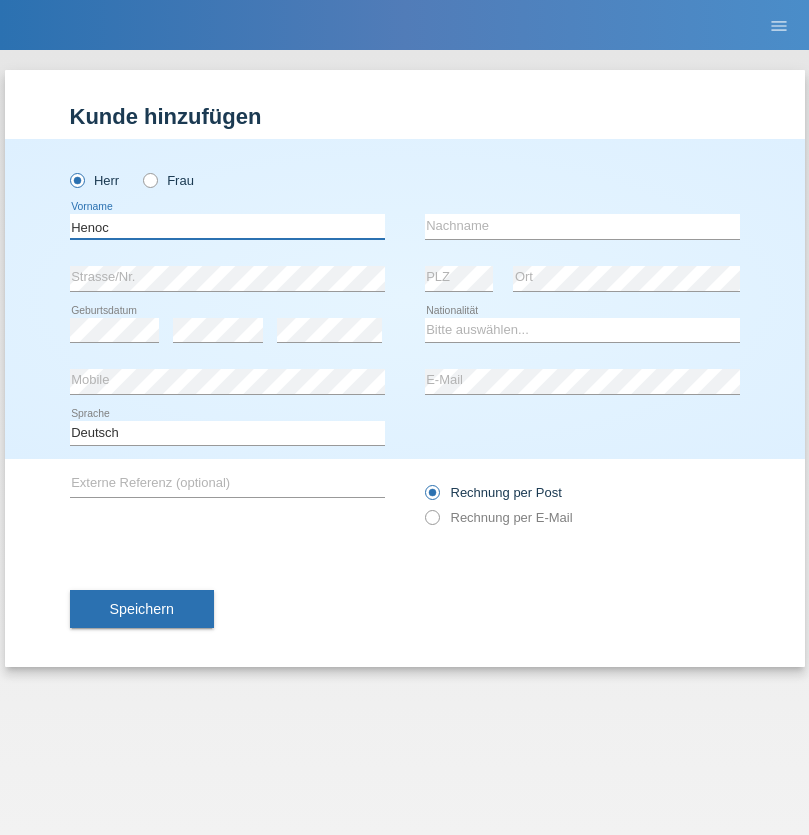 type on "Henoc" 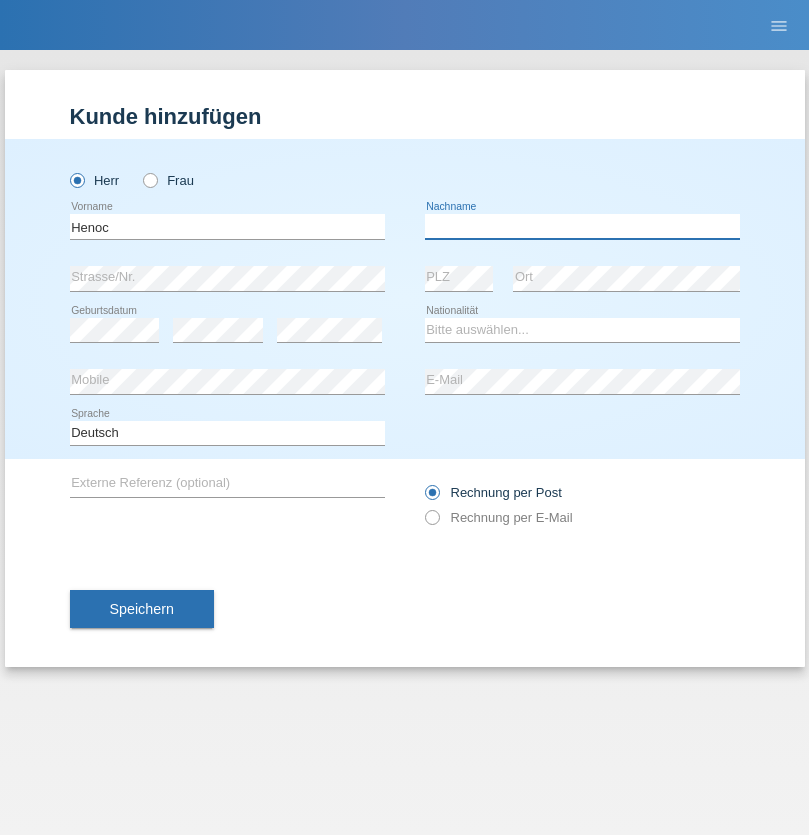 click at bounding box center [582, 226] 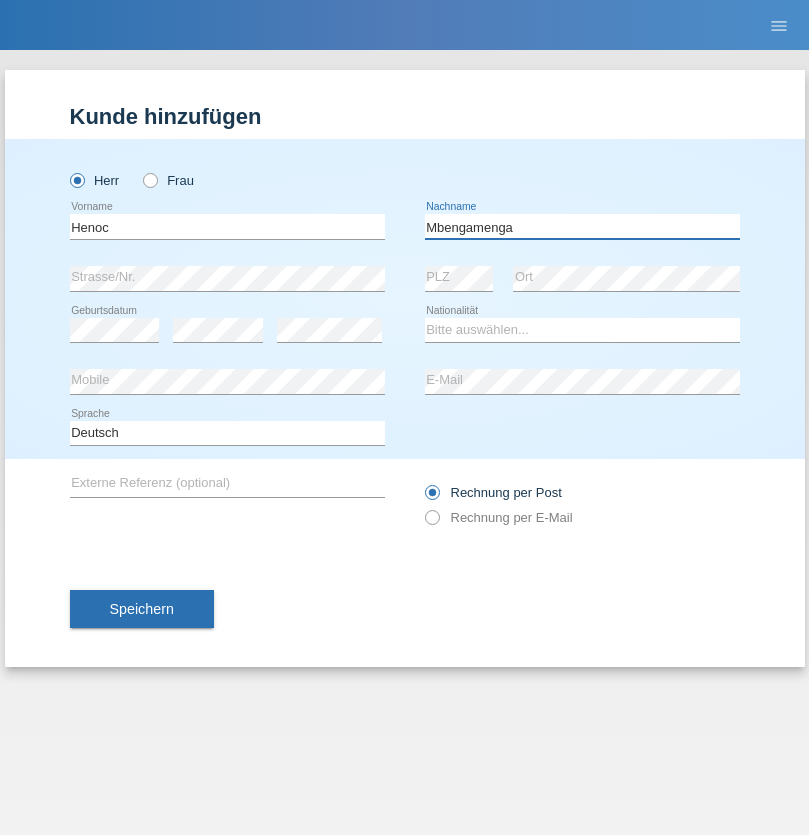 type on "Mbengamenga" 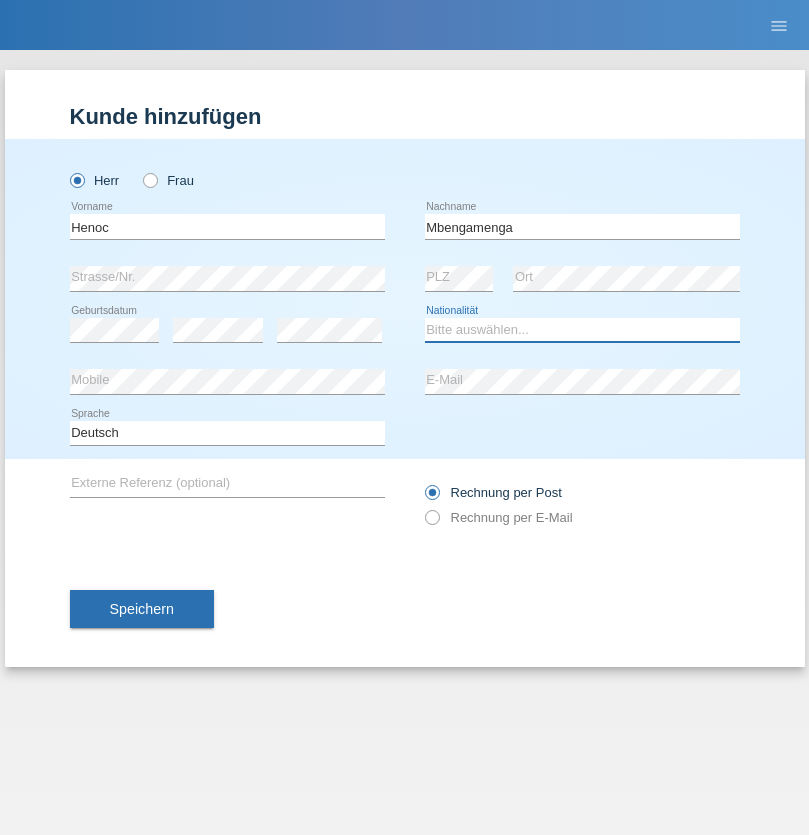 select on "CG" 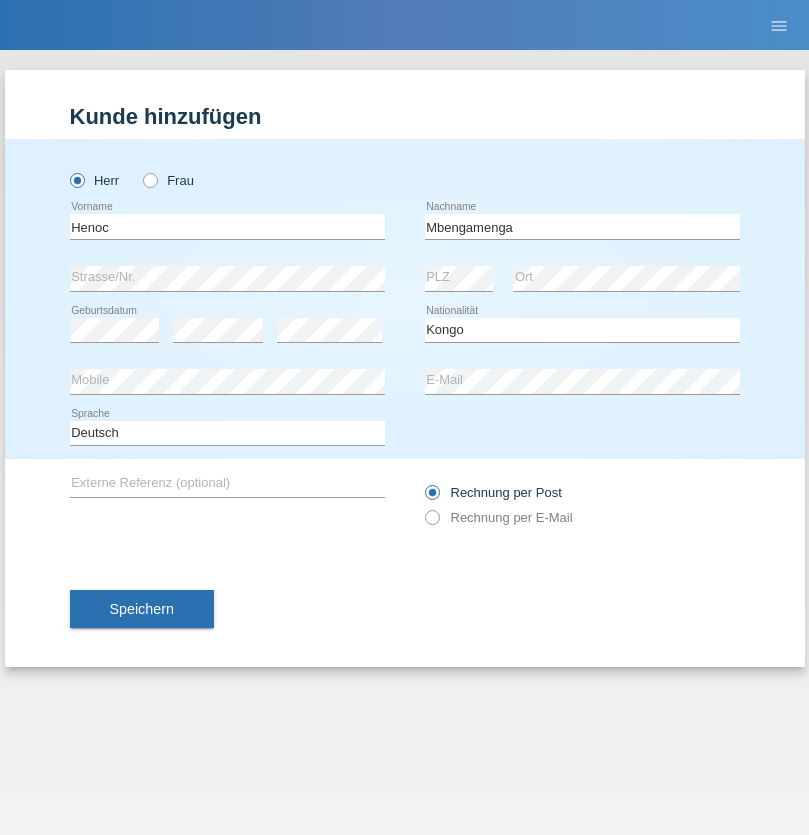 select on "C" 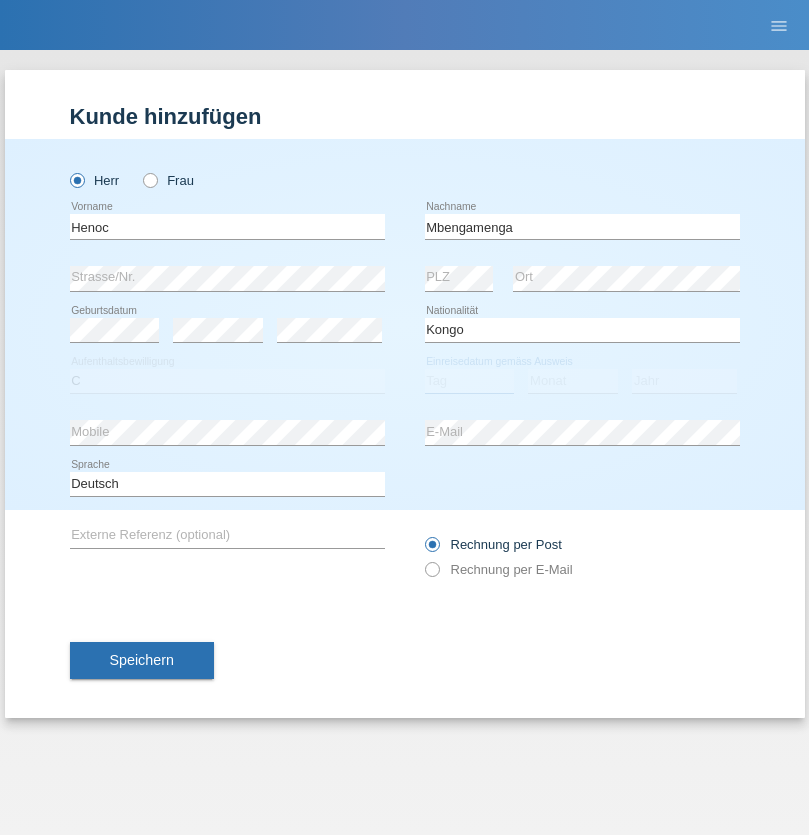 select on "18" 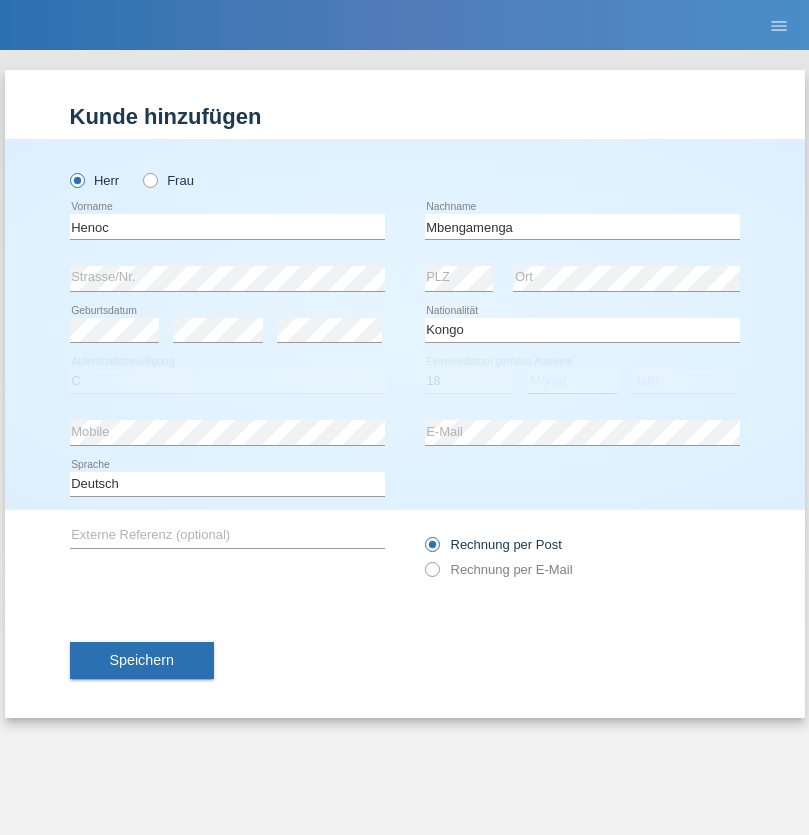 select on "09" 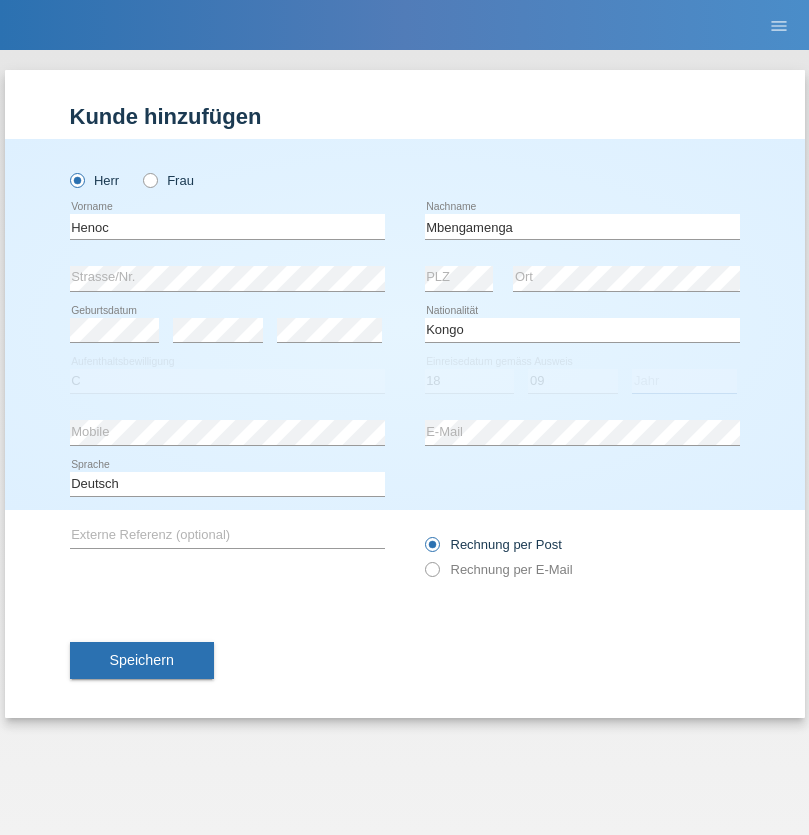select on "2000" 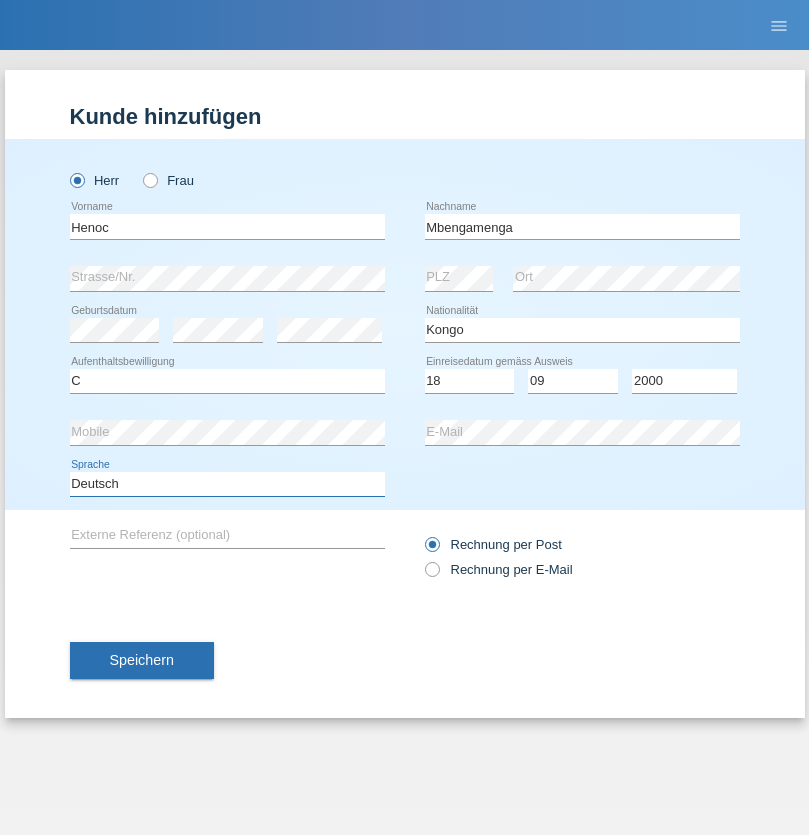 select on "en" 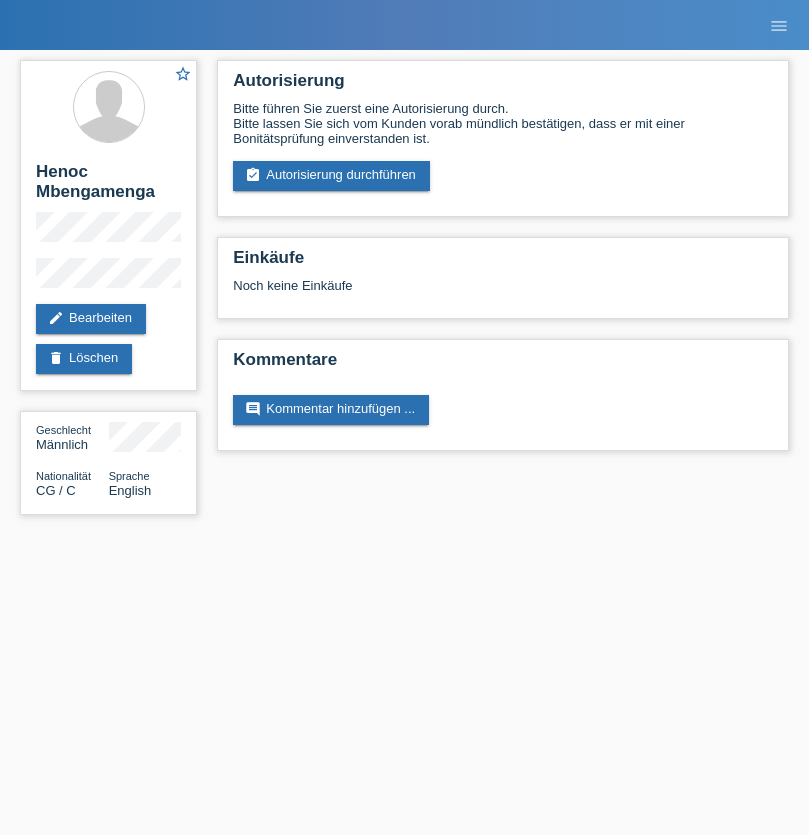 scroll, scrollTop: 0, scrollLeft: 0, axis: both 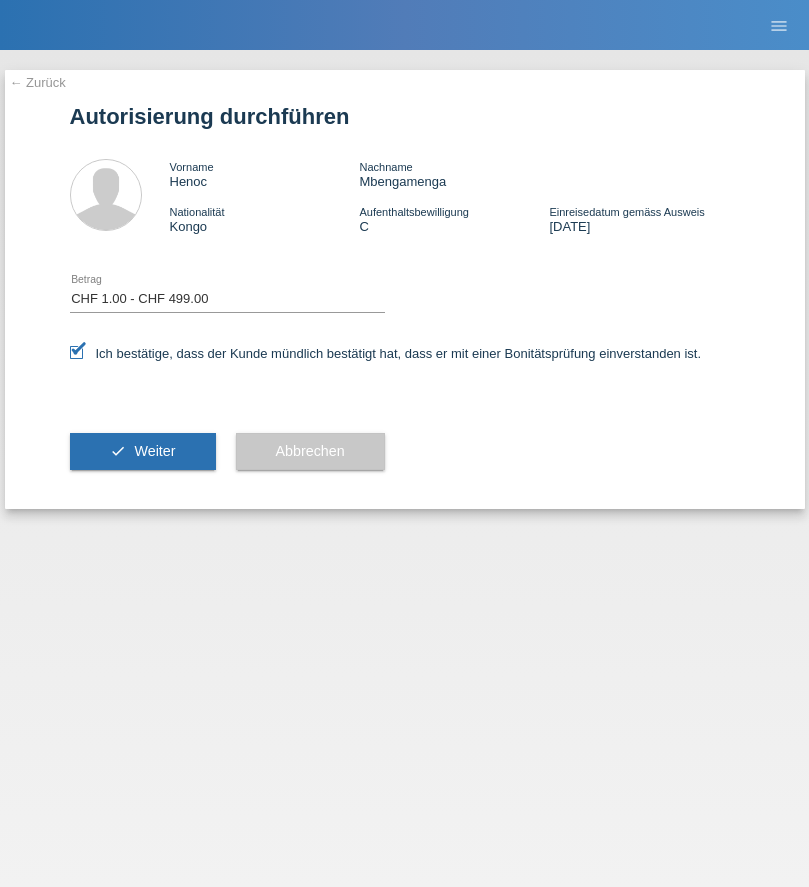select on "1" 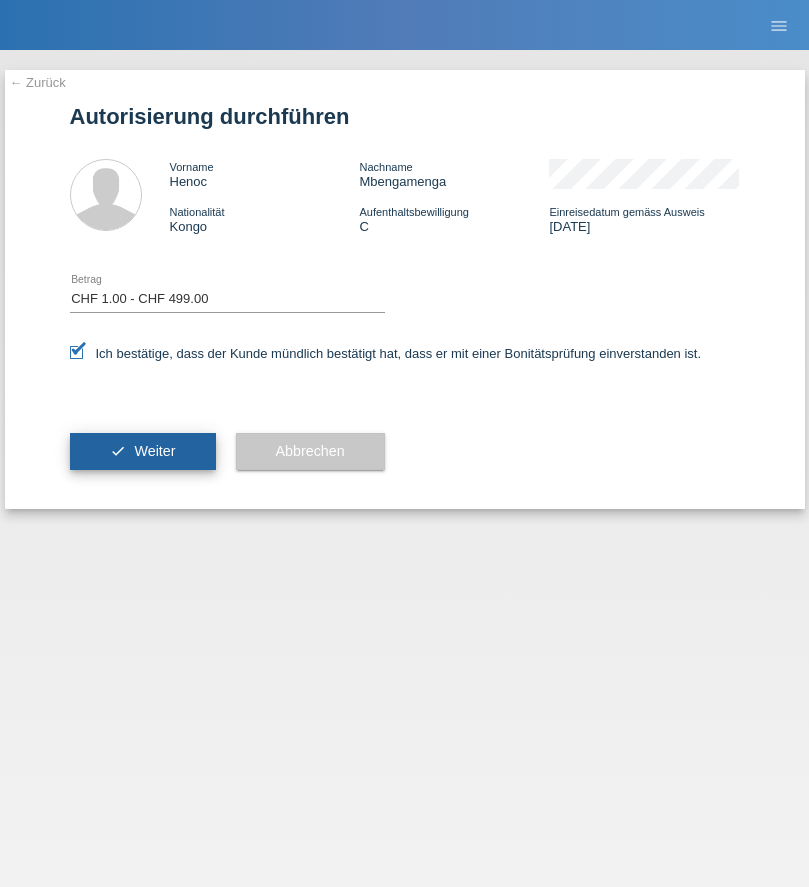 click on "Weiter" at bounding box center [154, 451] 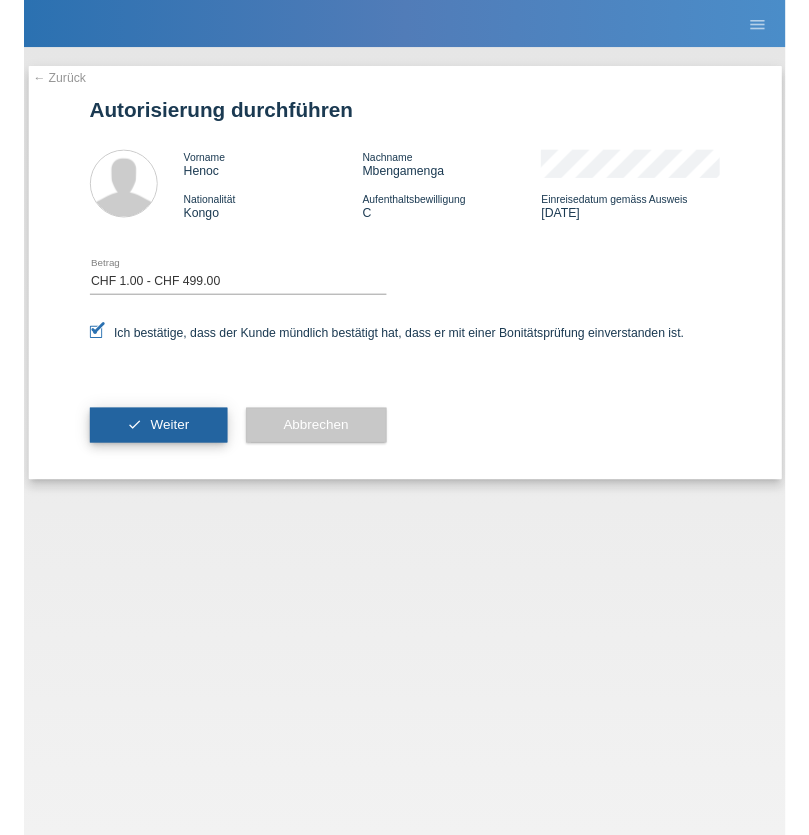 scroll, scrollTop: 0, scrollLeft: 0, axis: both 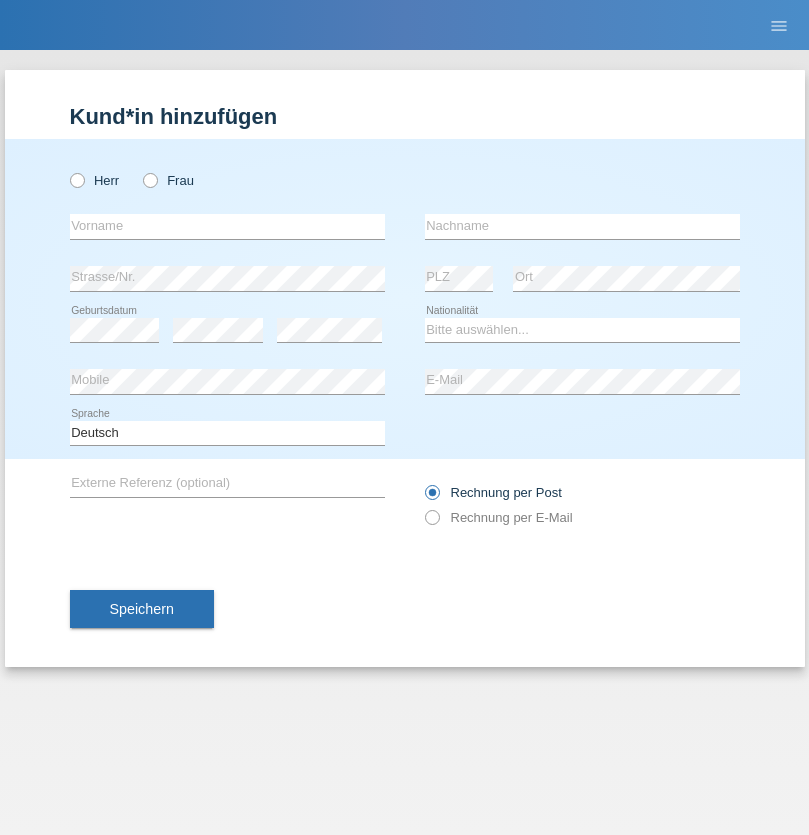 radio on "true" 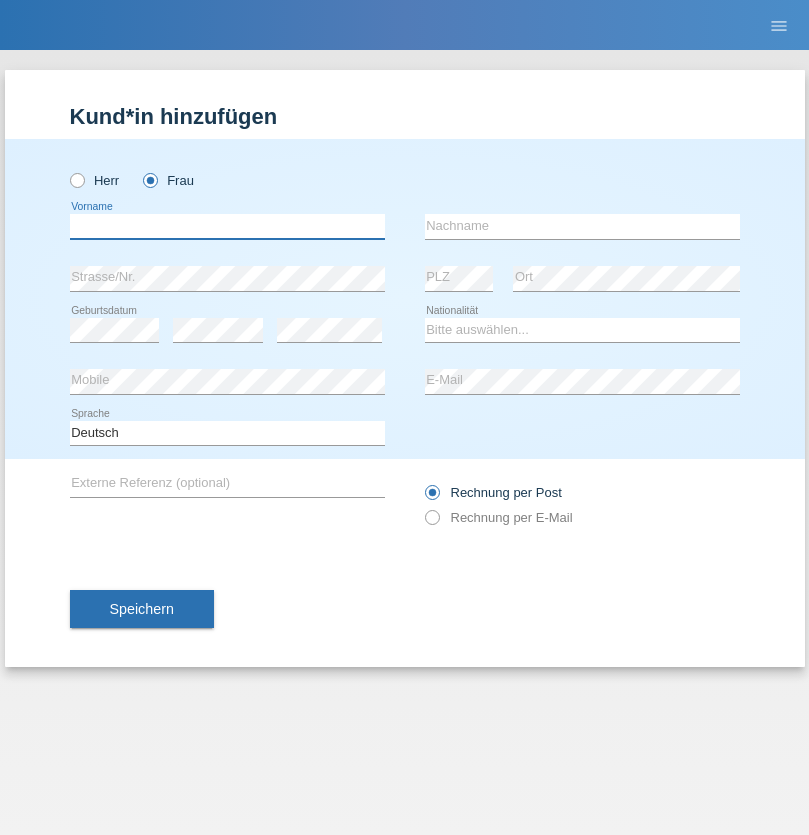 click at bounding box center (227, 226) 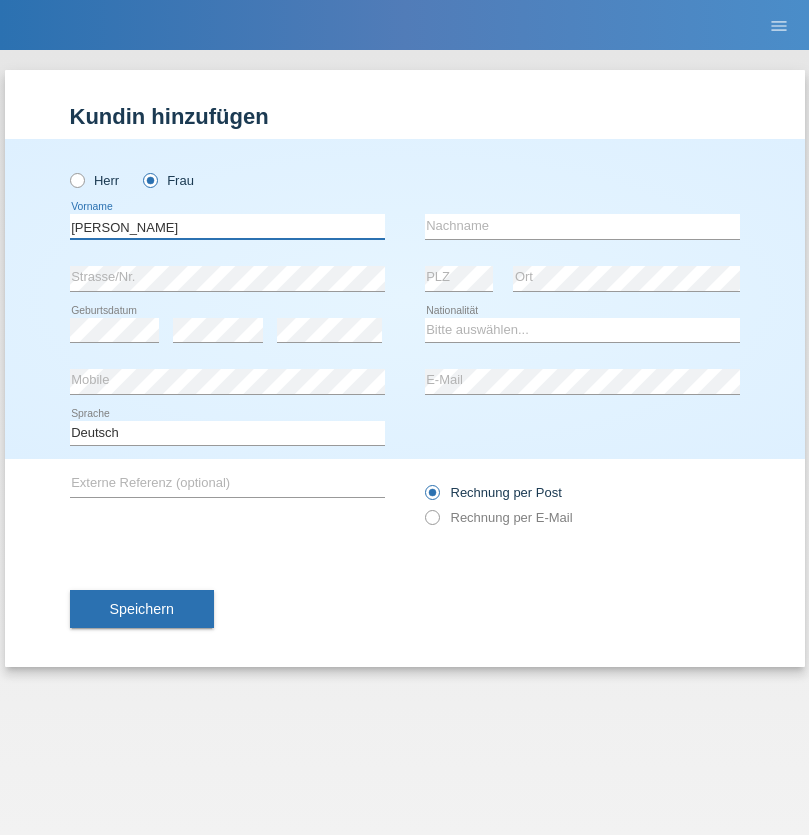 type on "Tanya Tunwaporn" 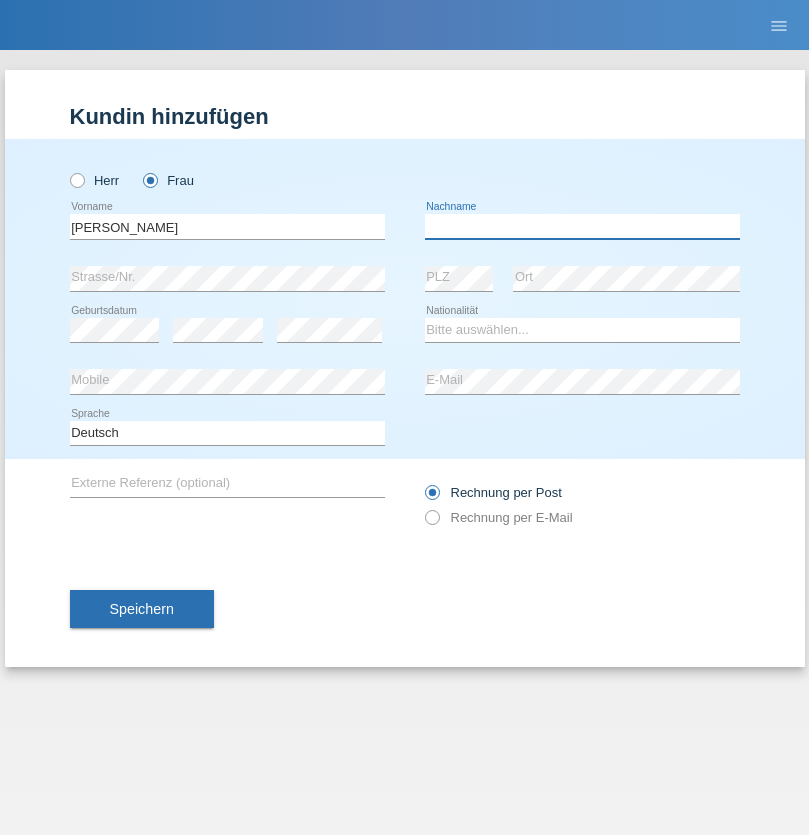 click at bounding box center (582, 226) 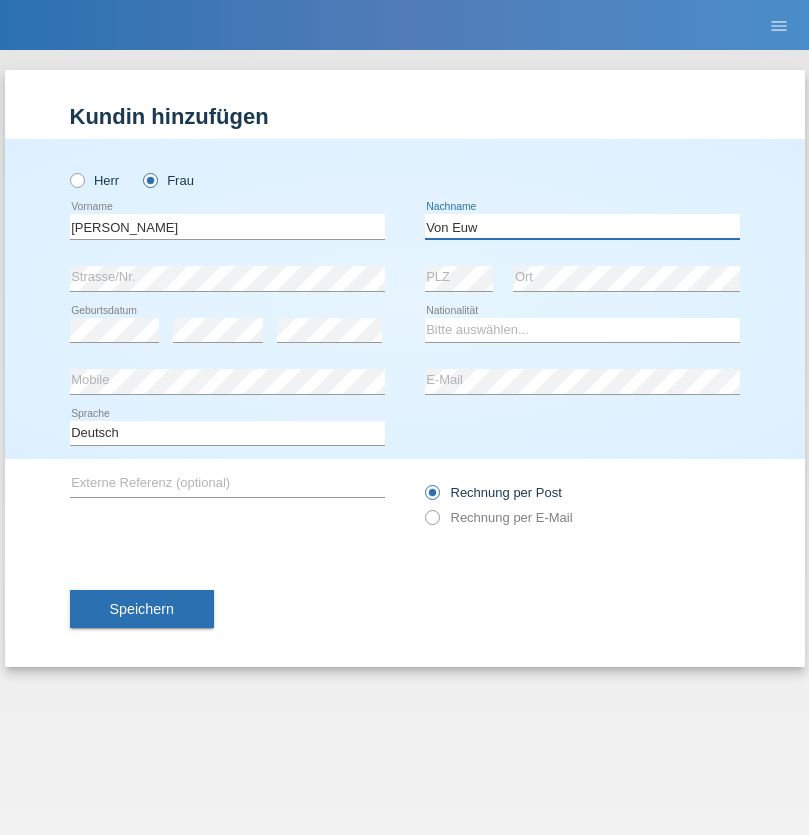 type on "Von Euw" 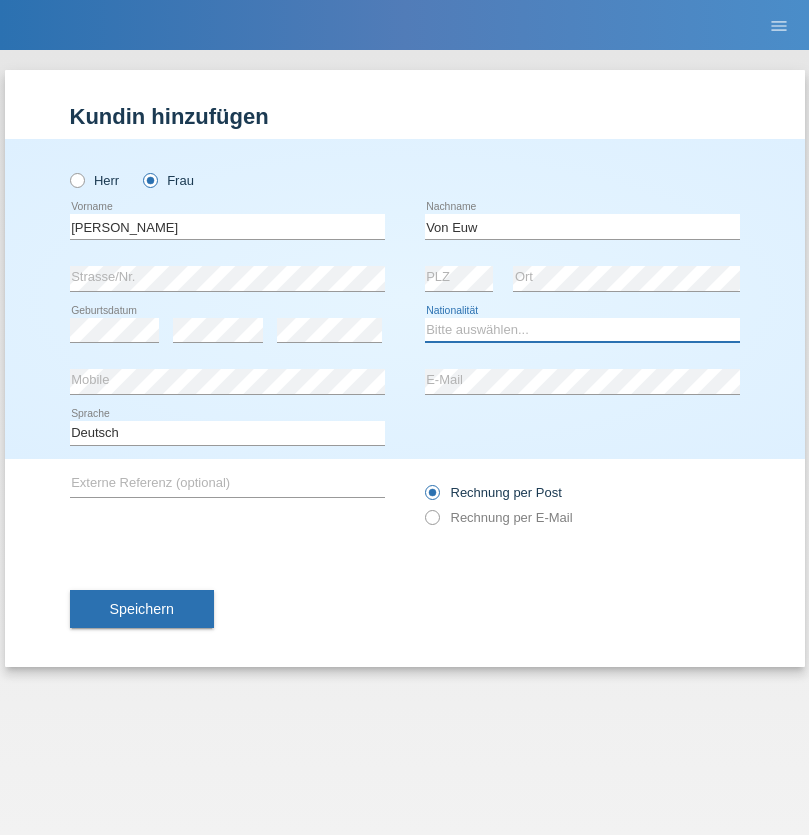 select on "CH" 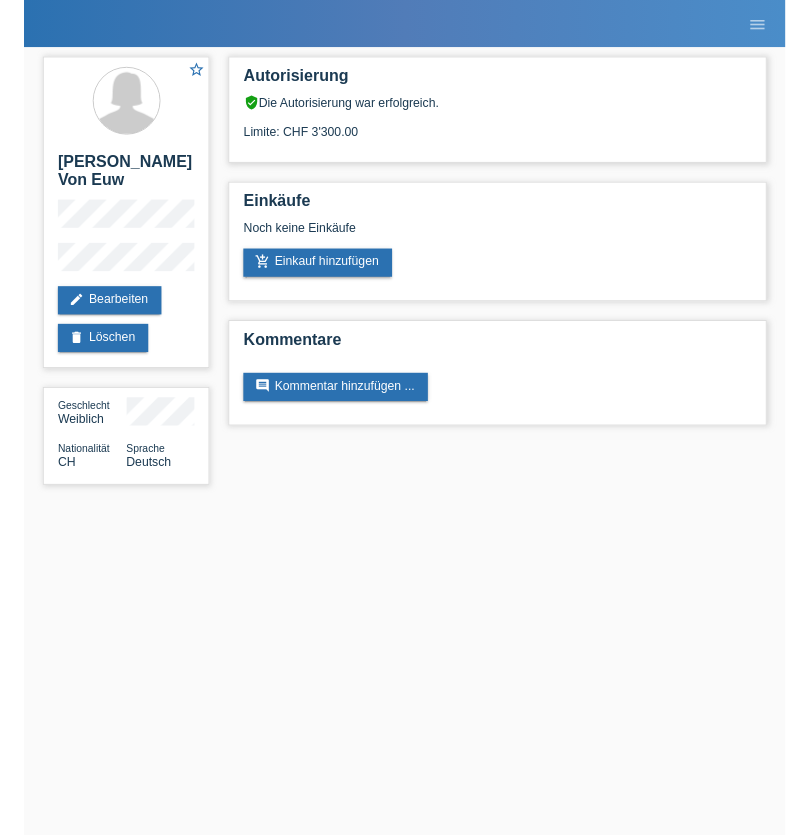 scroll, scrollTop: 0, scrollLeft: 0, axis: both 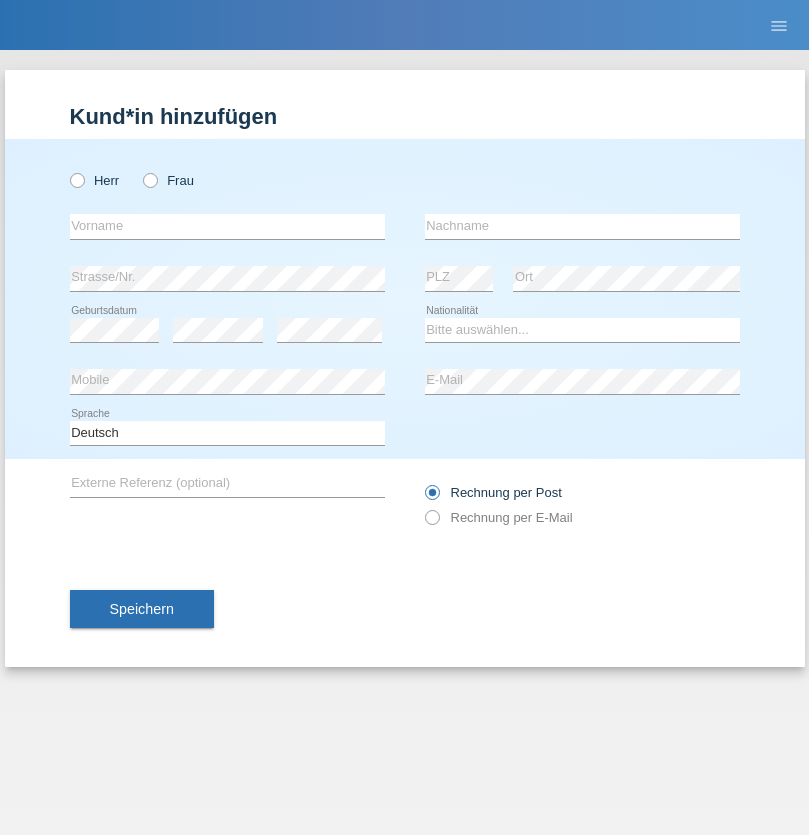 radio on "true" 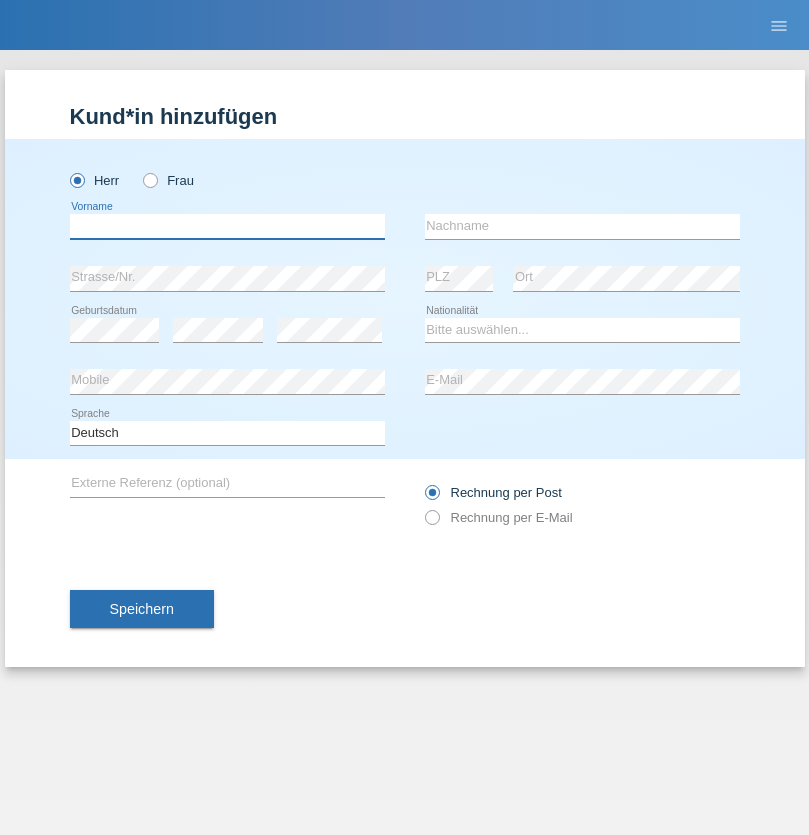 click at bounding box center [227, 226] 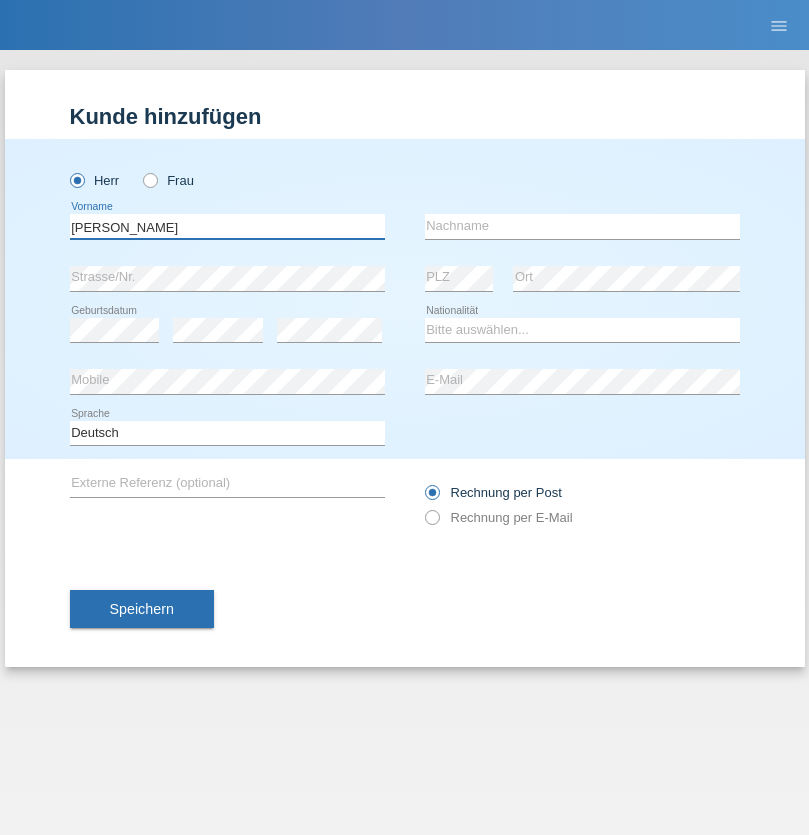 type on "Daniele" 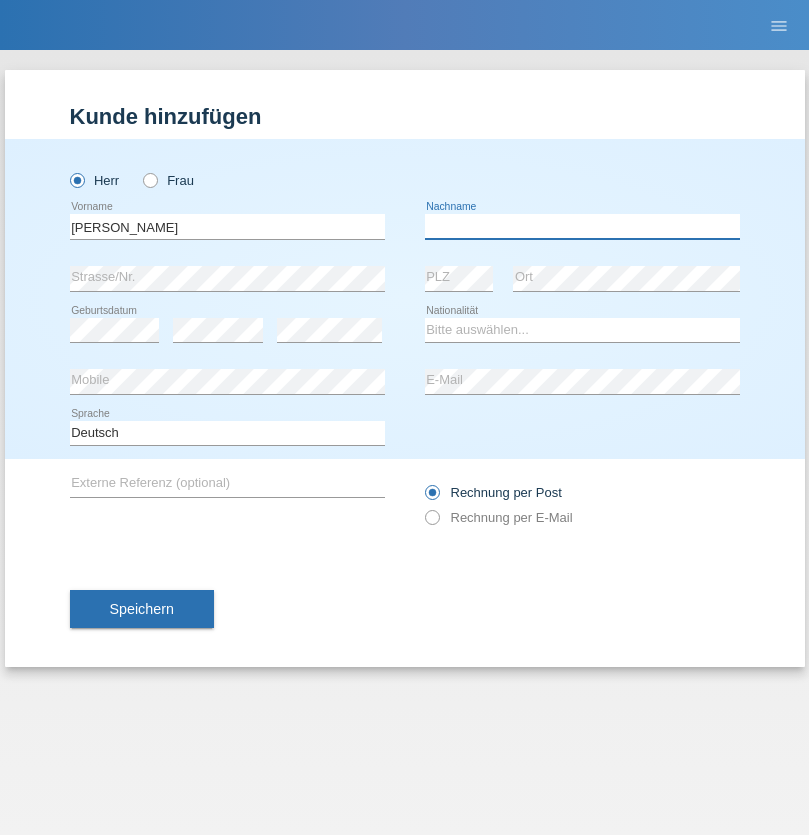 click at bounding box center [582, 226] 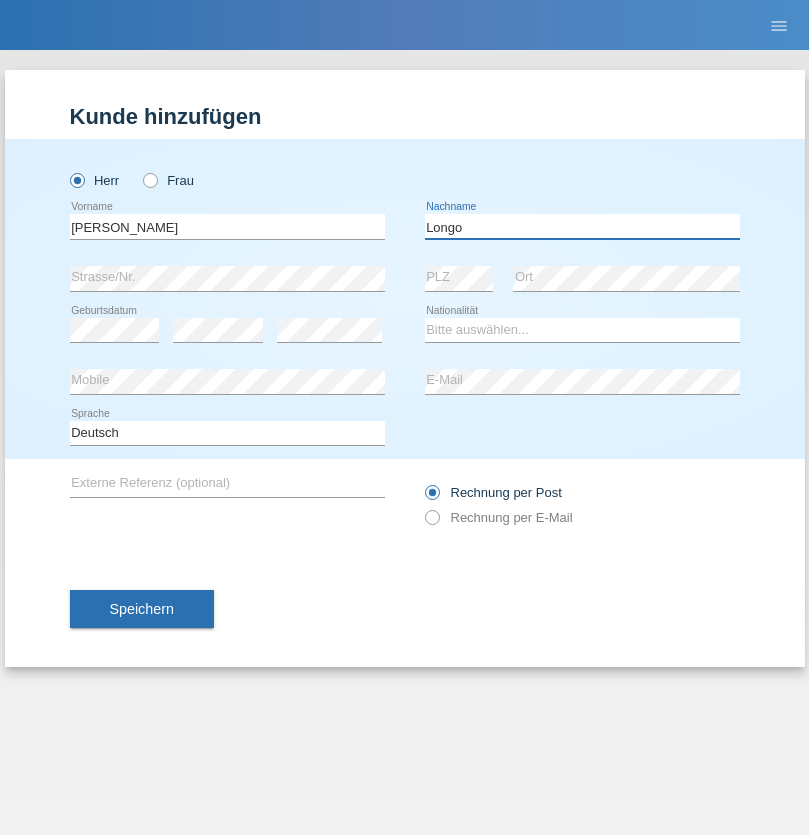 type on "Longo" 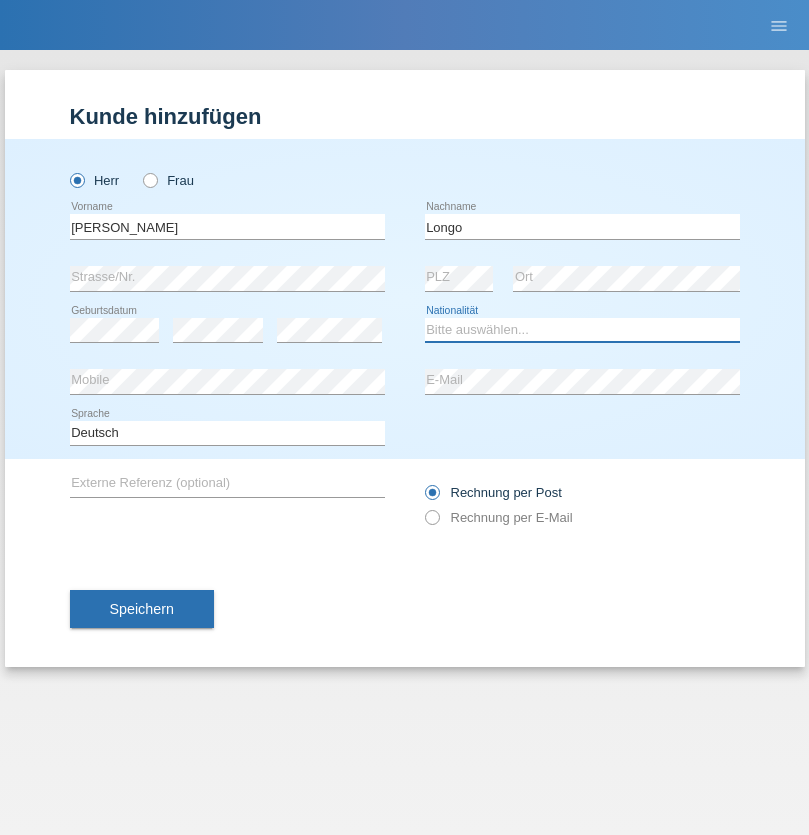 select on "IT" 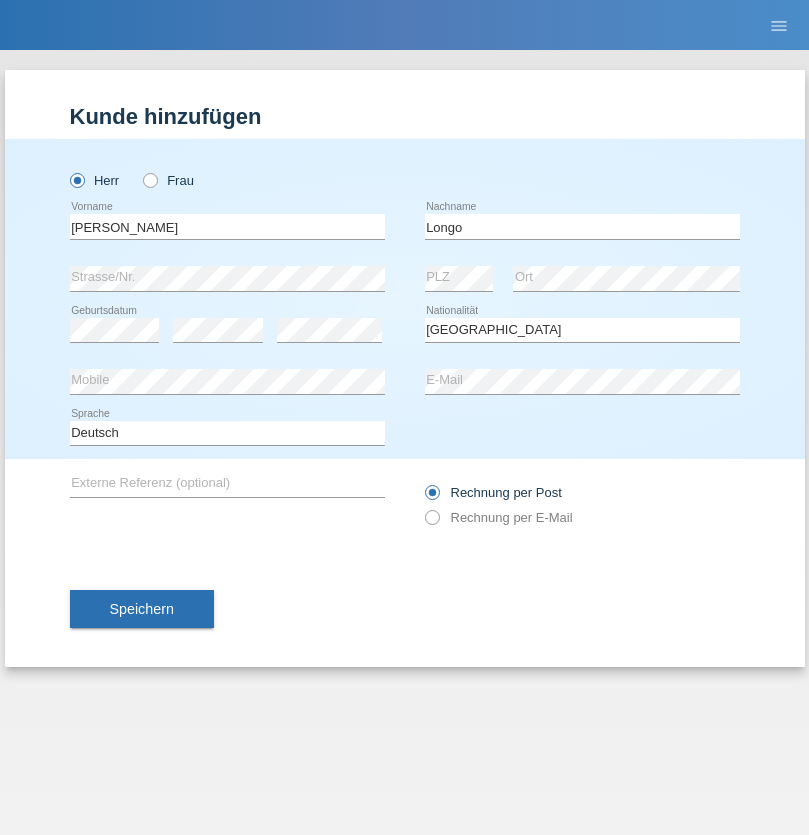 select on "C" 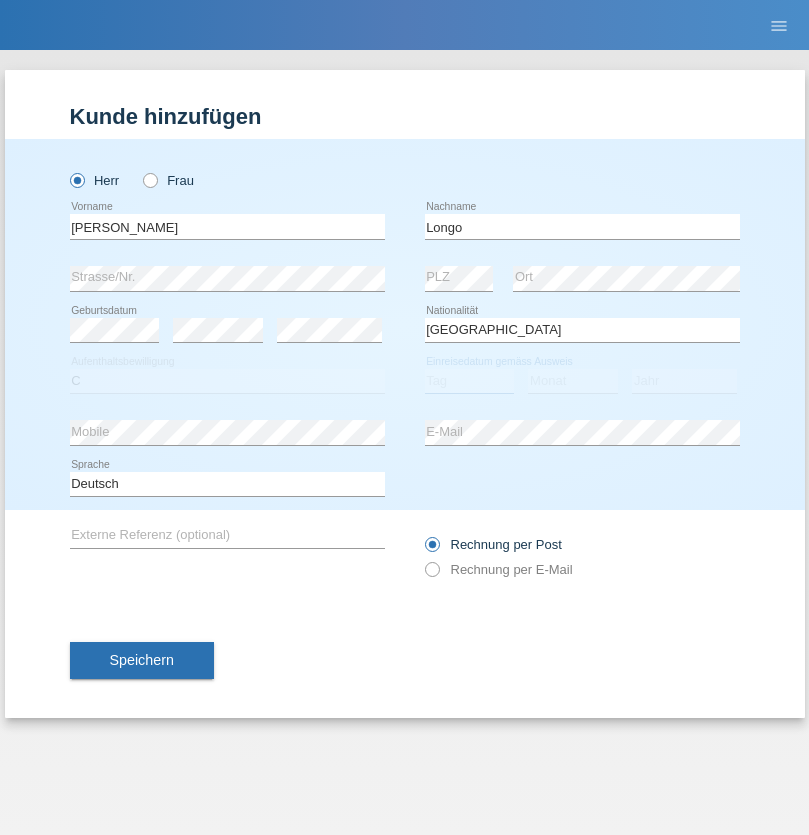 select on "12" 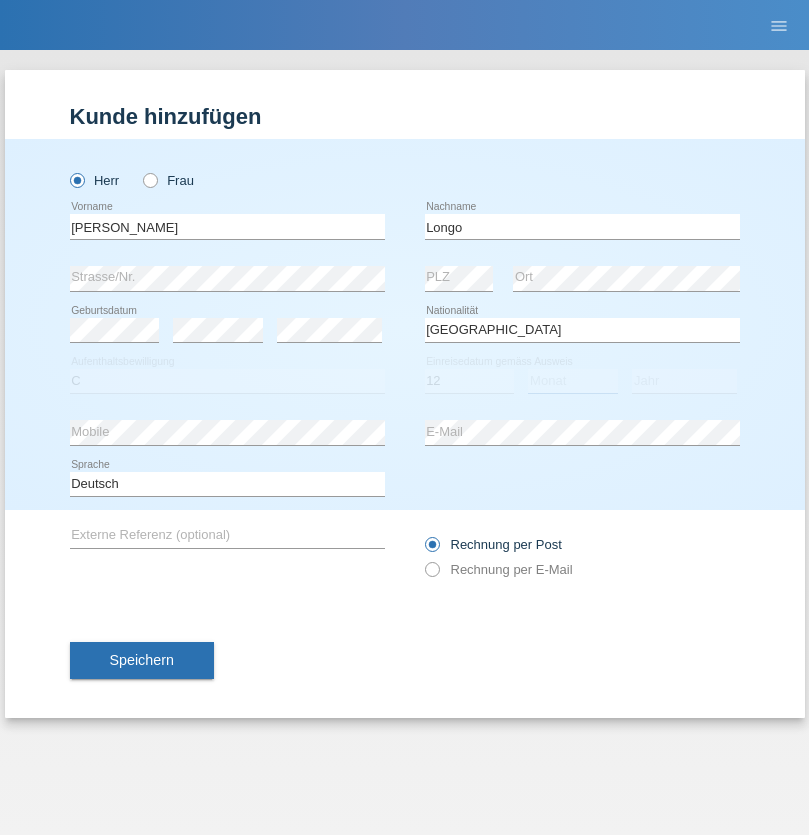 select on "02" 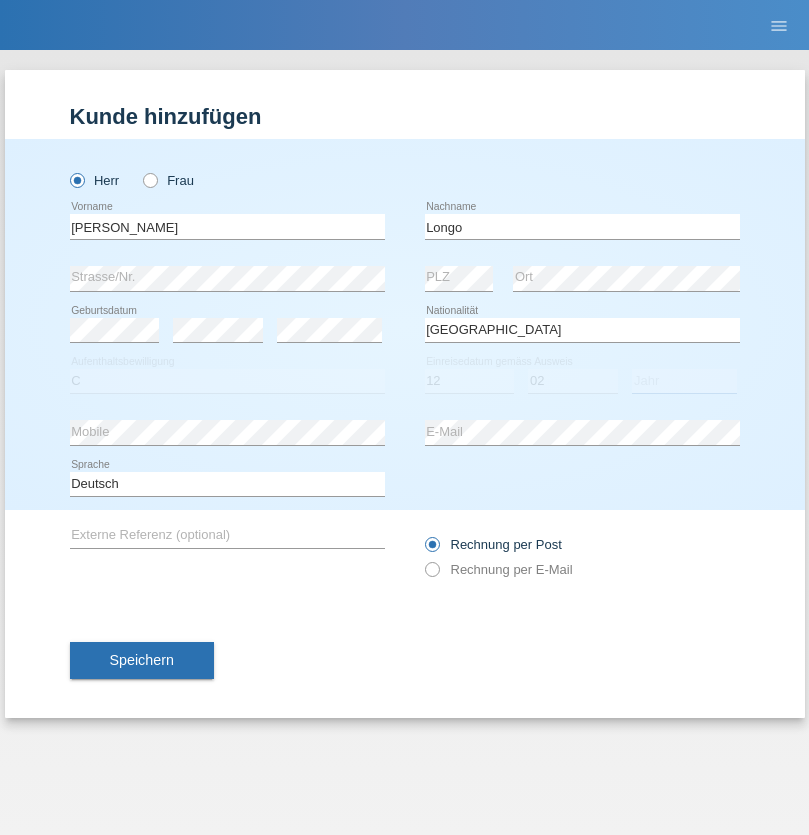 select on "1989" 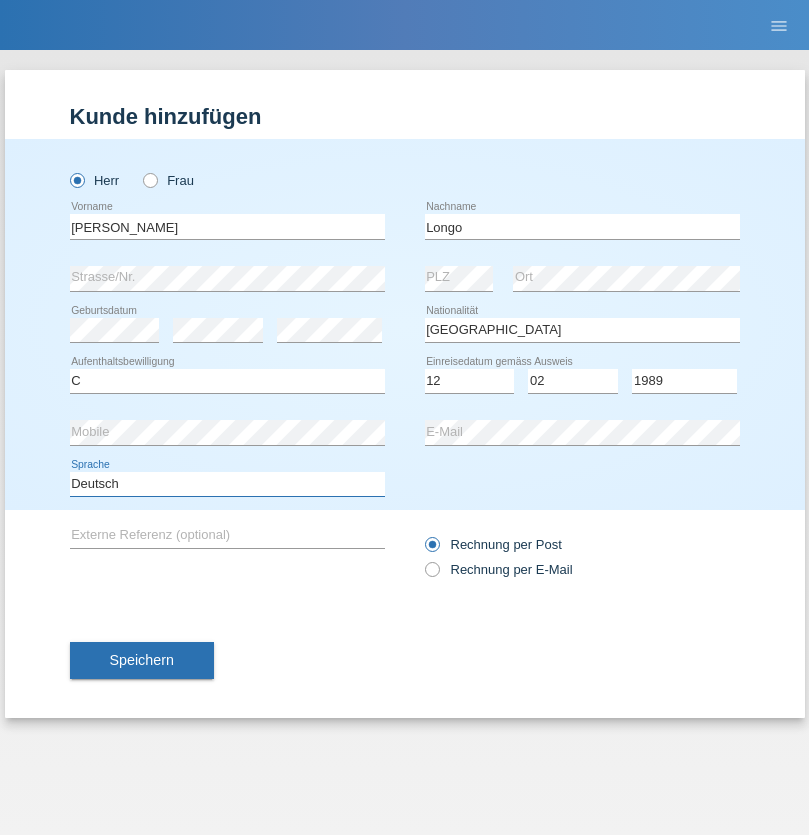 select on "en" 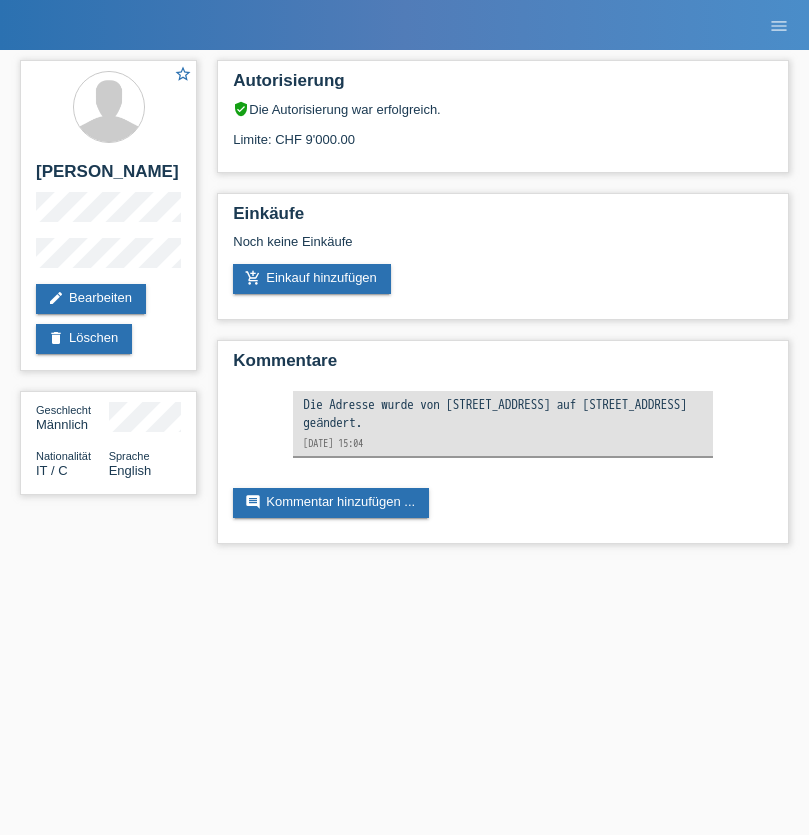 scroll, scrollTop: 0, scrollLeft: 0, axis: both 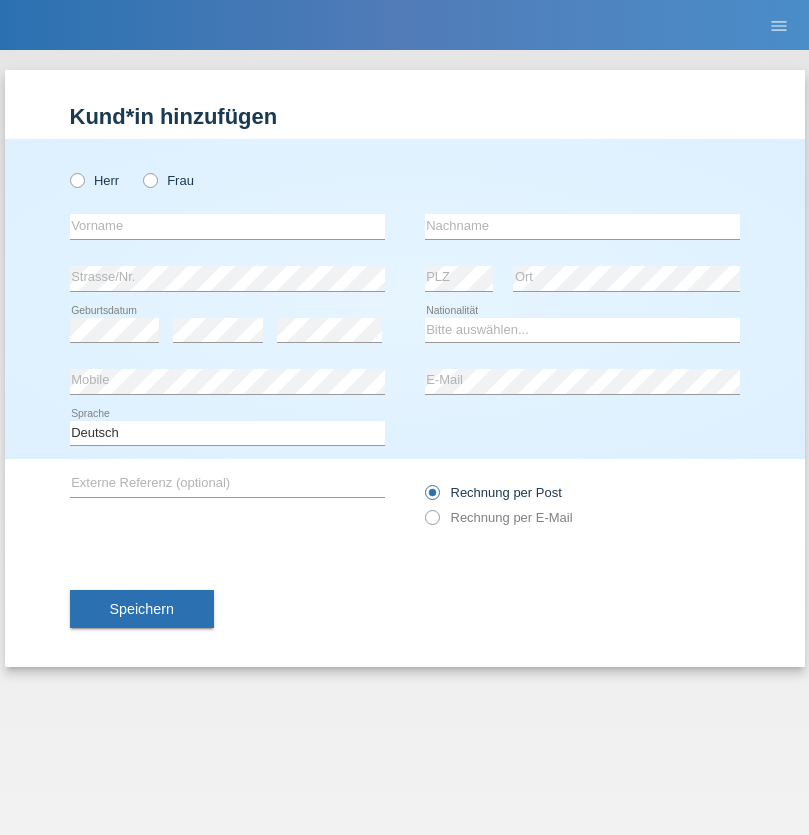 radio on "true" 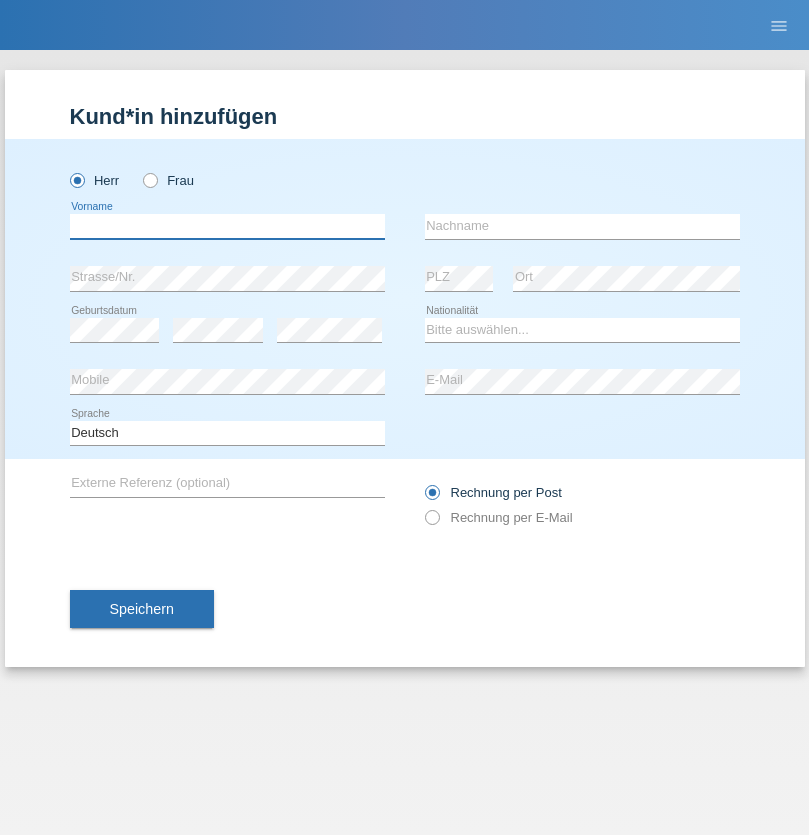 click at bounding box center [227, 226] 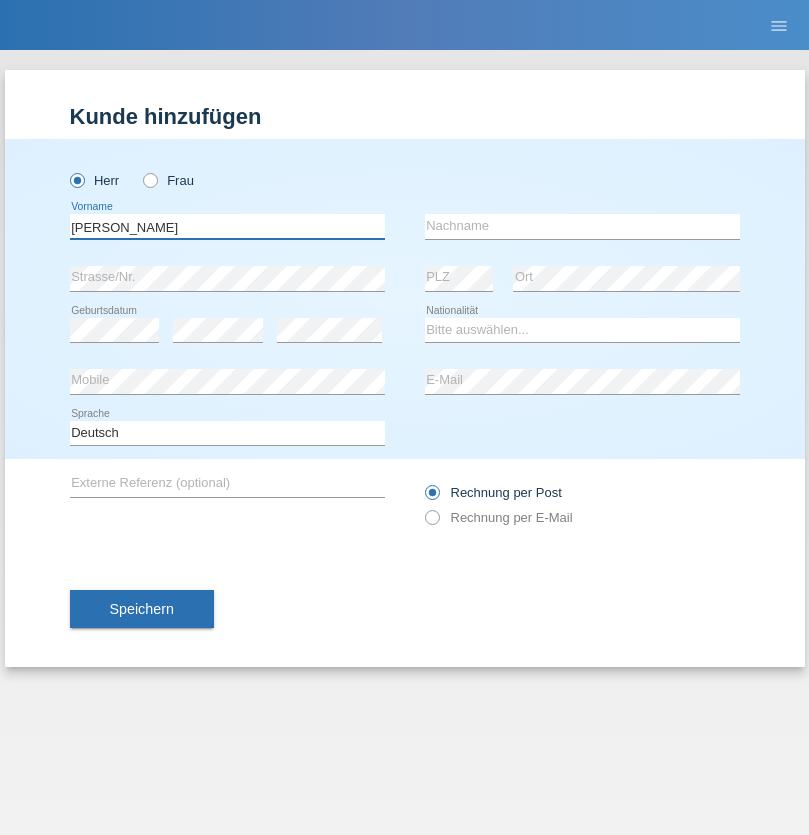 type on "[PERSON_NAME]" 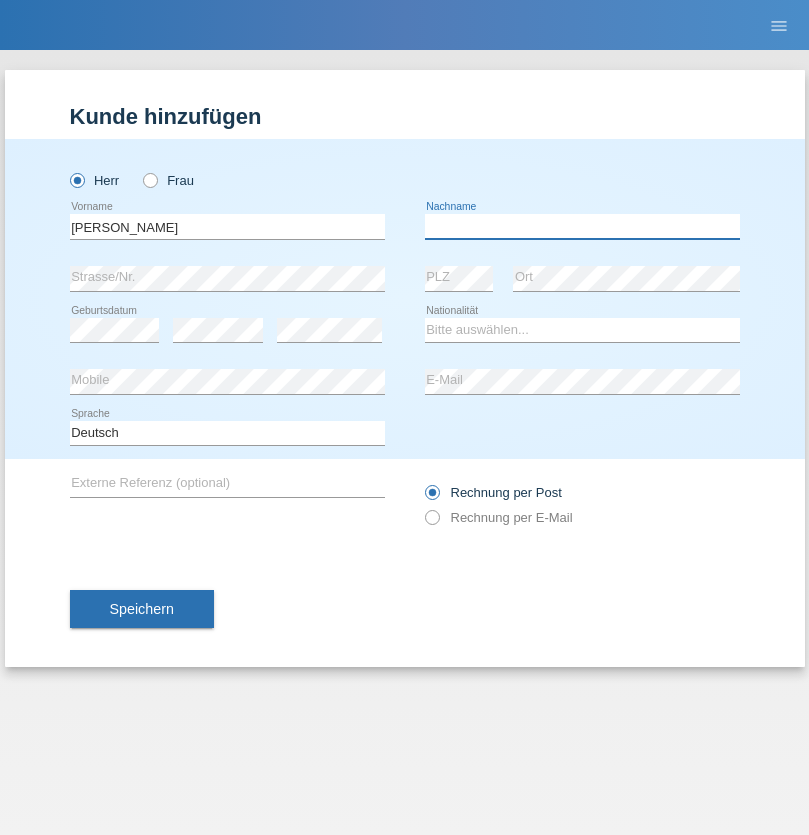 click at bounding box center [582, 226] 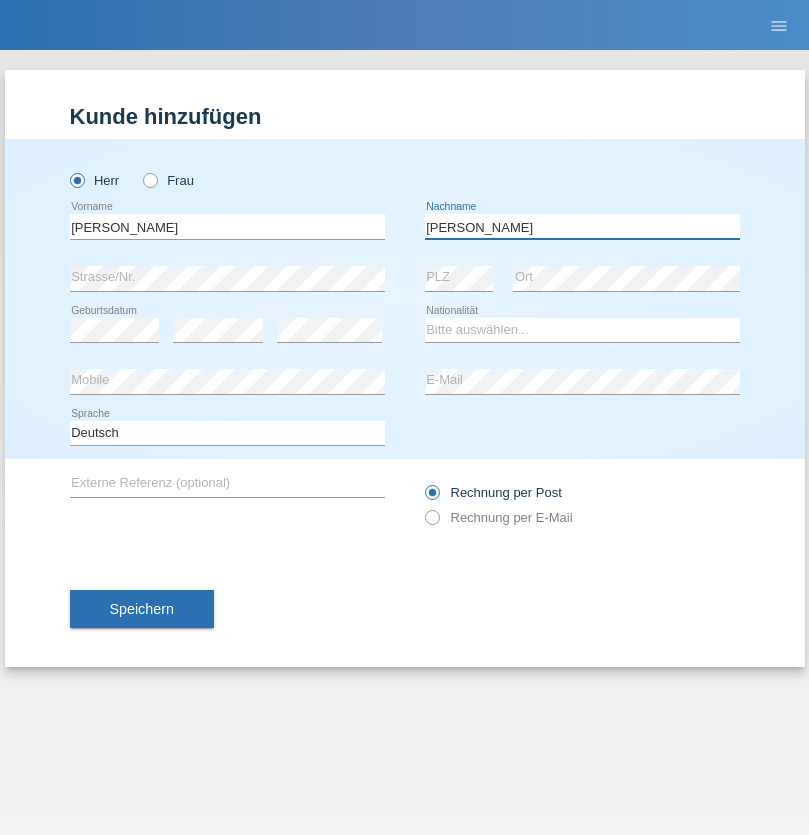 type on "[PERSON_NAME]" 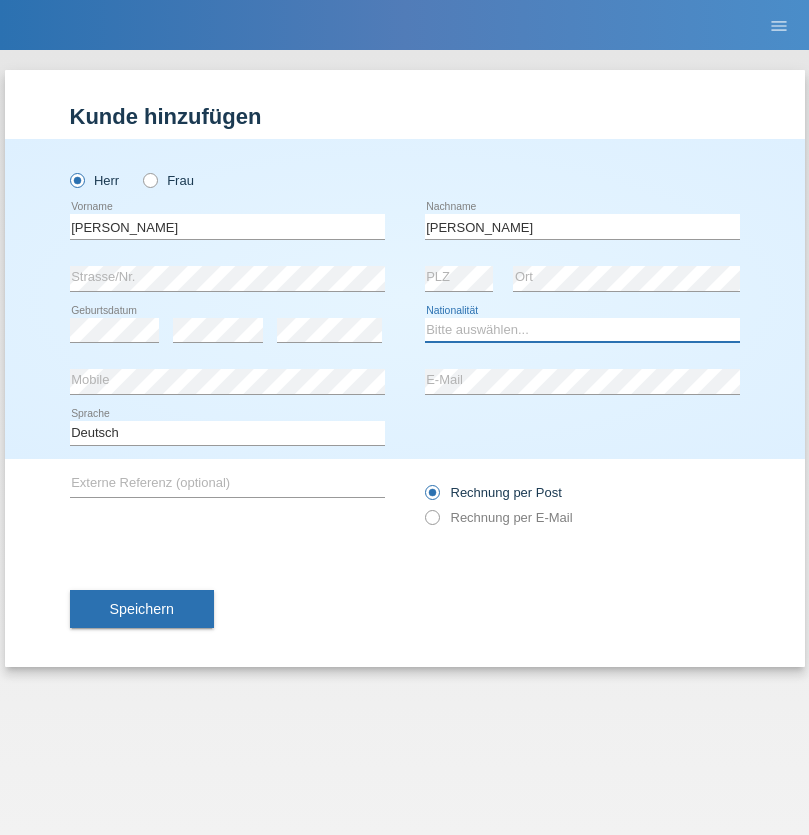 select on "CH" 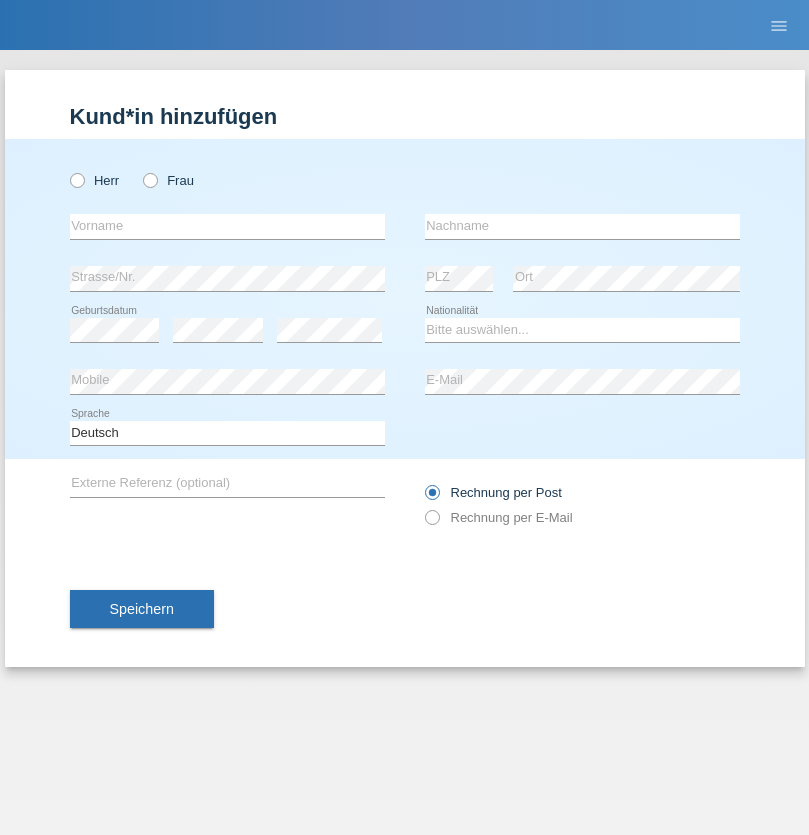 scroll, scrollTop: 0, scrollLeft: 0, axis: both 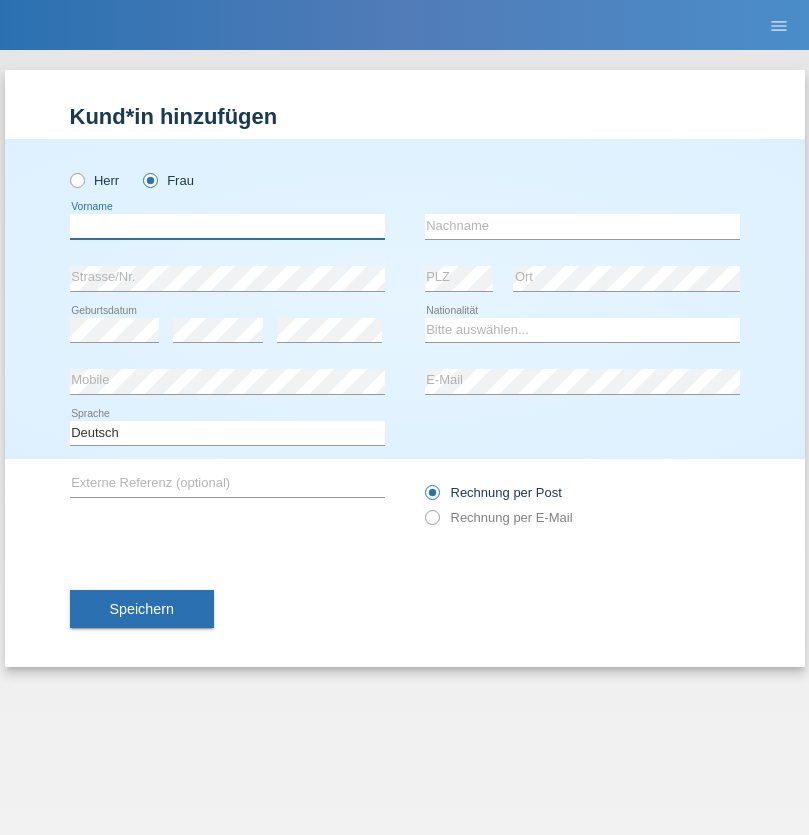 click at bounding box center [227, 226] 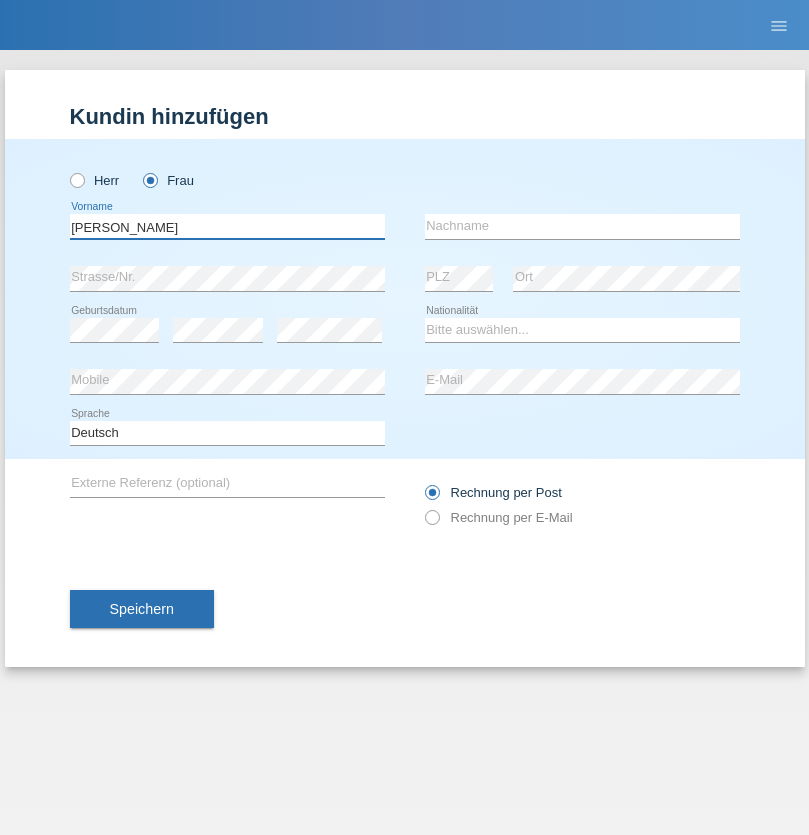 type on "Tanya Tunwaporn" 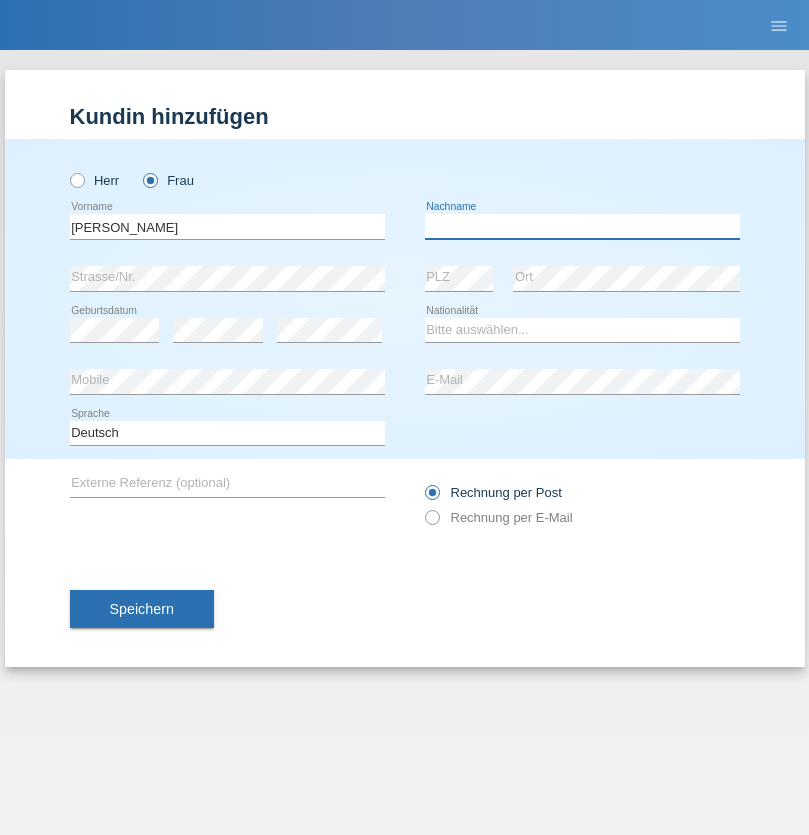 click at bounding box center (582, 226) 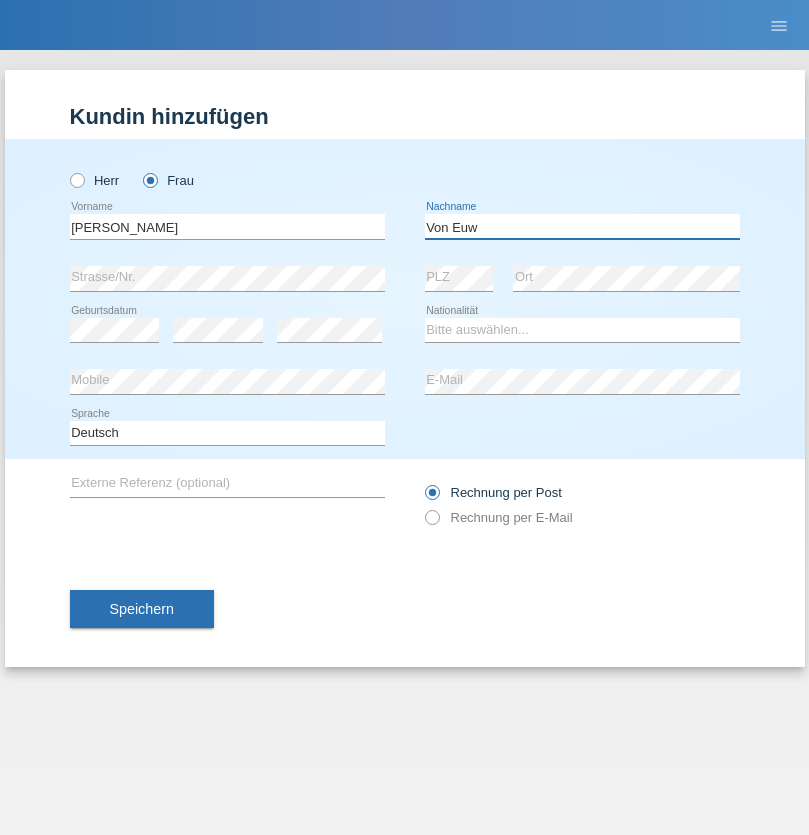 type on "Von Euw" 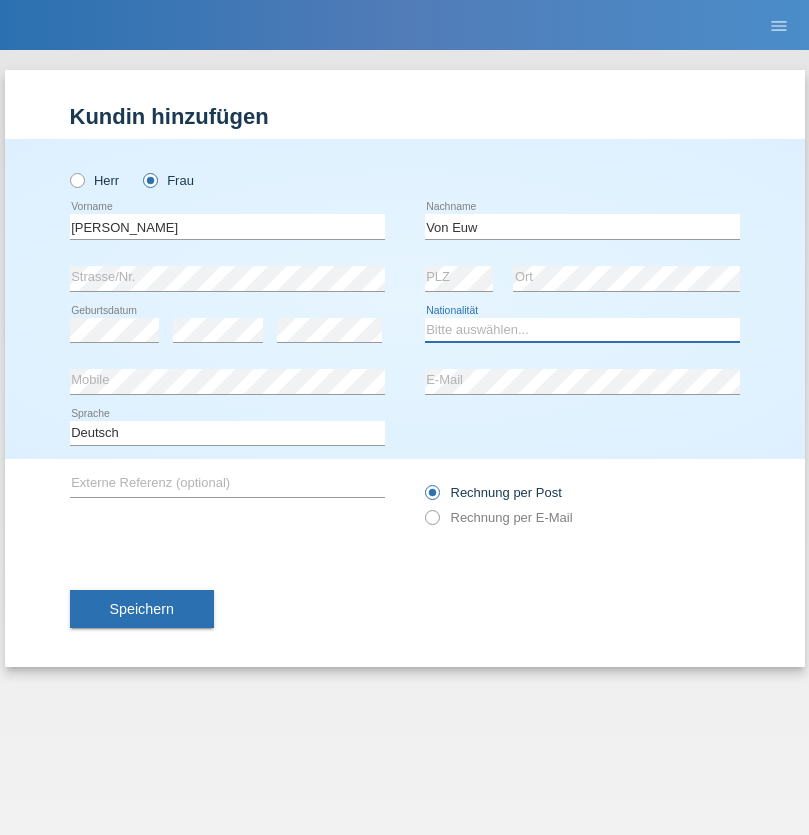 select on "CH" 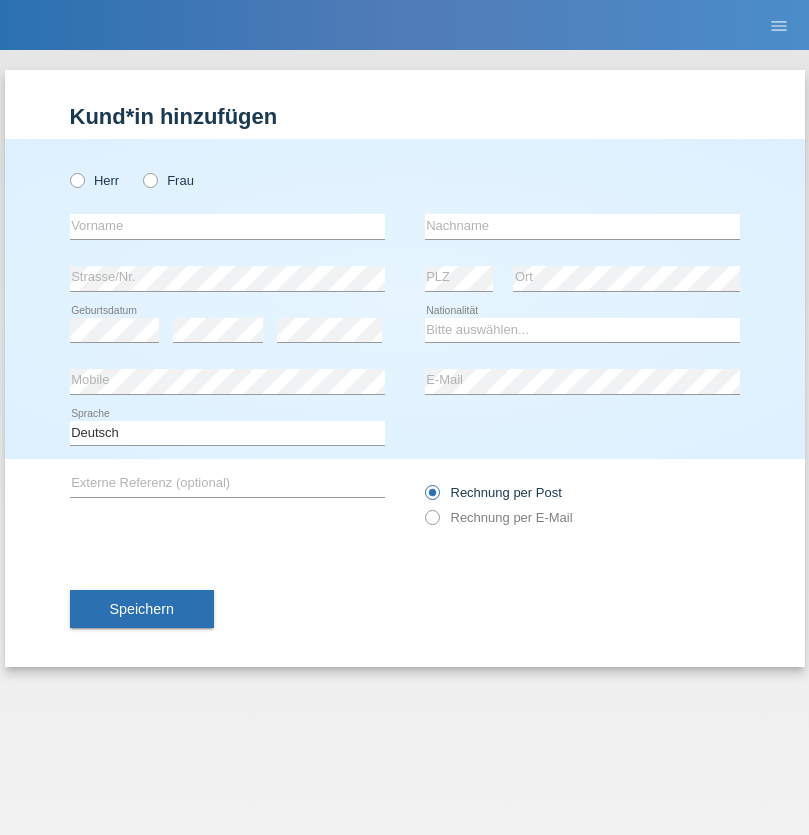scroll, scrollTop: 0, scrollLeft: 0, axis: both 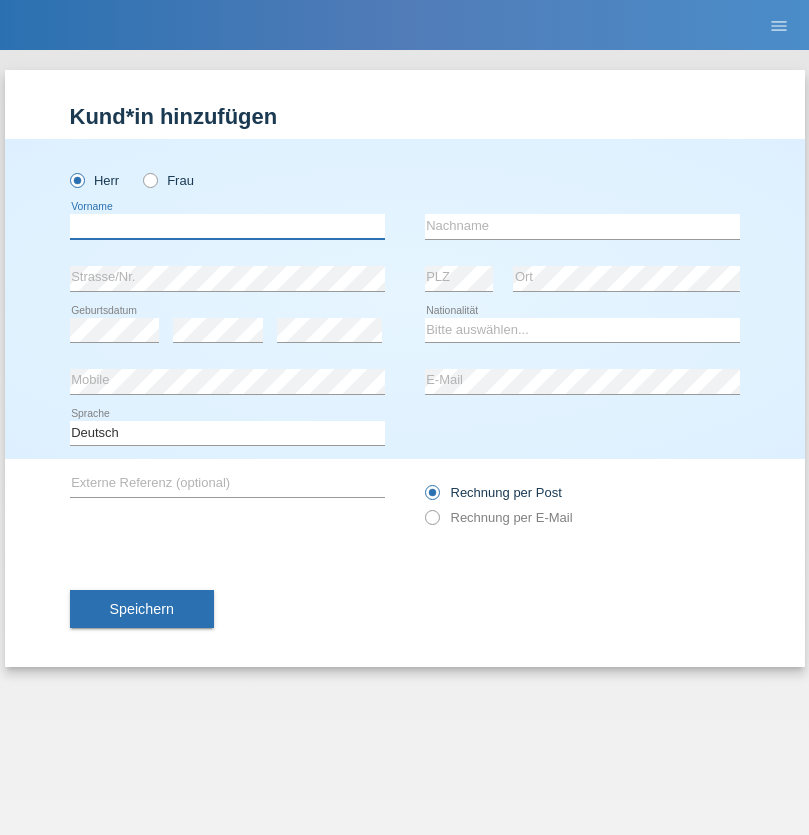 click at bounding box center [227, 226] 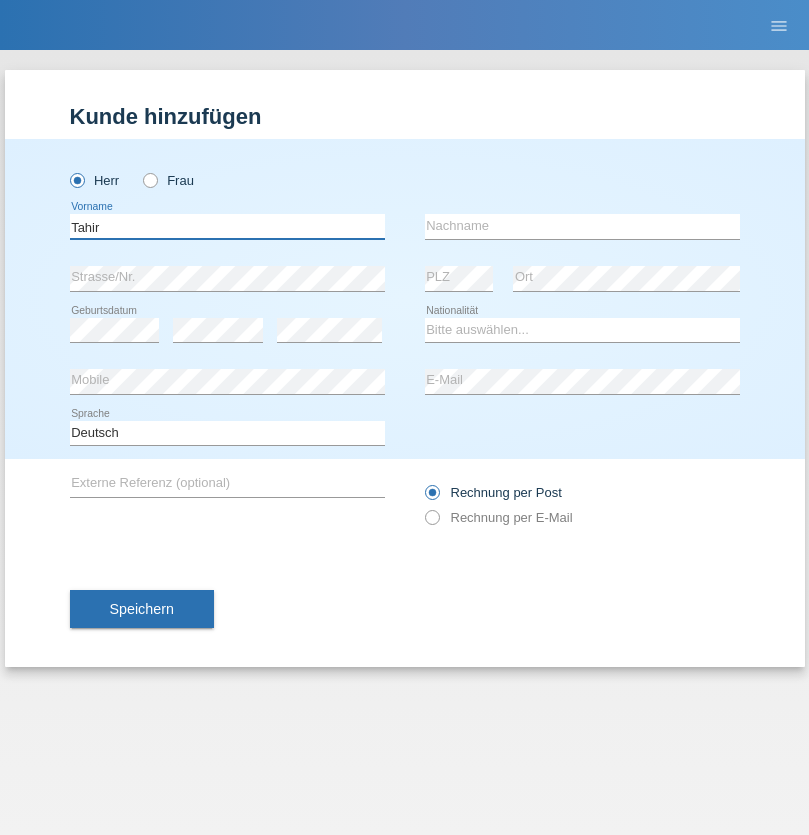 type on "Tahir" 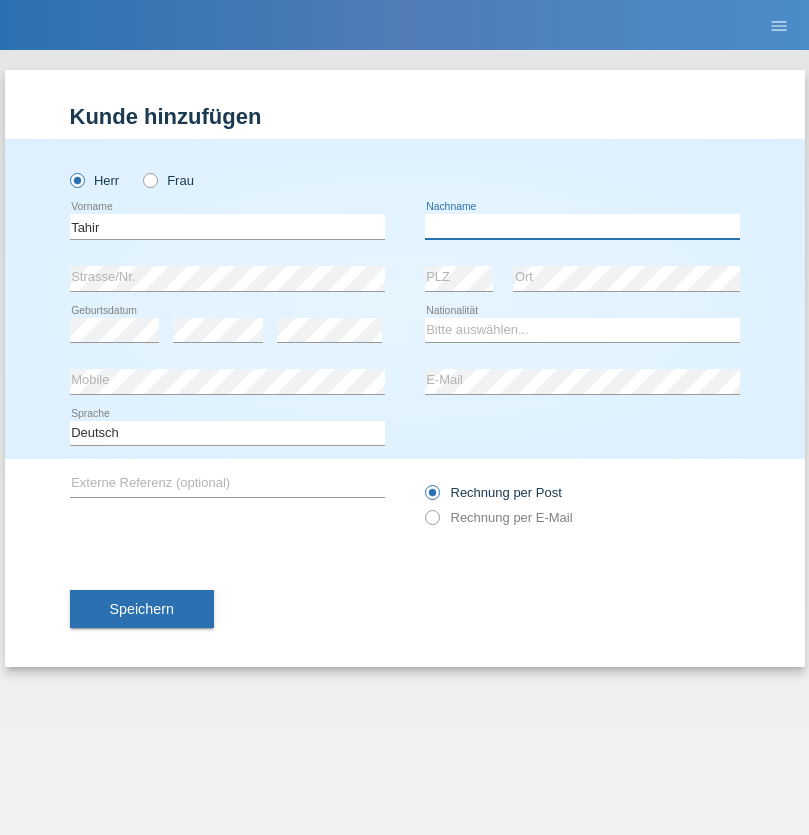 click at bounding box center (582, 226) 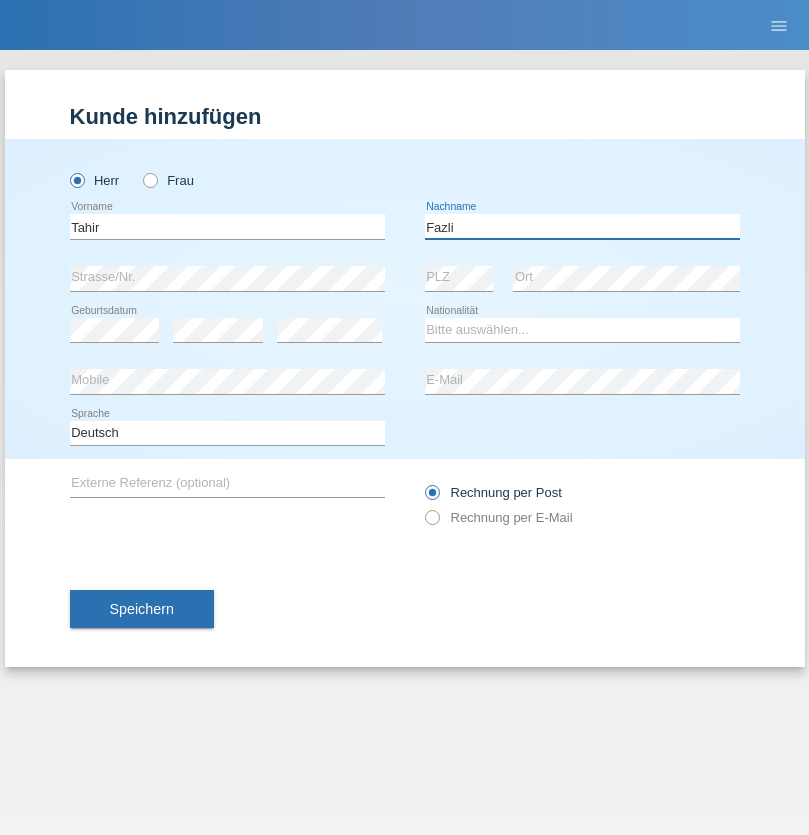 type on "Fazli" 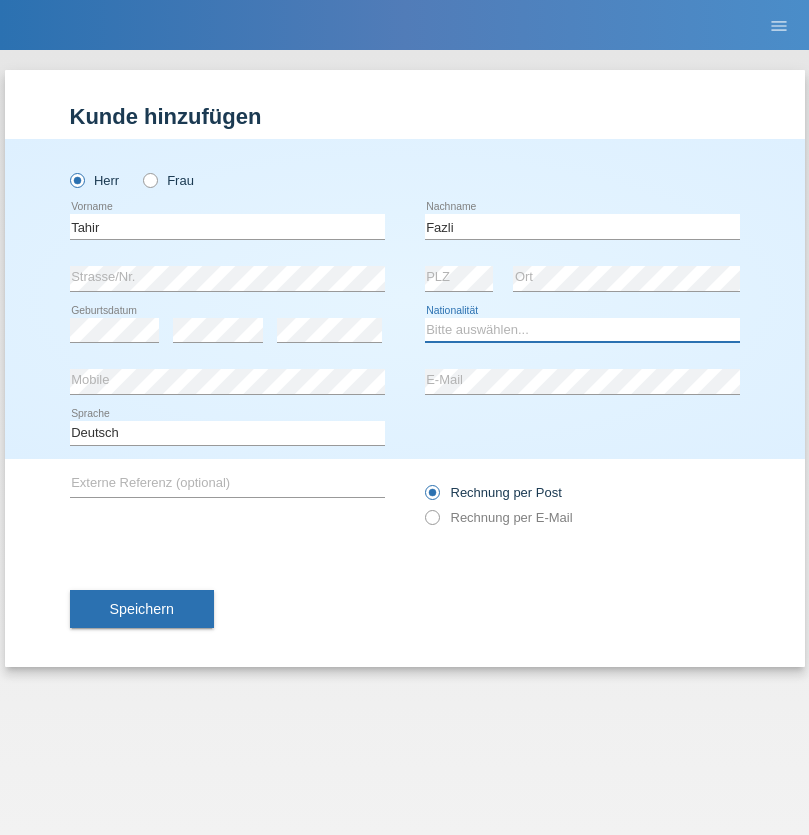 select on "MK" 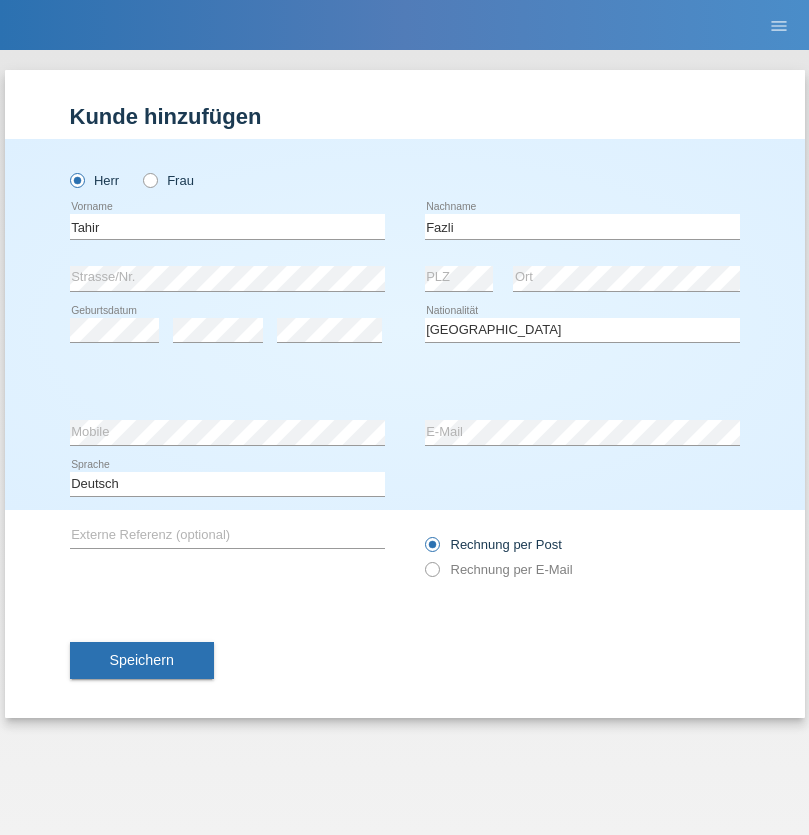 select on "C" 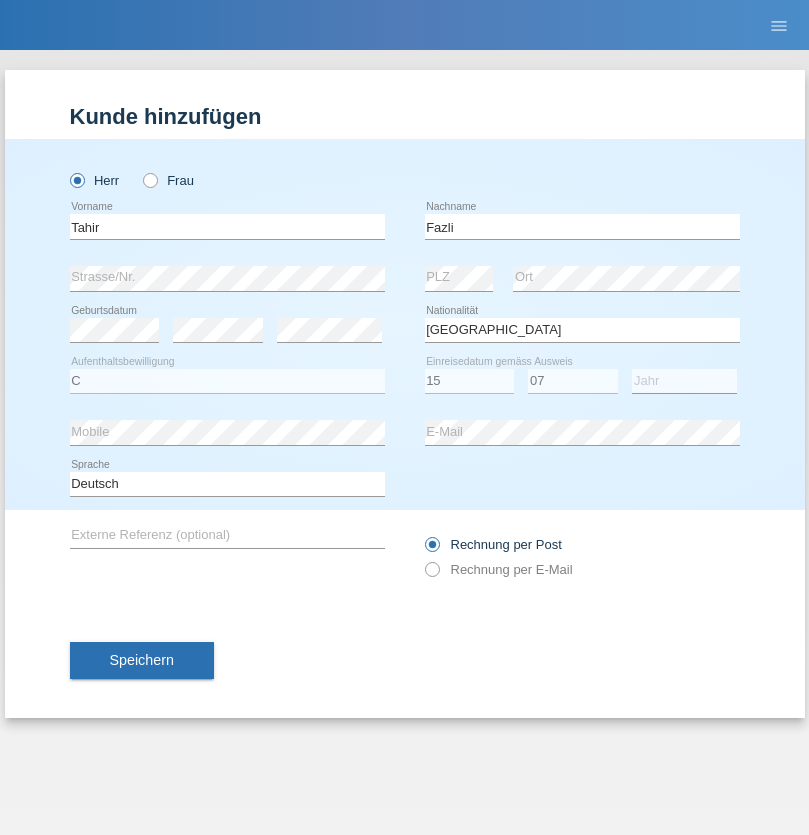 select on "1988" 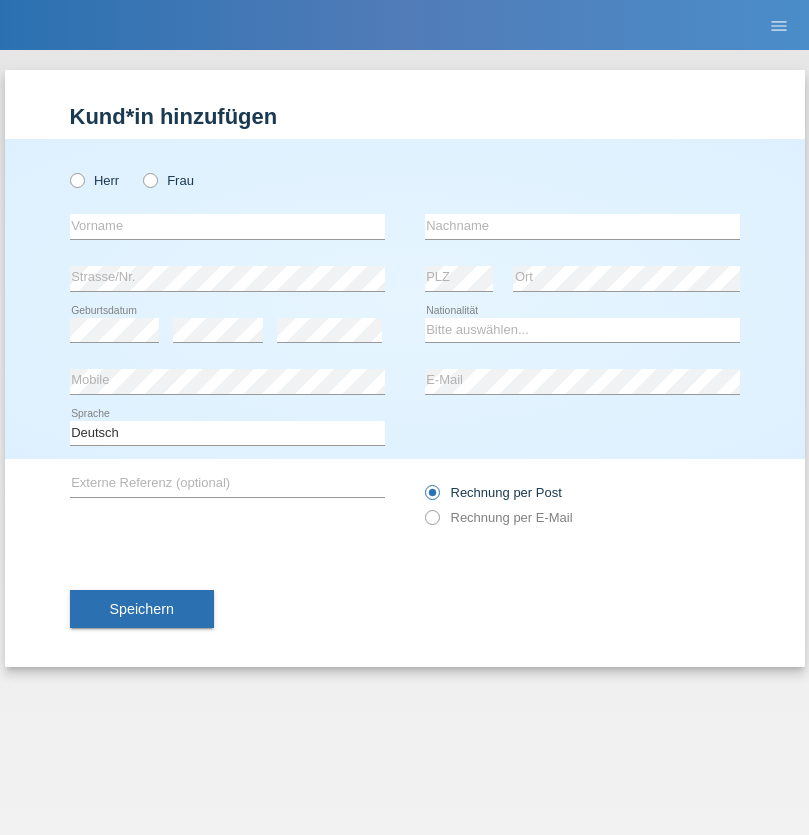 scroll, scrollTop: 0, scrollLeft: 0, axis: both 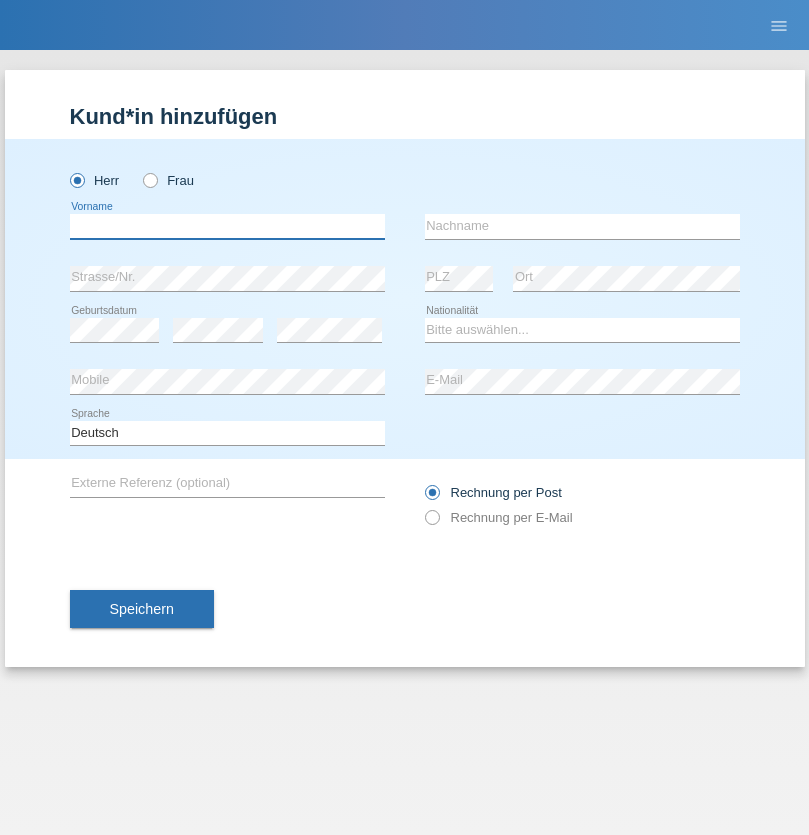 click at bounding box center (227, 226) 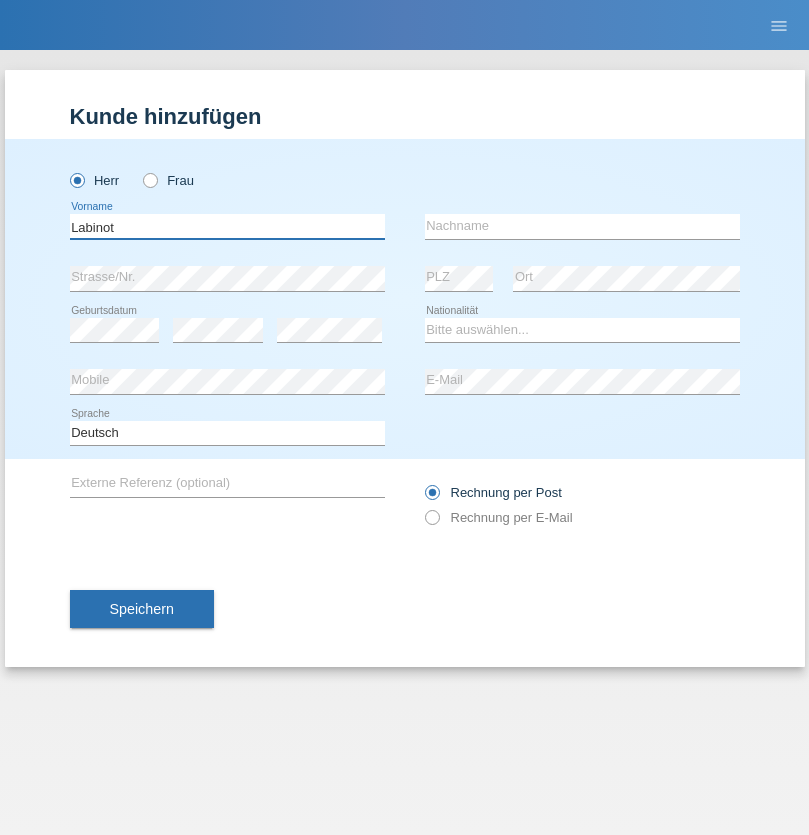 type on "Labinot" 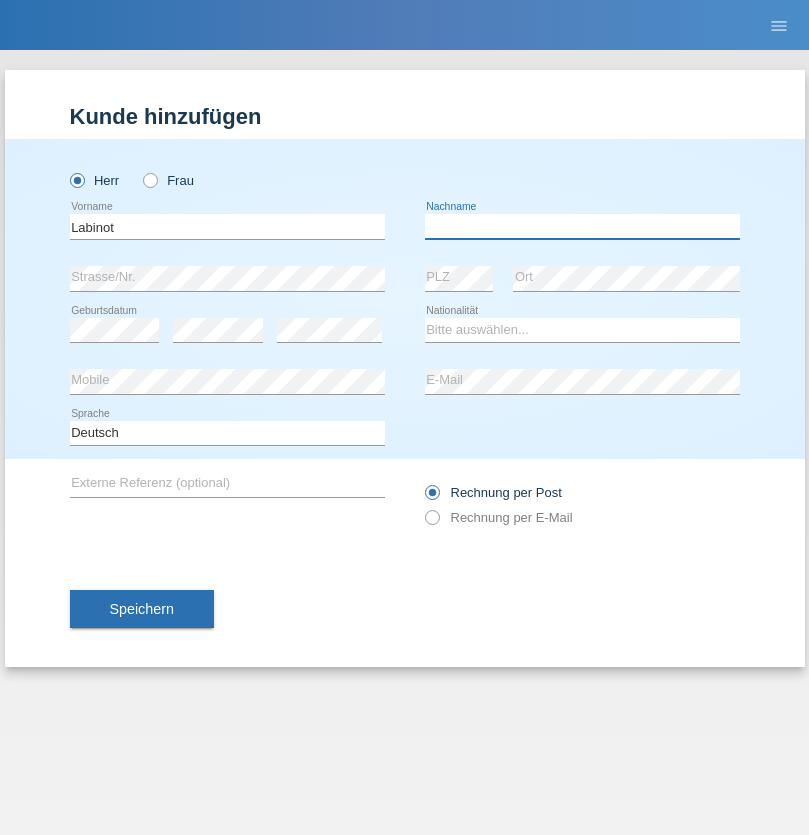 click at bounding box center (582, 226) 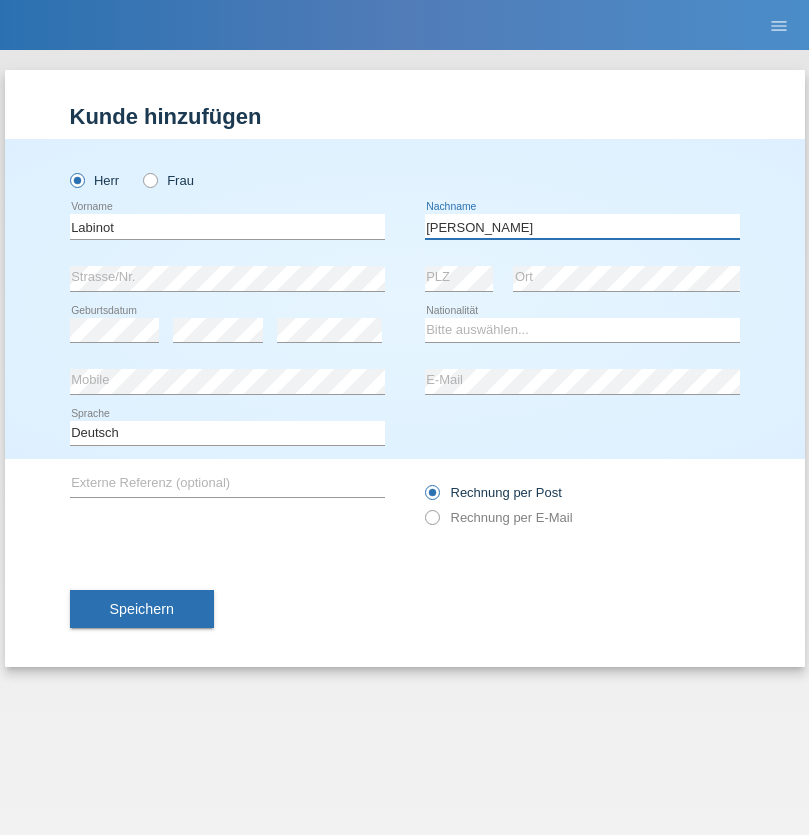 type on "Abduli" 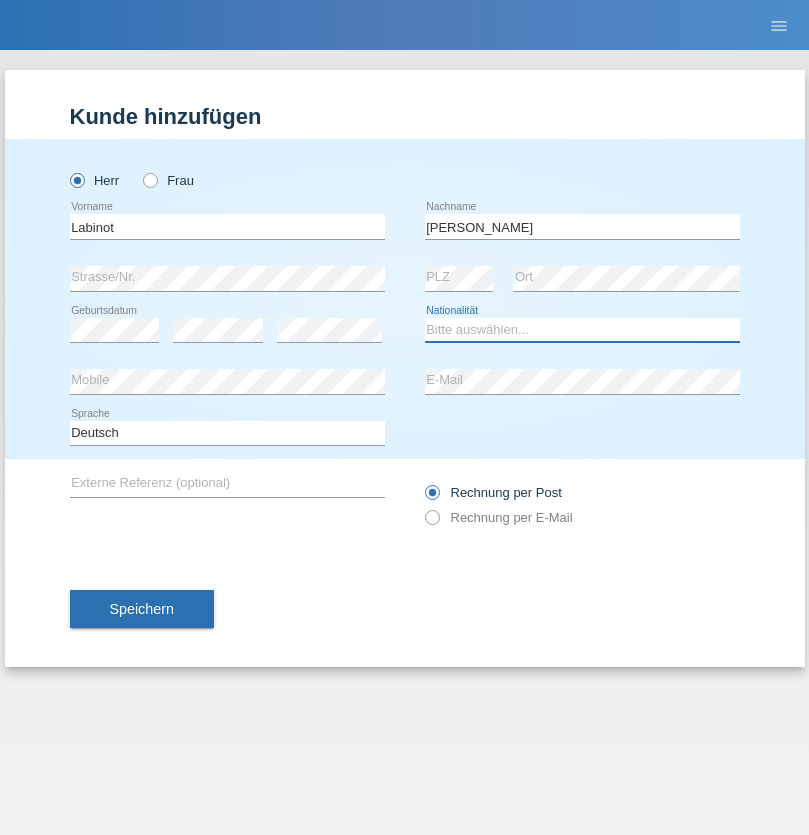 select on "MK" 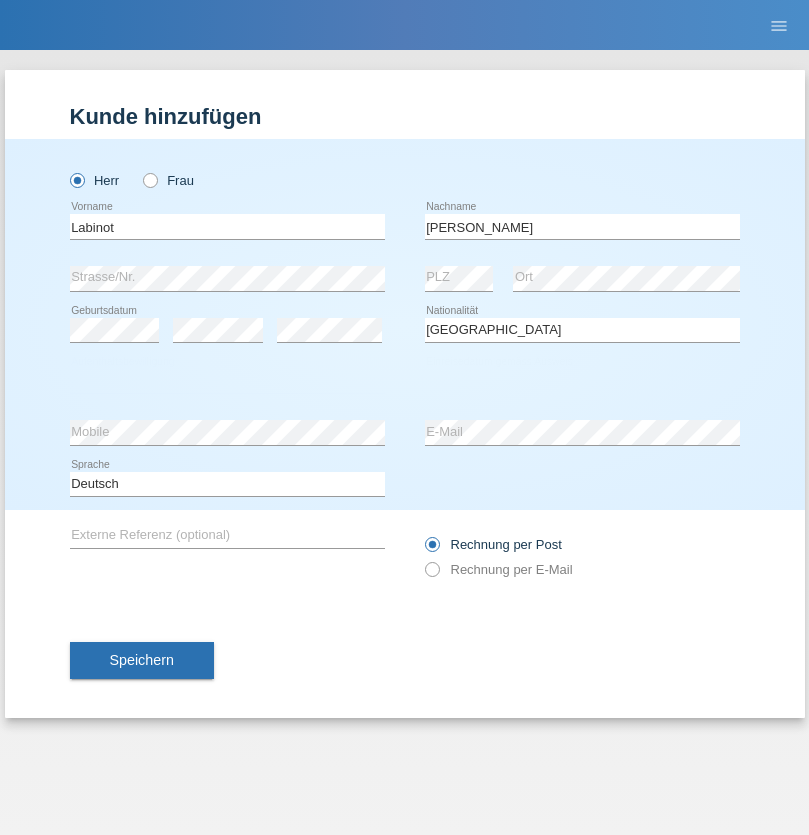 select on "C" 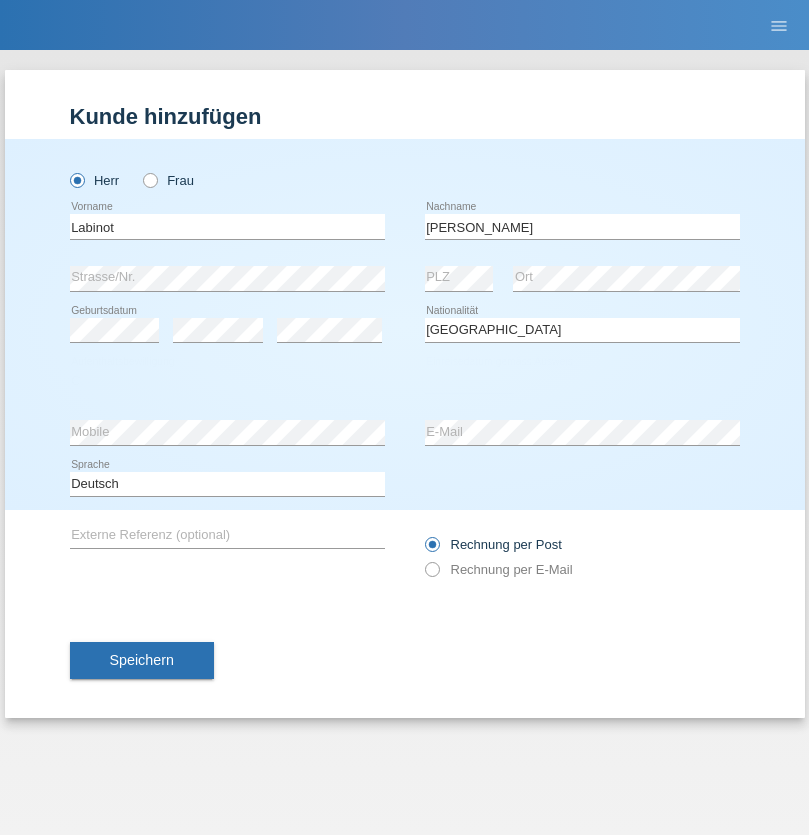 select on "17" 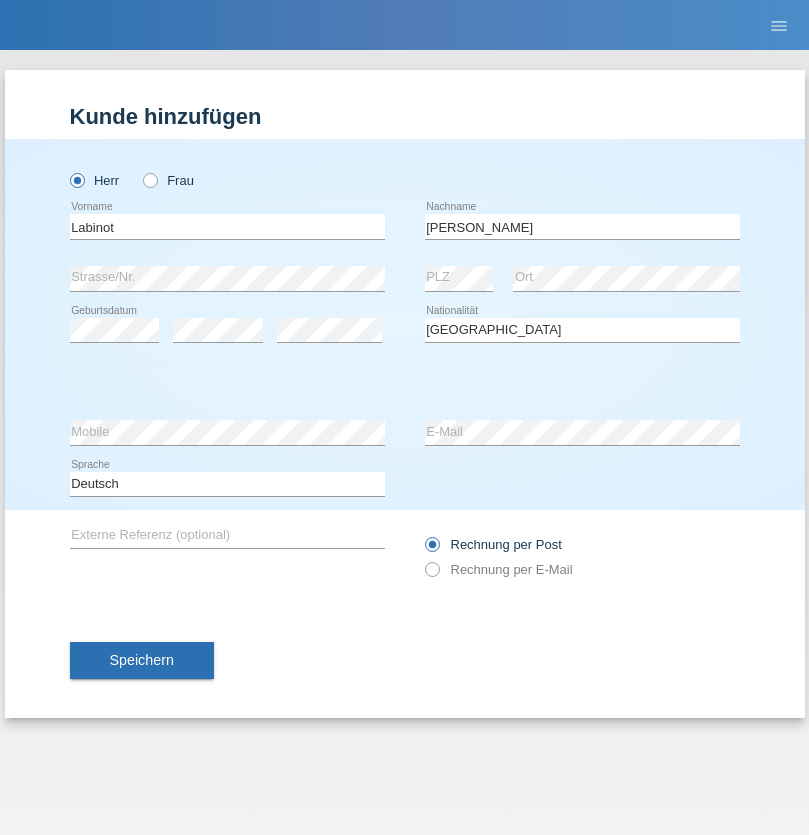 select on "07" 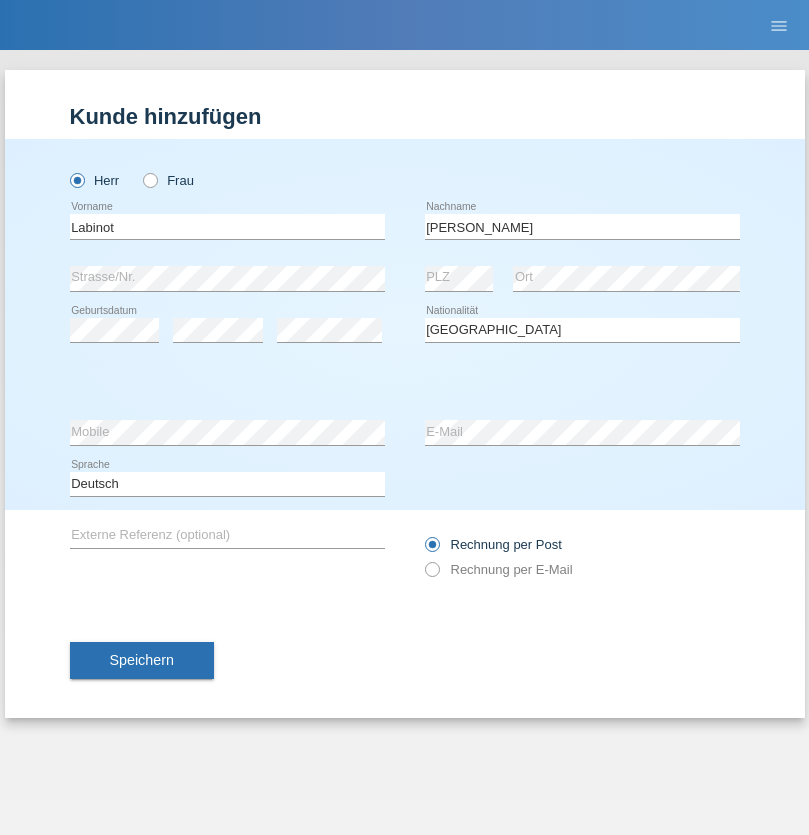 select on "2021" 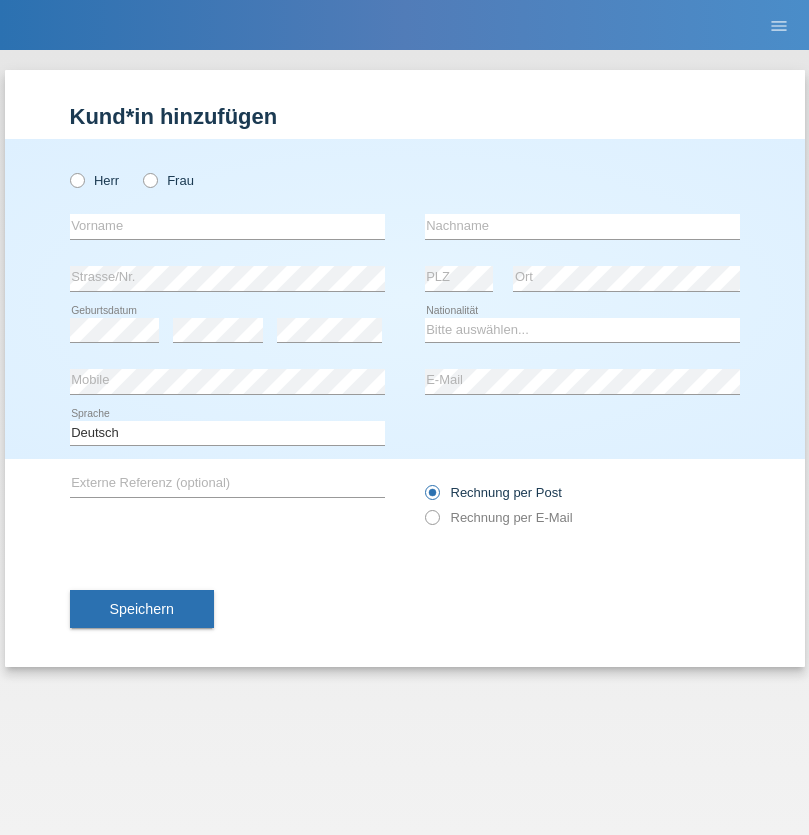 scroll, scrollTop: 0, scrollLeft: 0, axis: both 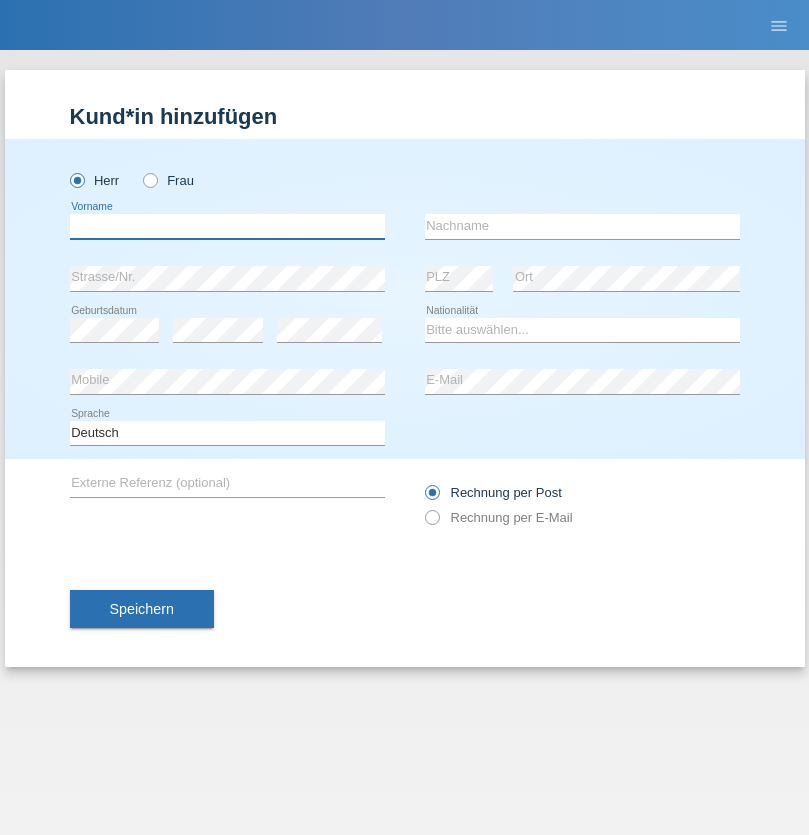 click at bounding box center (227, 226) 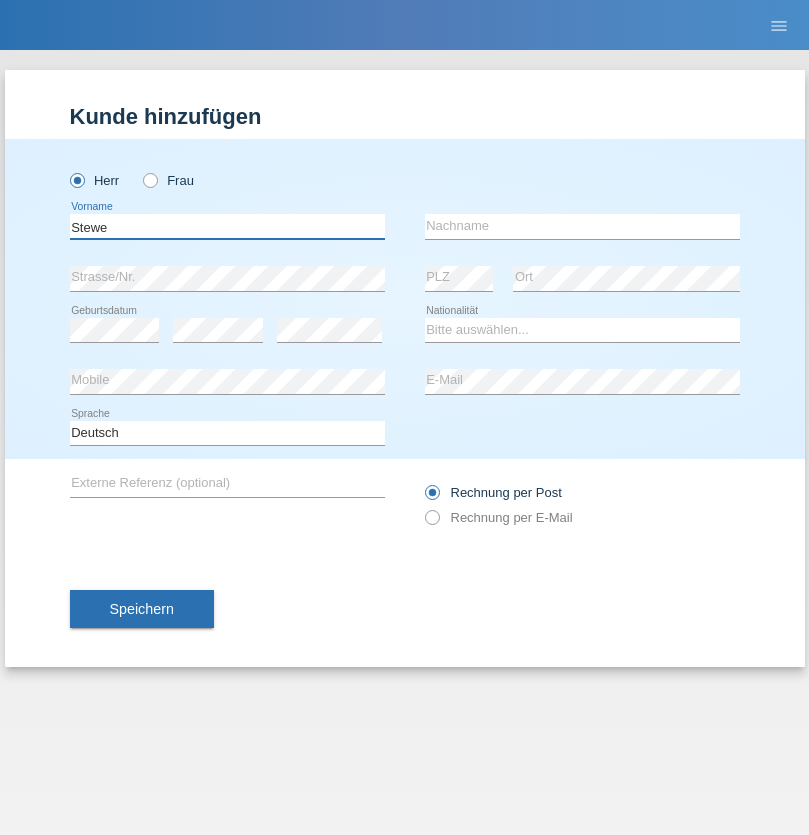 type on "Stewe" 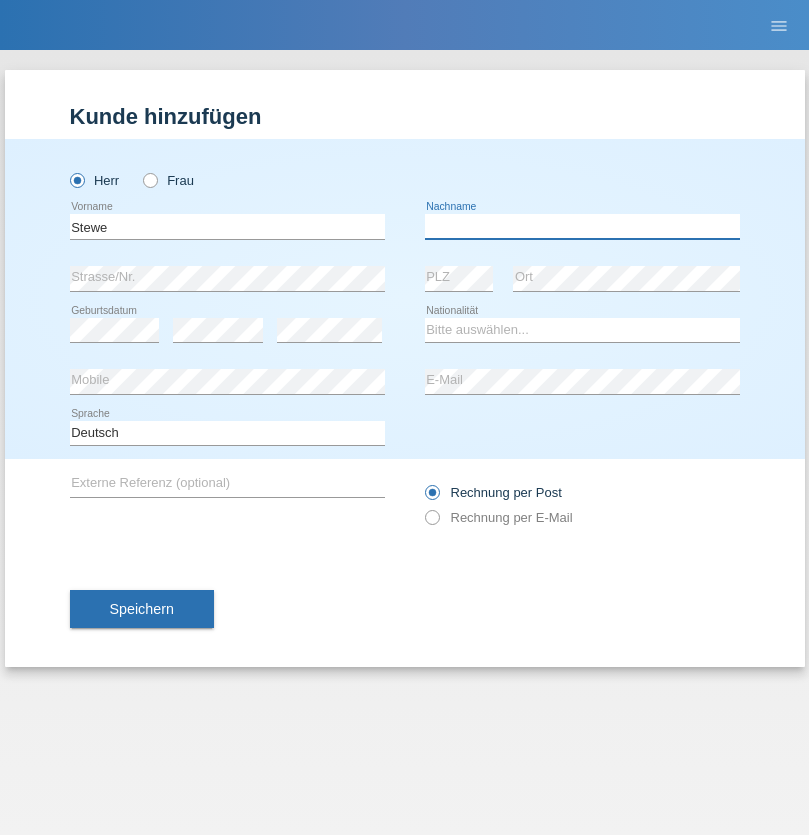 click at bounding box center [582, 226] 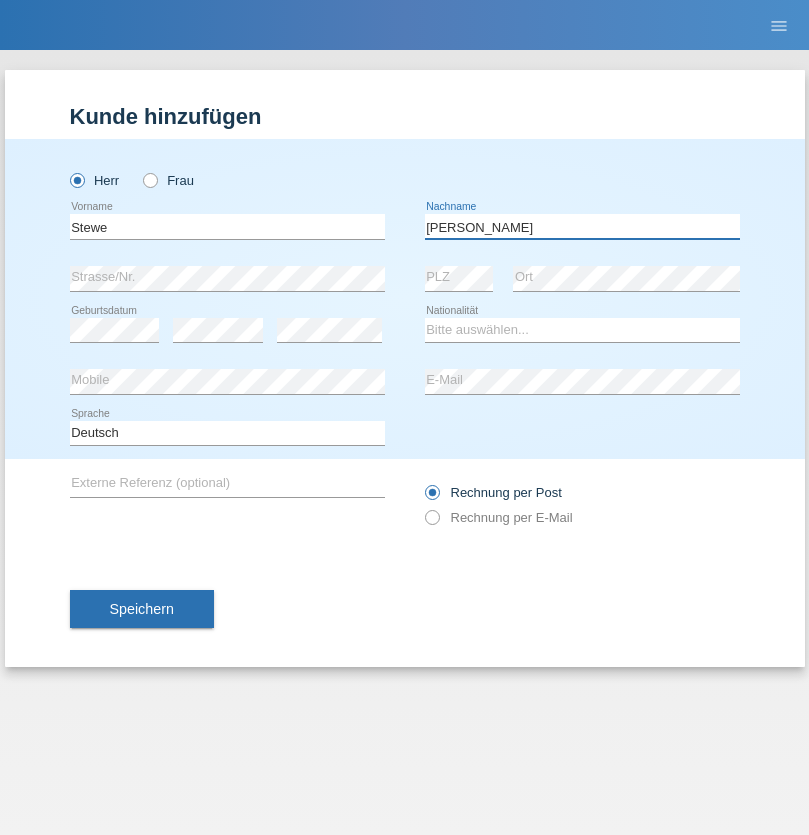 type on "Donna" 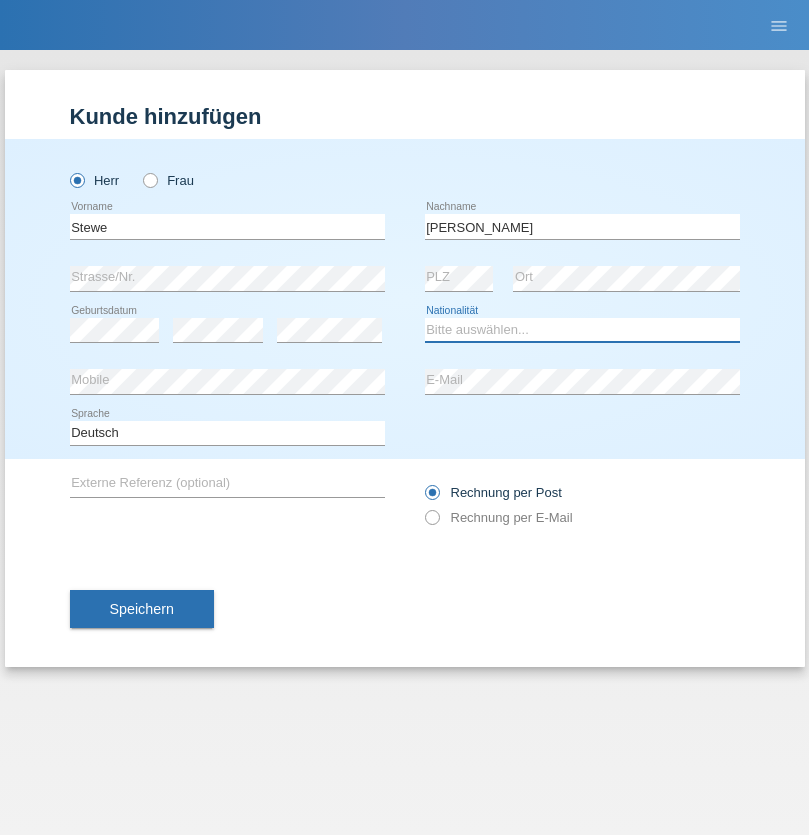select on "CH" 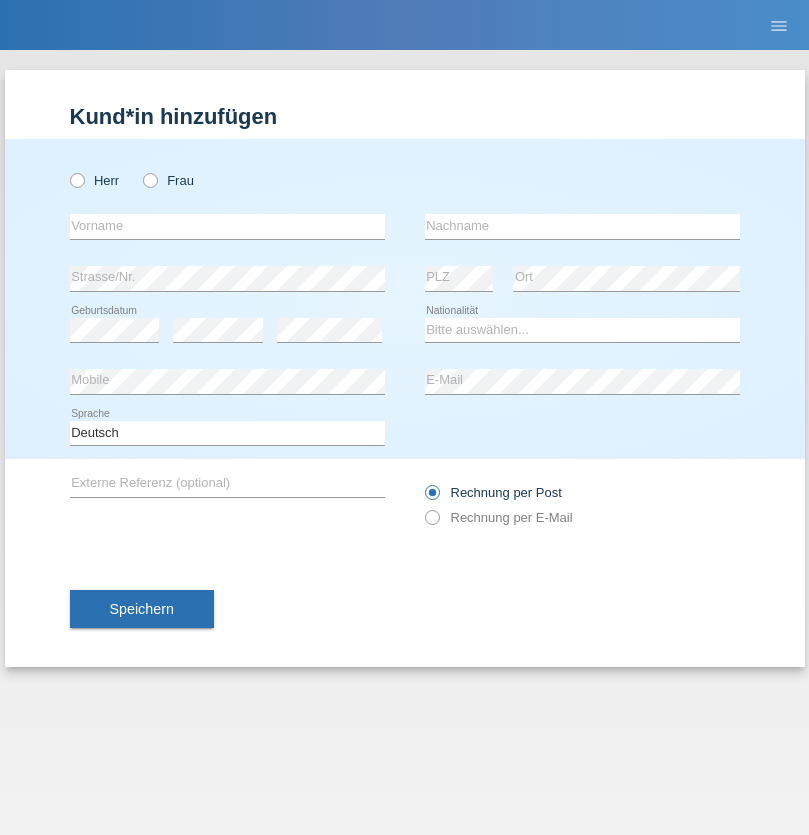 scroll, scrollTop: 0, scrollLeft: 0, axis: both 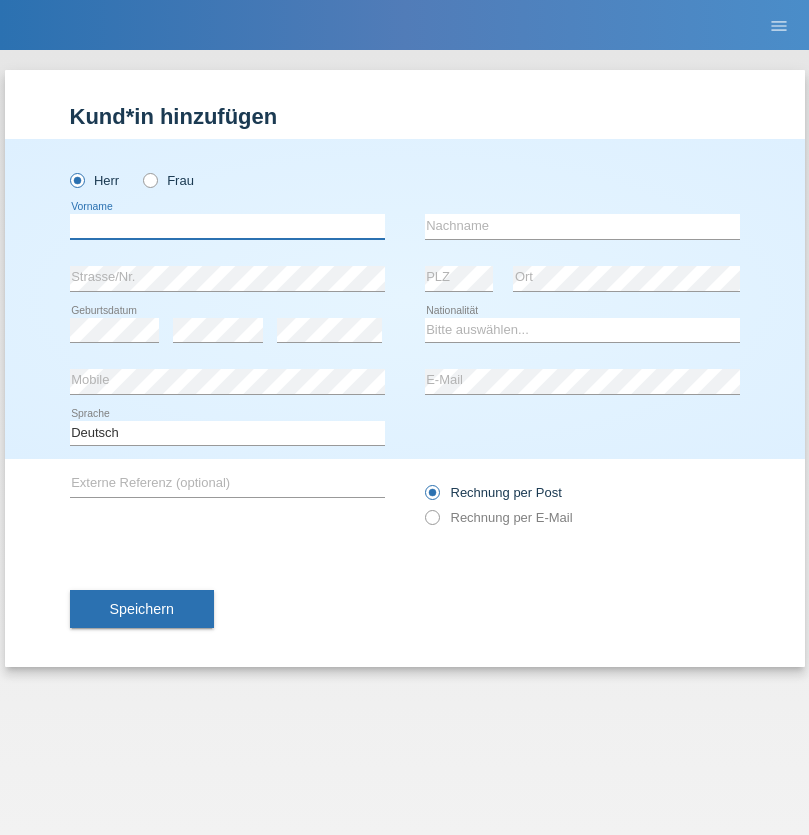 click at bounding box center [227, 226] 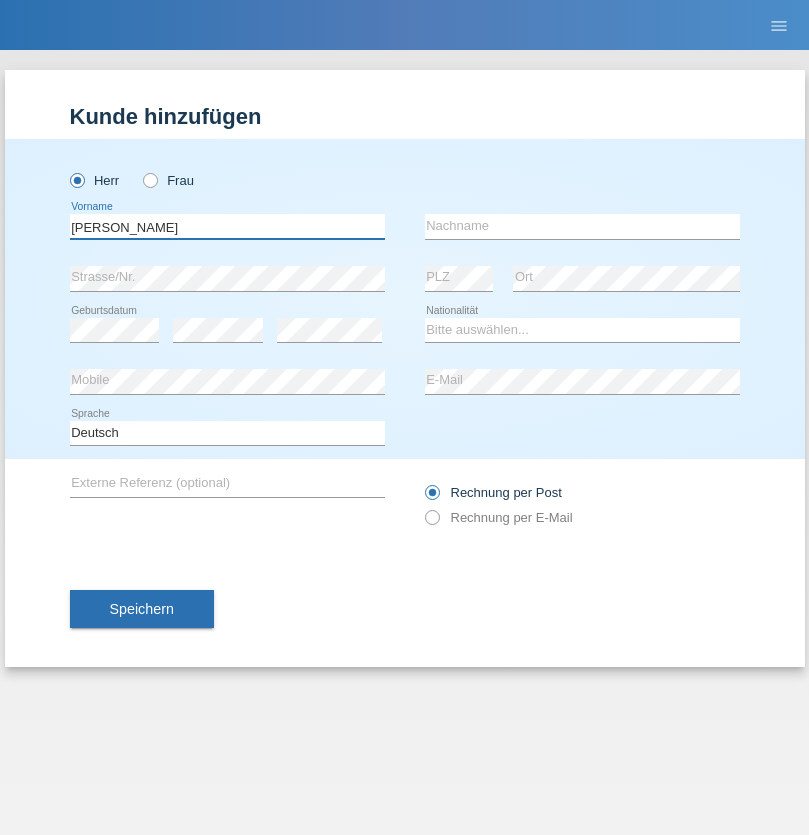 type on "[PERSON_NAME]" 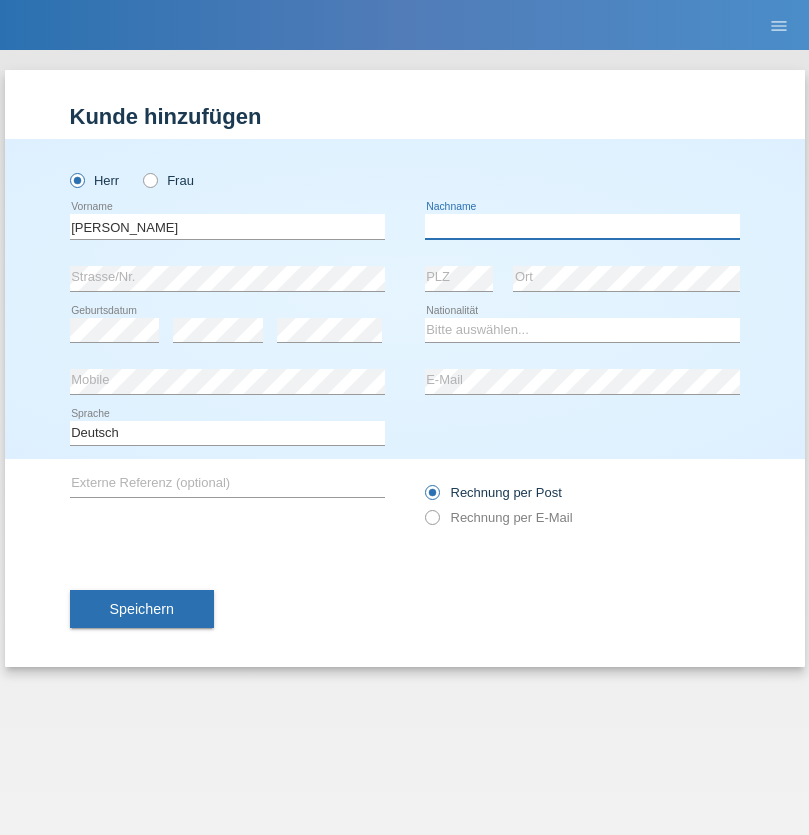 click at bounding box center (582, 226) 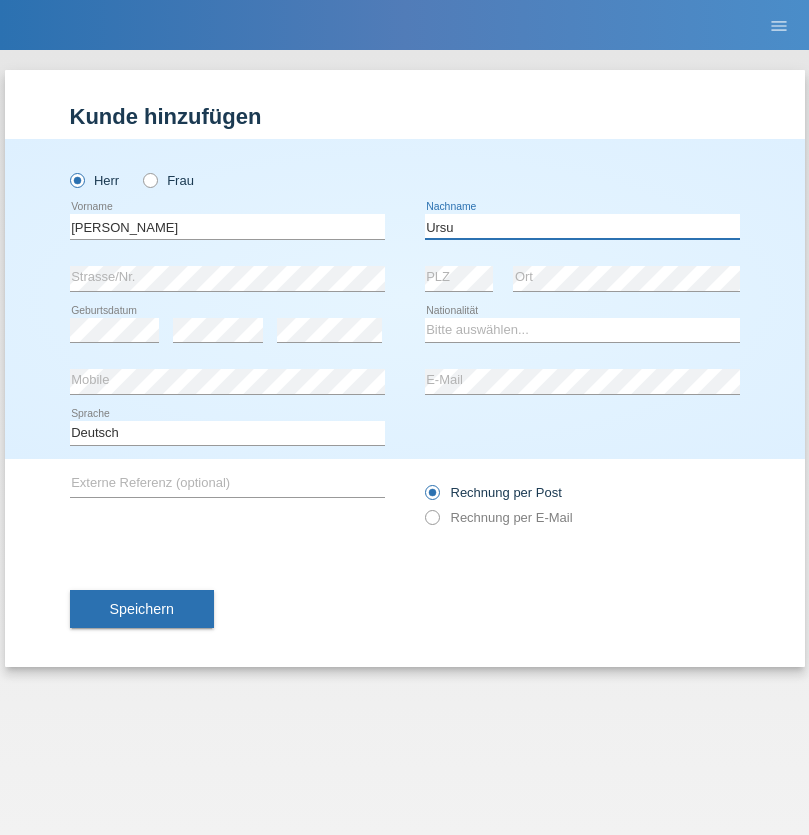 type on "Ursu" 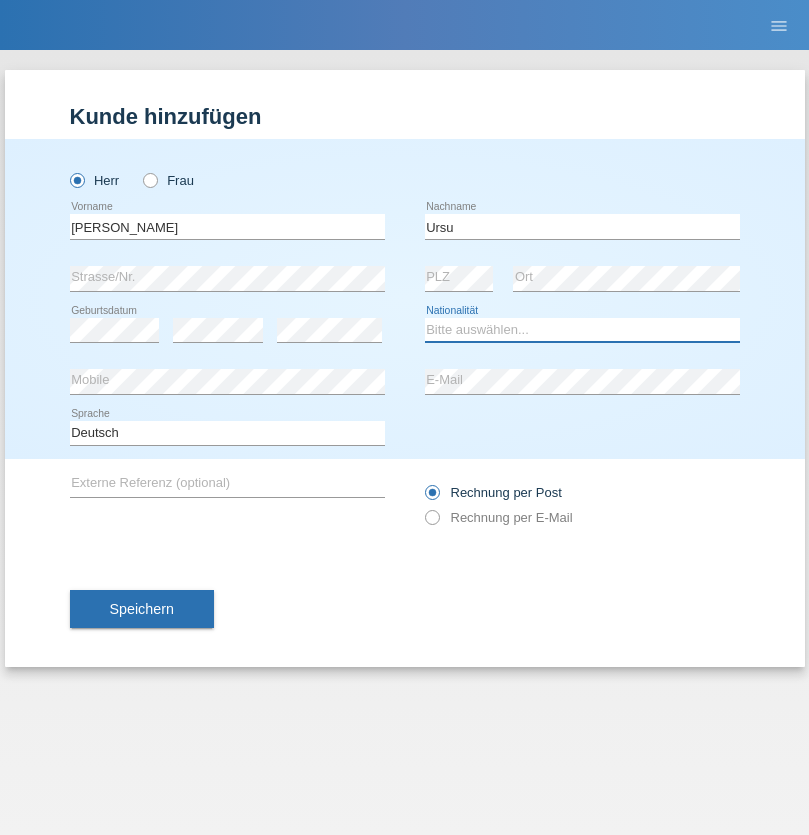 select on "CH" 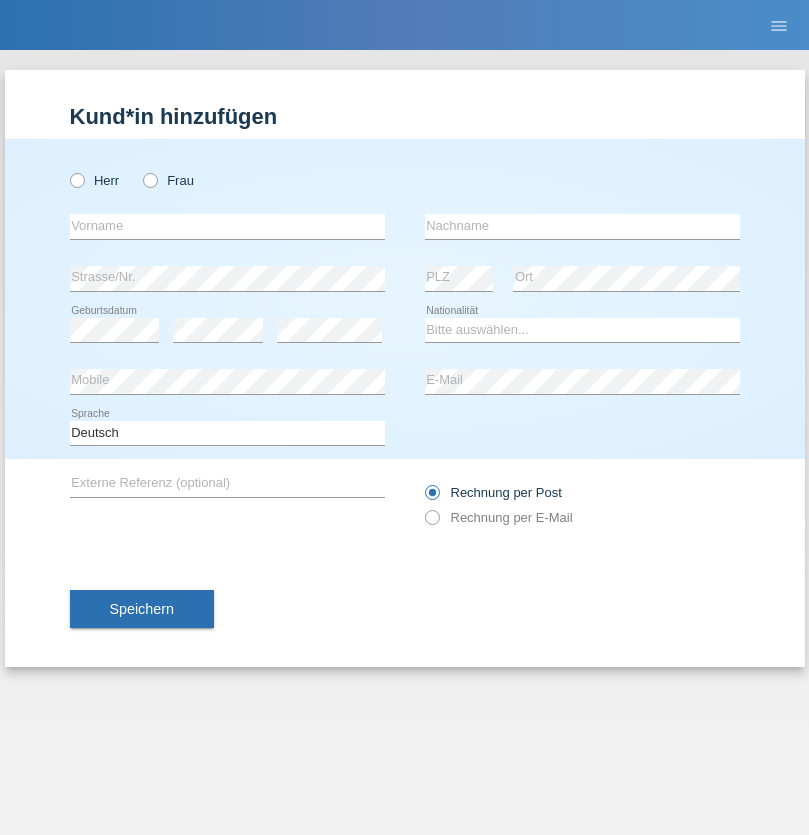 scroll, scrollTop: 0, scrollLeft: 0, axis: both 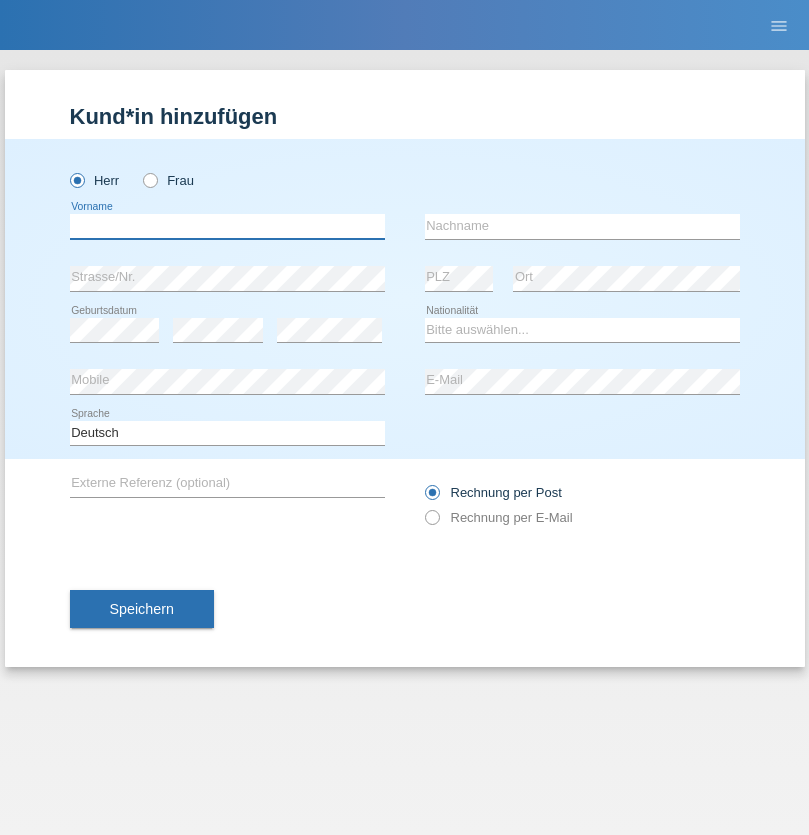 click at bounding box center [227, 226] 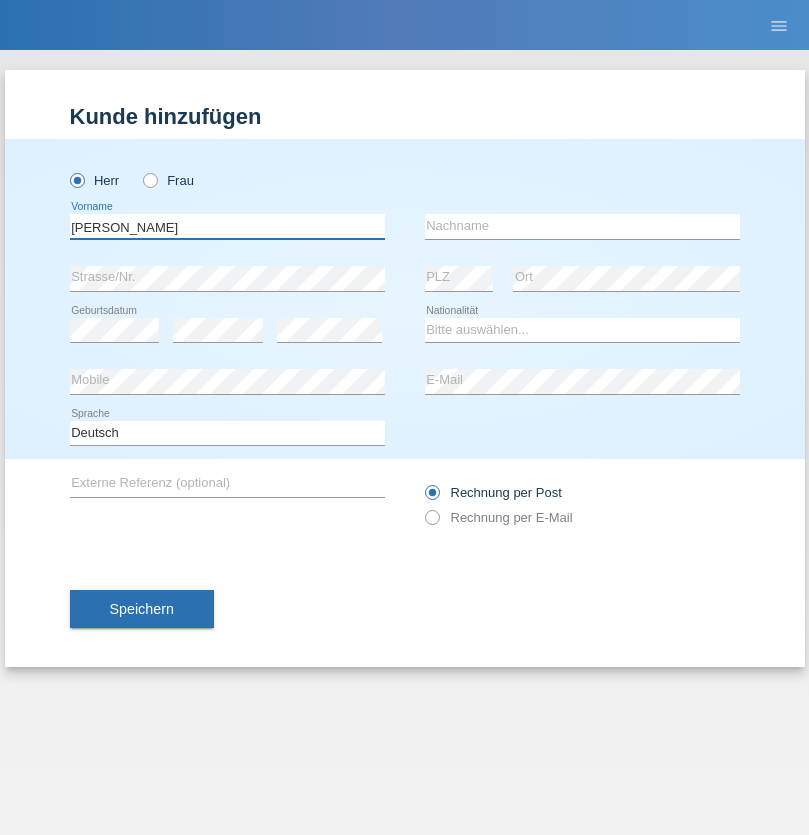 type on "[PERSON_NAME]" 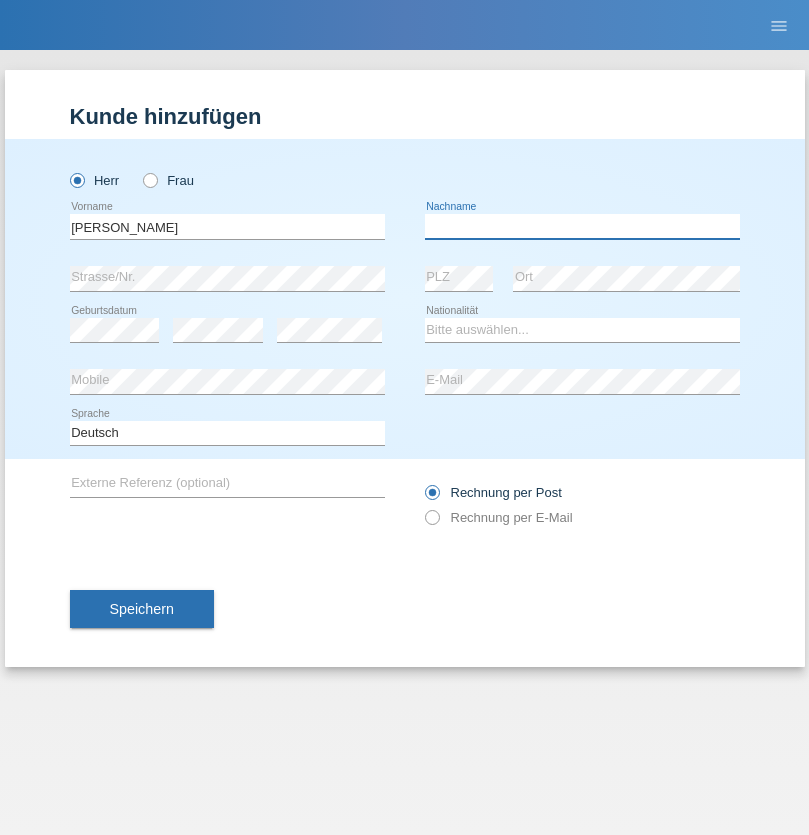 click at bounding box center (582, 226) 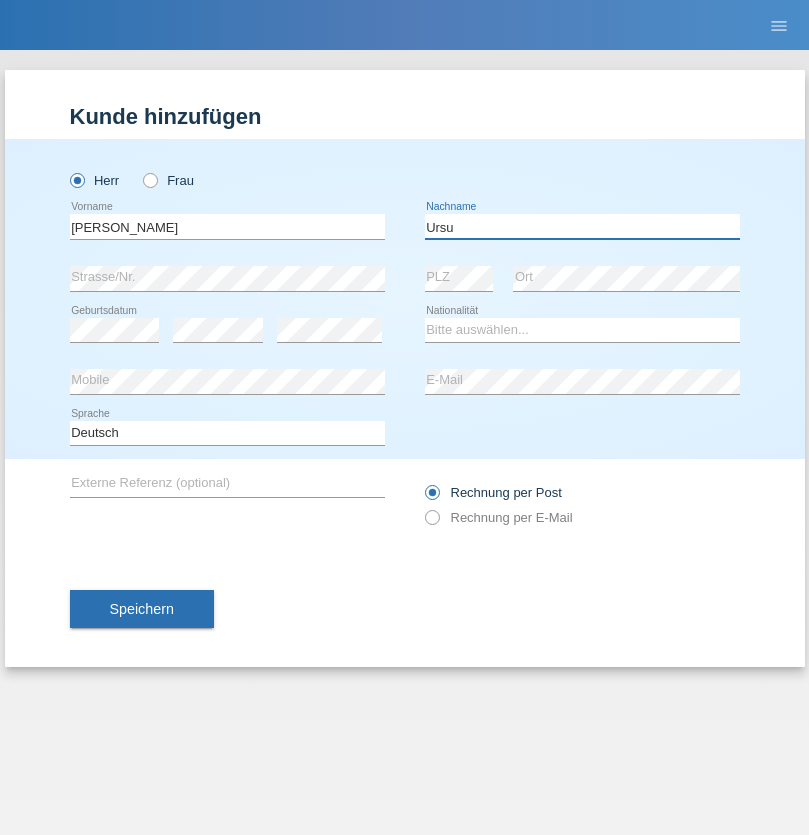 type on "Ursu" 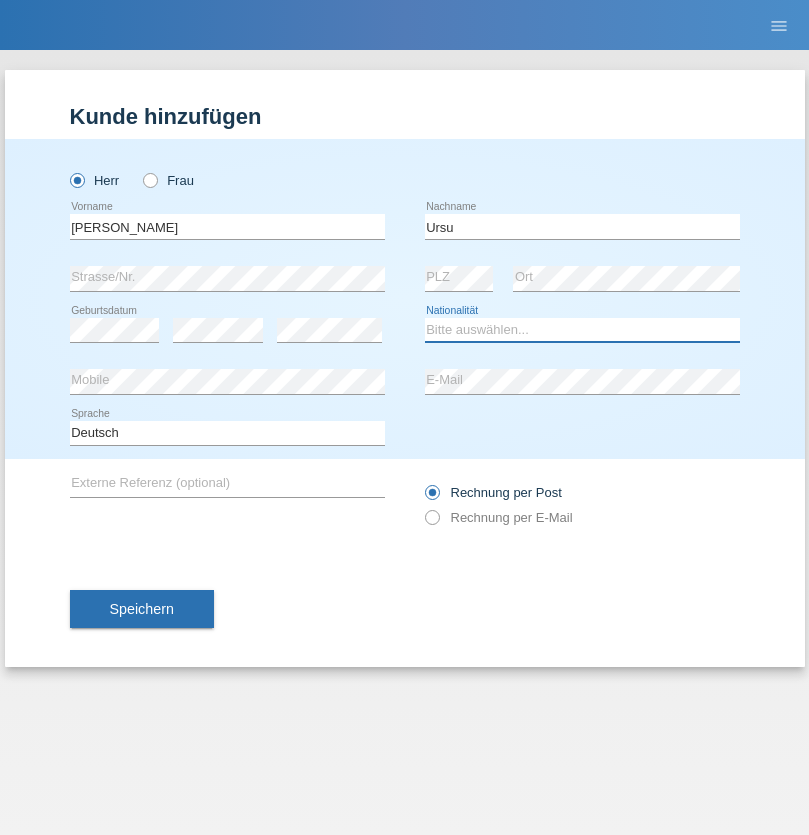 select on "CH" 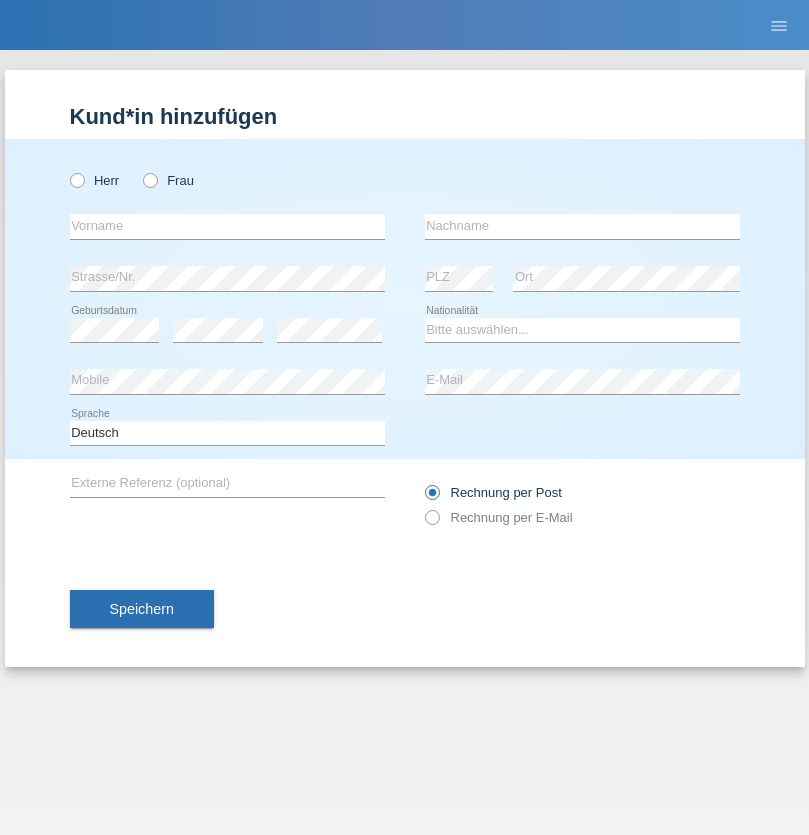 scroll, scrollTop: 0, scrollLeft: 0, axis: both 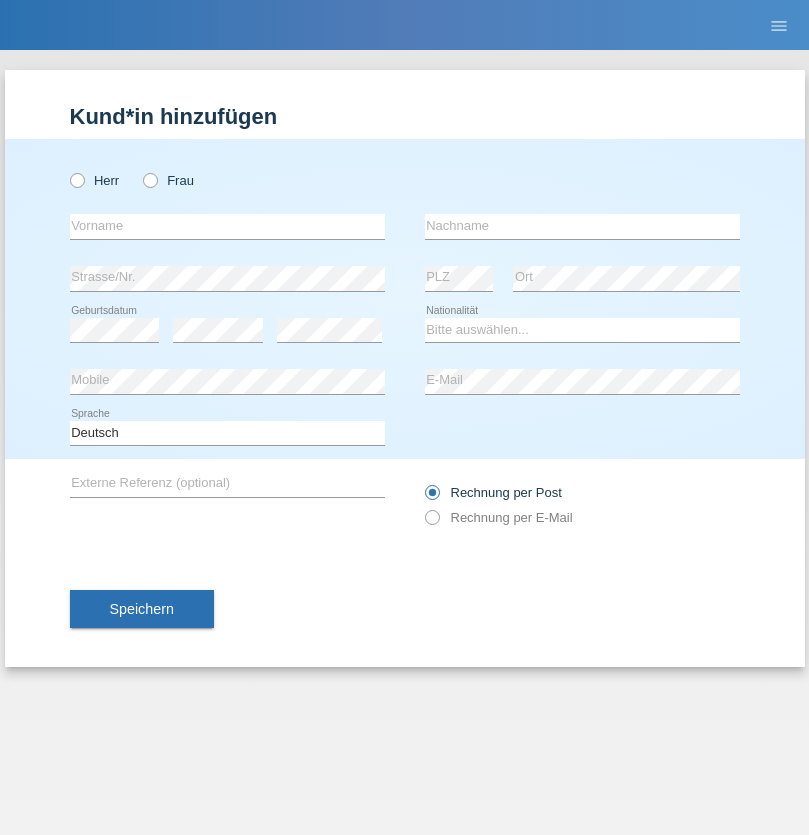 radio on "true" 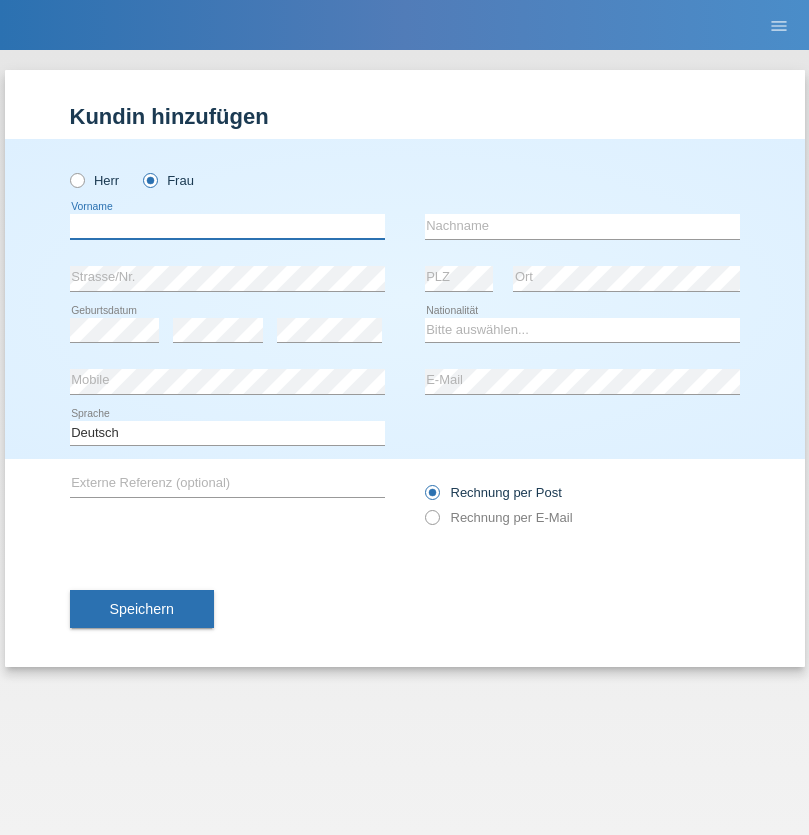 click at bounding box center [227, 226] 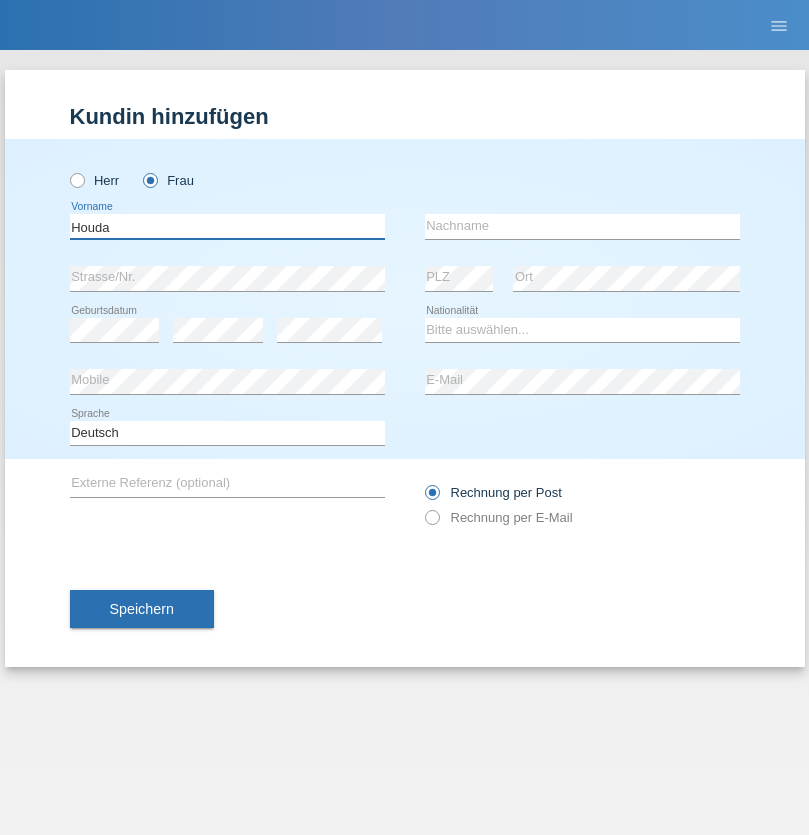 type on "Houda" 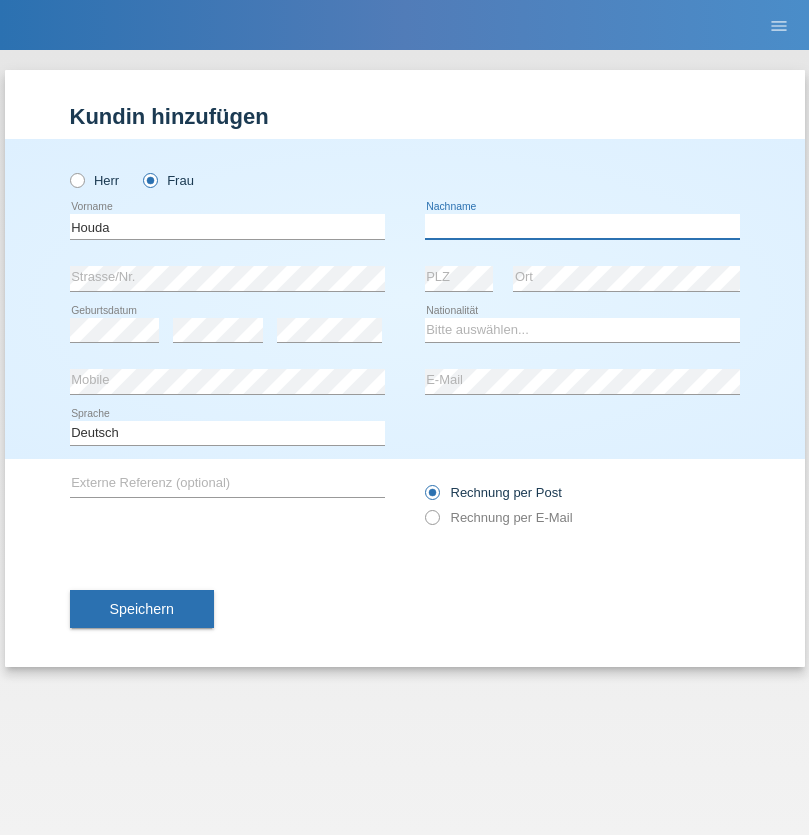 click at bounding box center (582, 226) 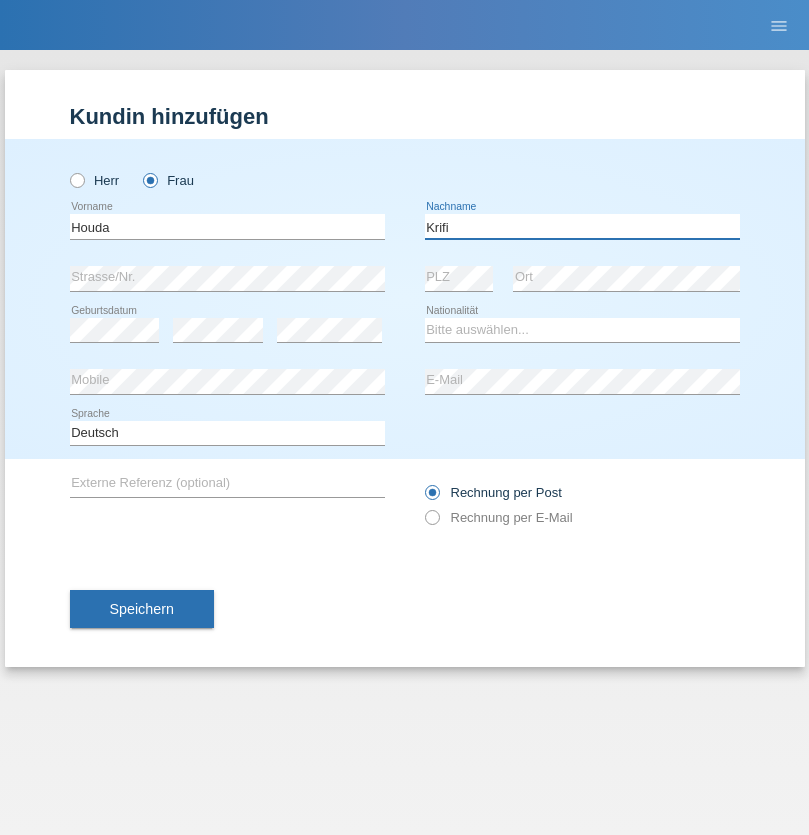 type on "Krifi" 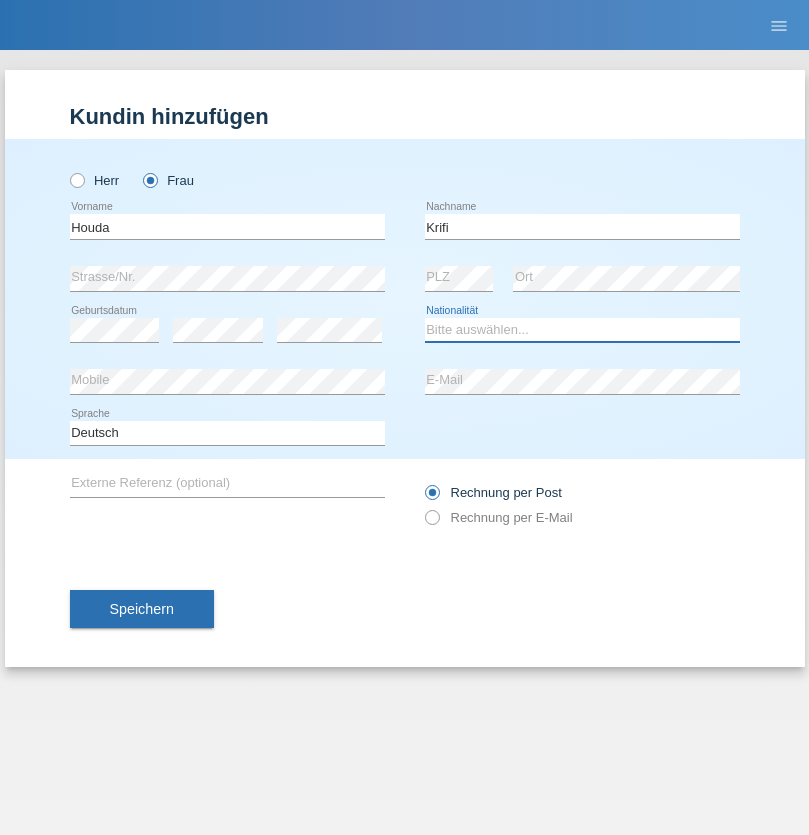 select on "TN" 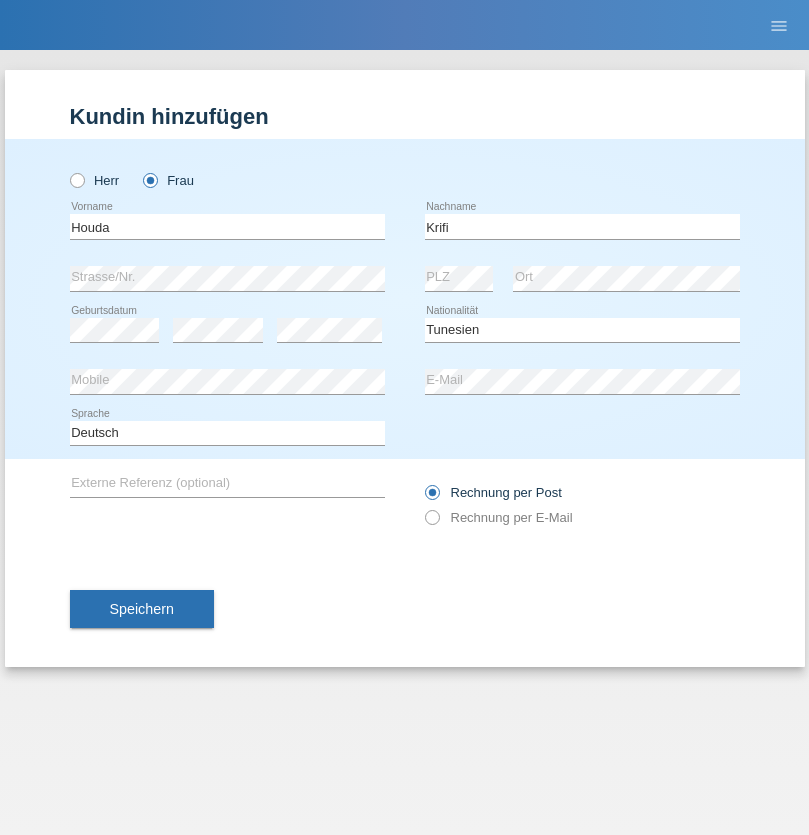 select on "C" 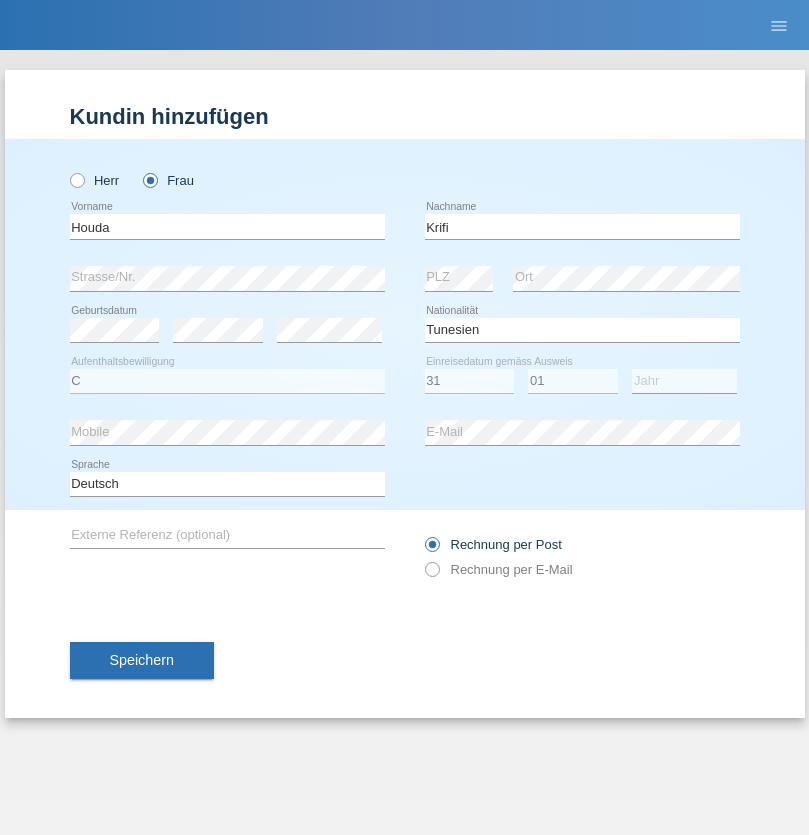 select on "2018" 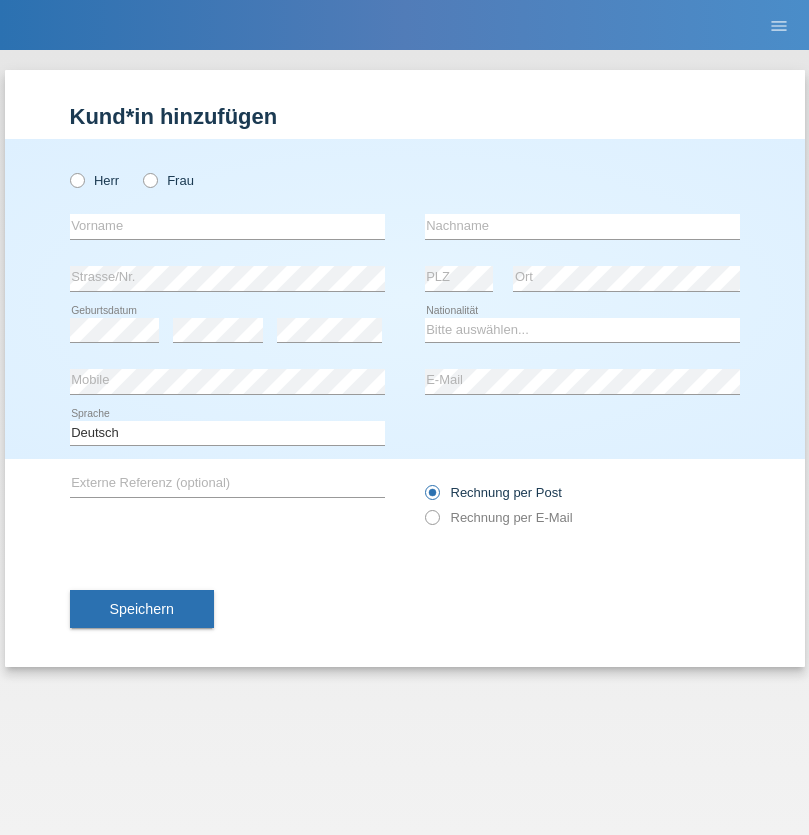 scroll, scrollTop: 0, scrollLeft: 0, axis: both 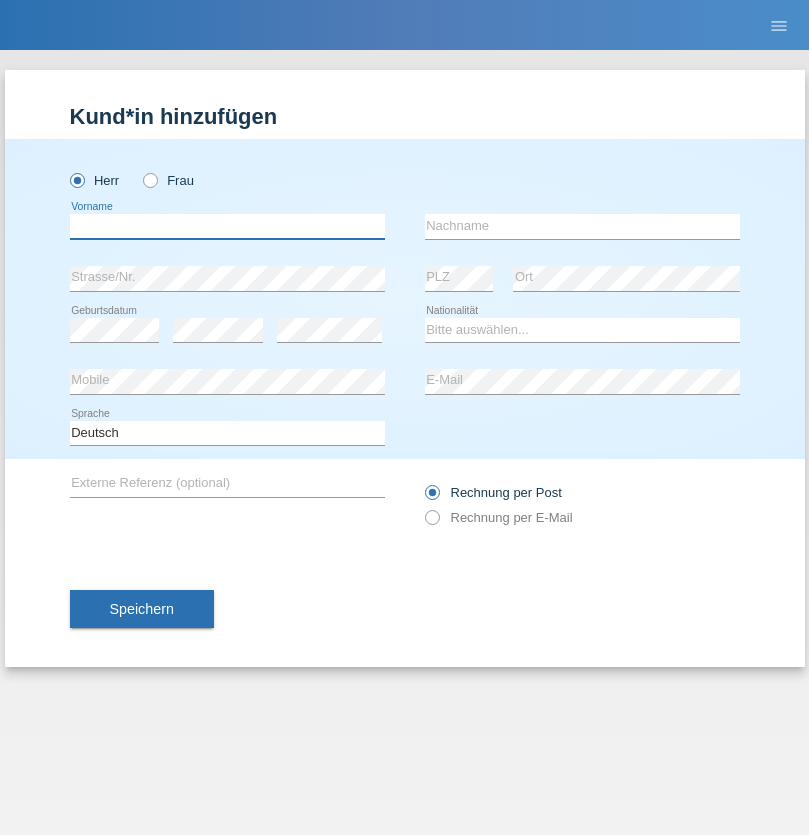 click at bounding box center (227, 226) 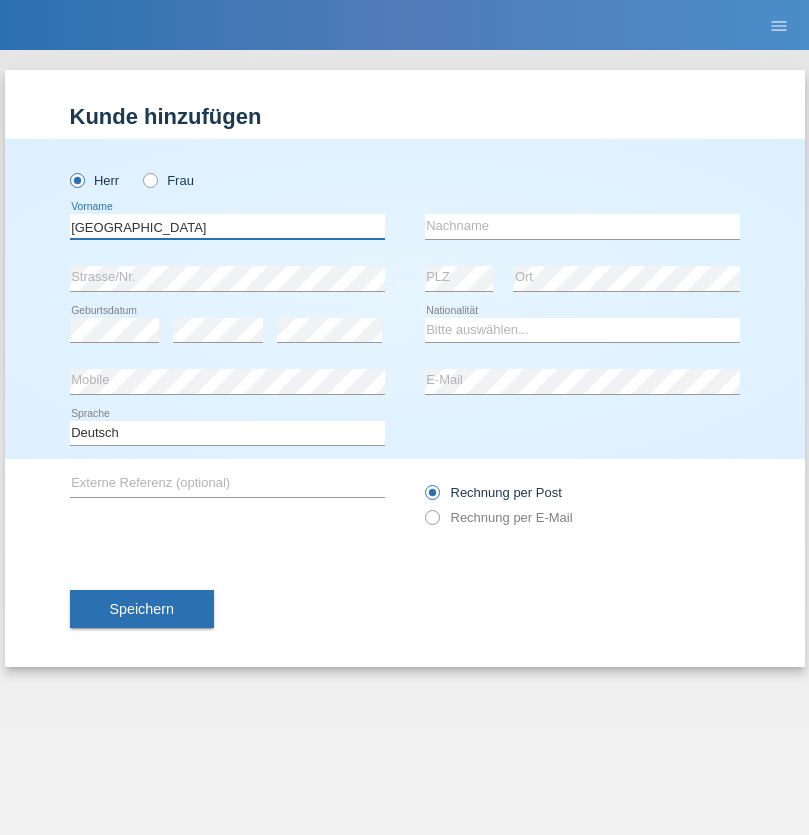type on "Milan" 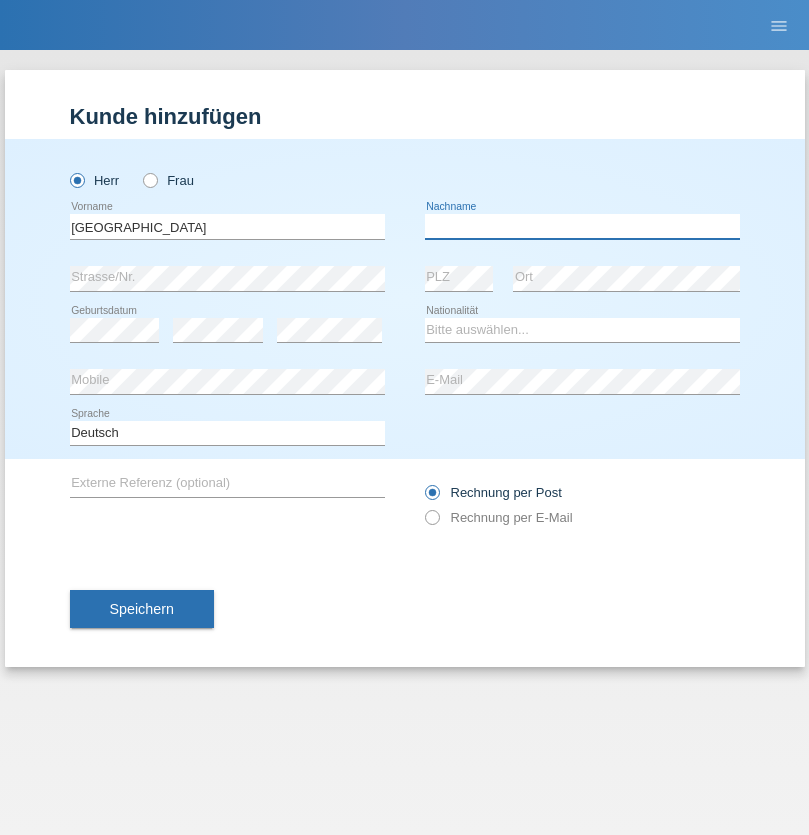 click at bounding box center [582, 226] 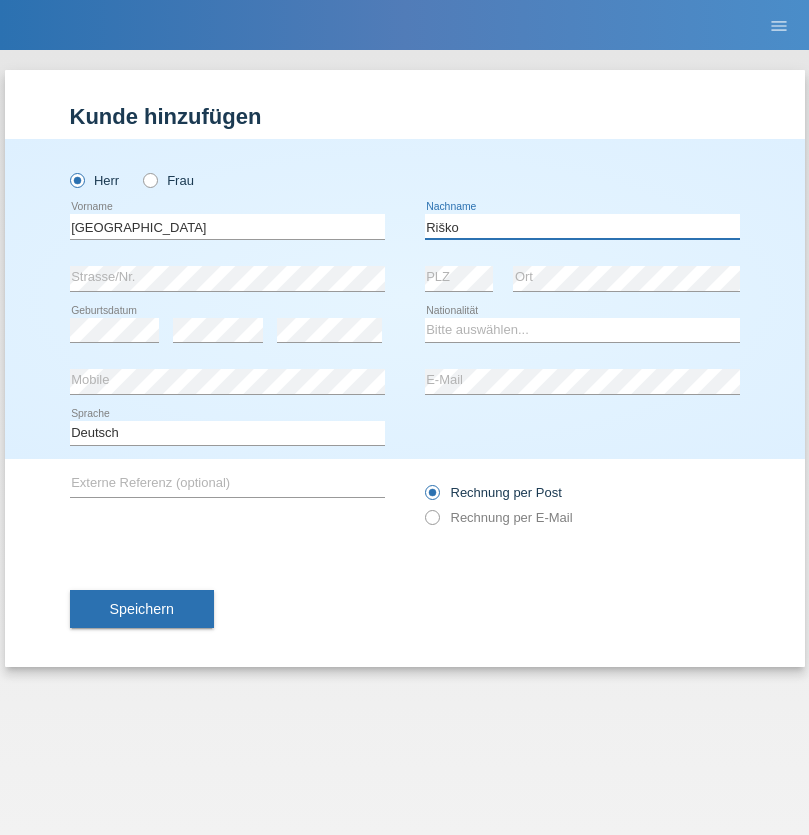 type on "Riško" 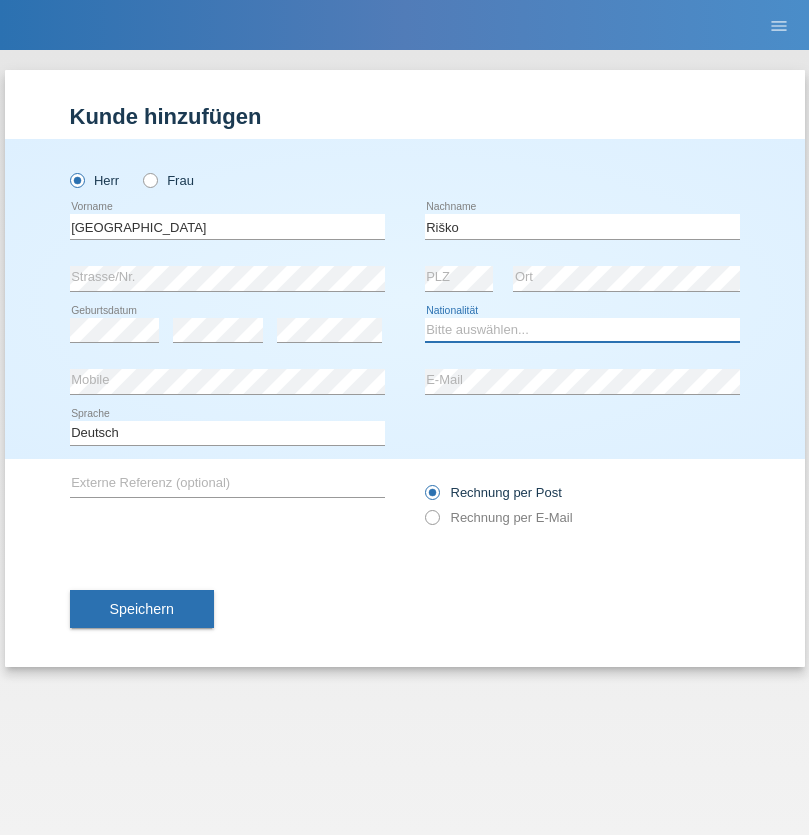 select on "SK" 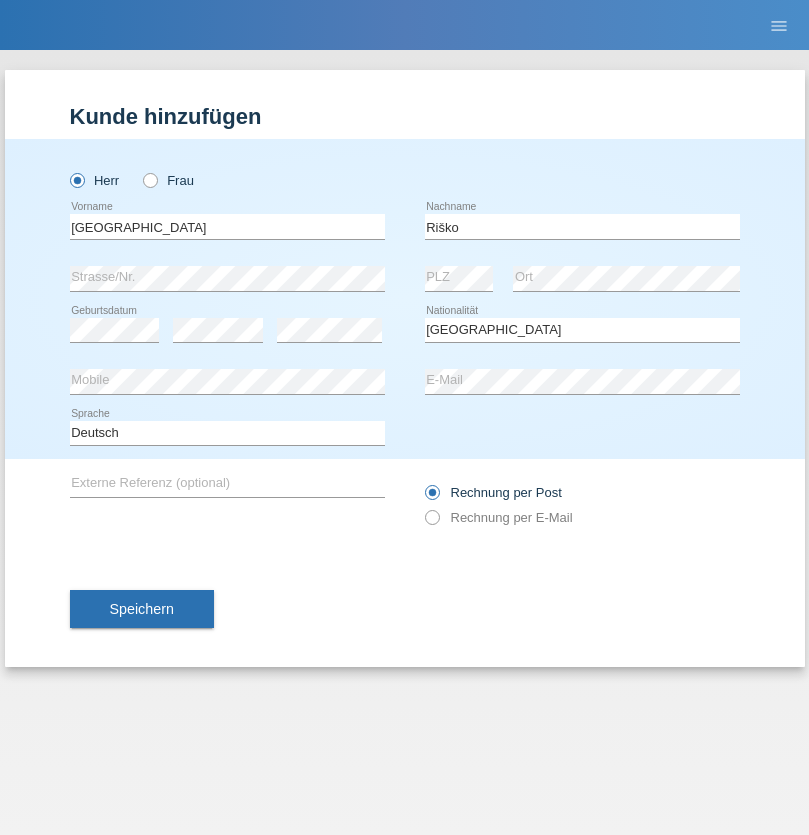 select on "C" 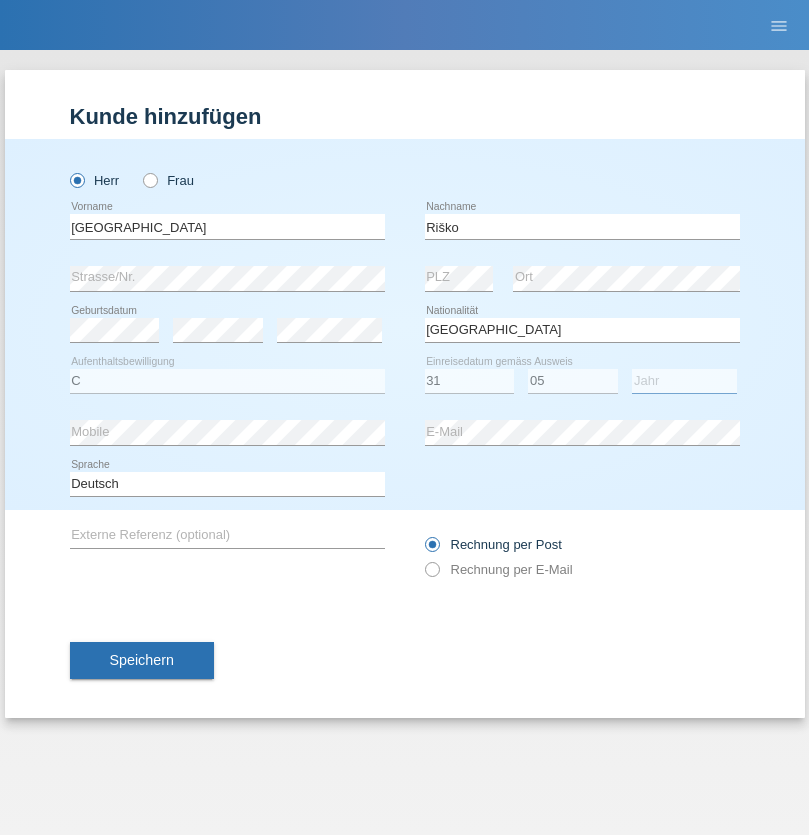 select on "2014" 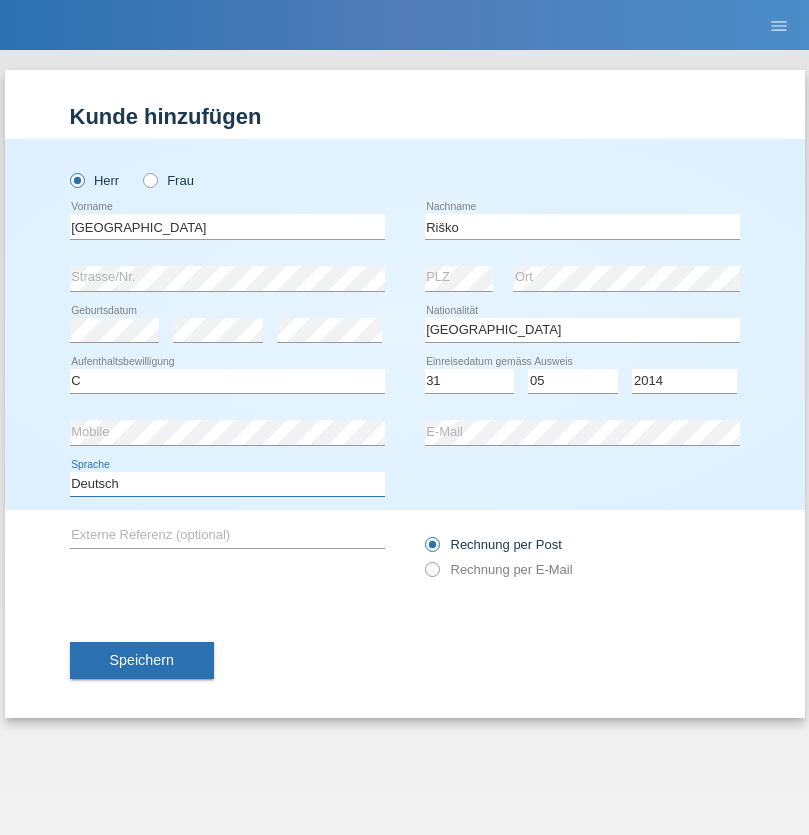 select on "en" 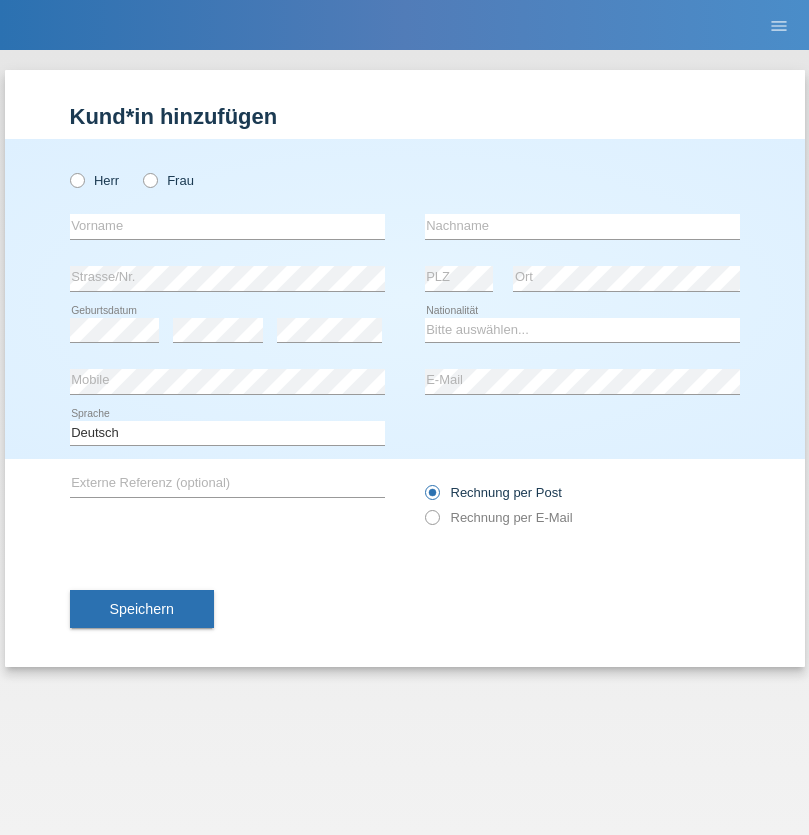 scroll, scrollTop: 0, scrollLeft: 0, axis: both 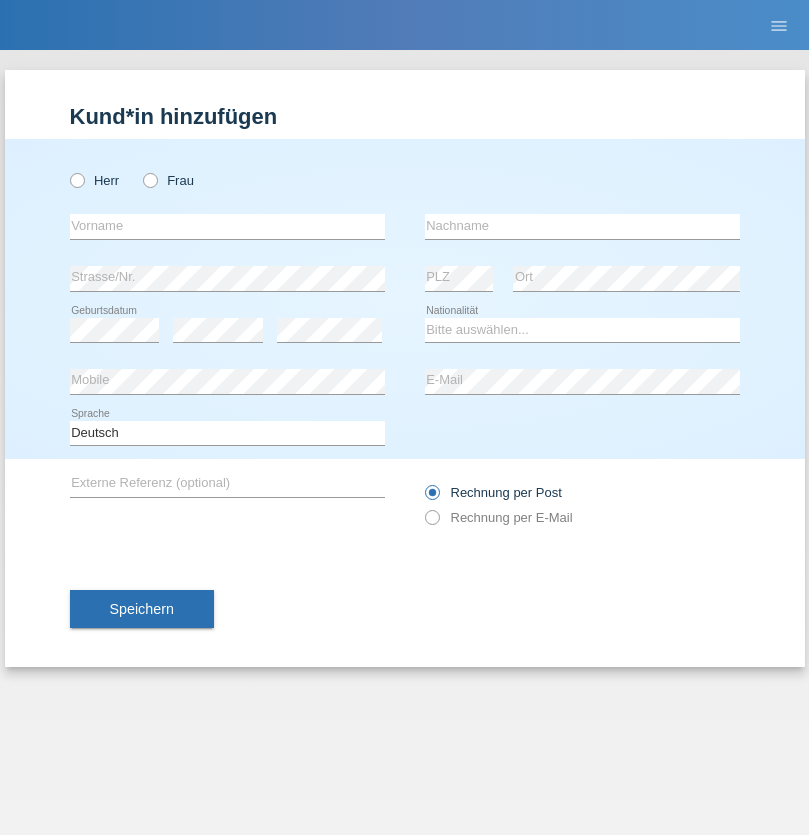 radio on "true" 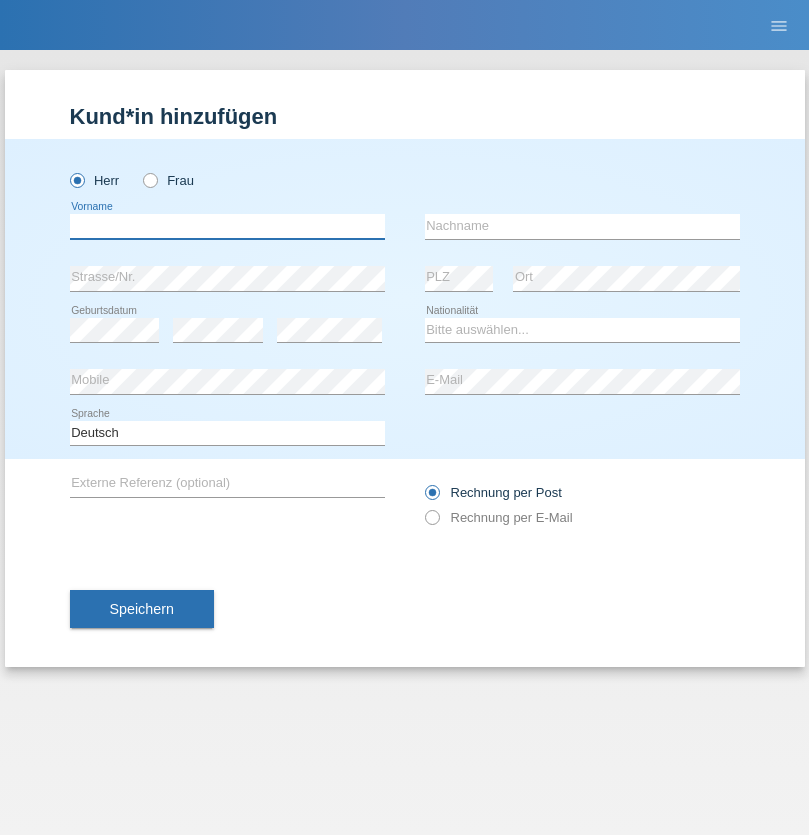 click at bounding box center (227, 226) 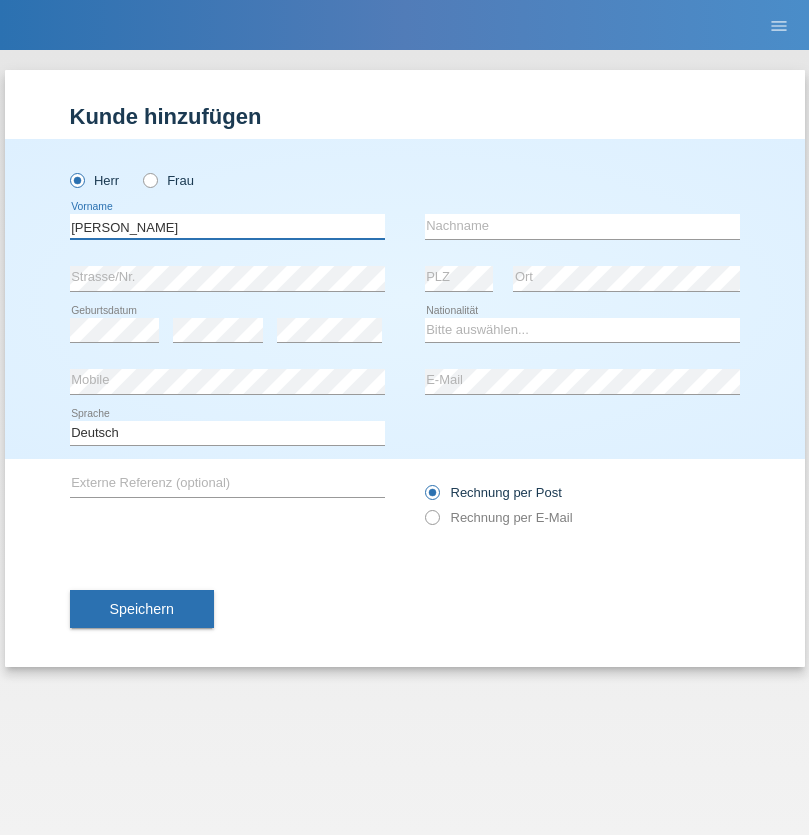 type on "[PERSON_NAME]" 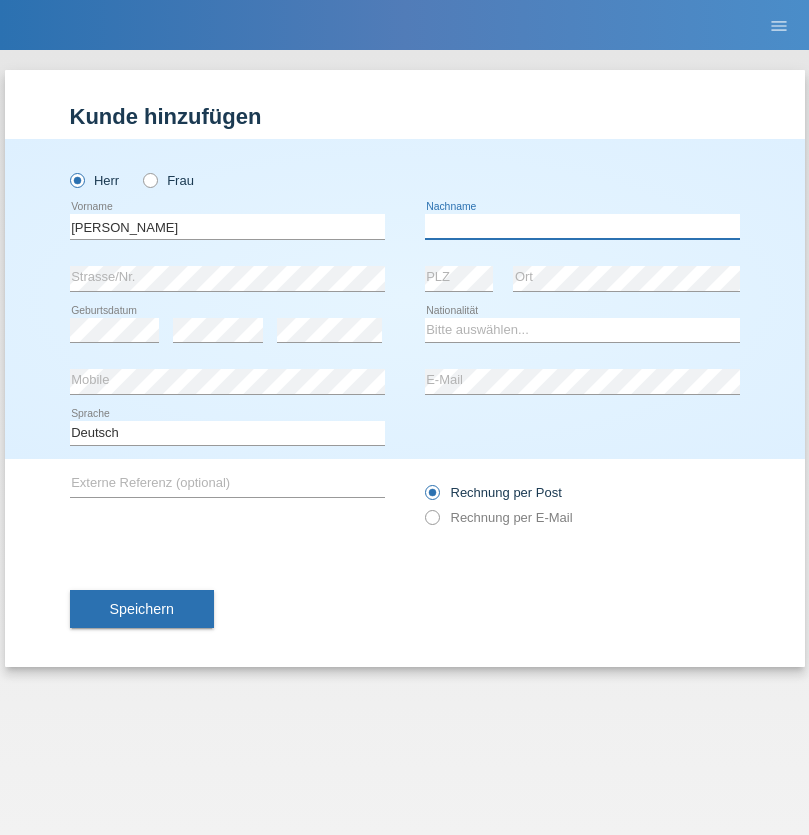 click at bounding box center (582, 226) 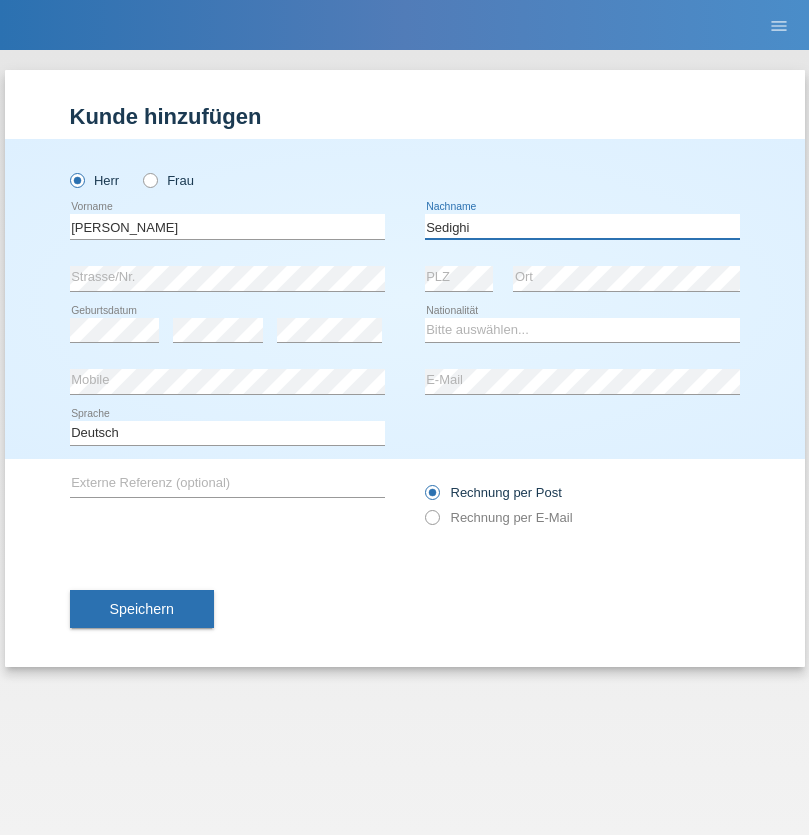 type on "Sedighi" 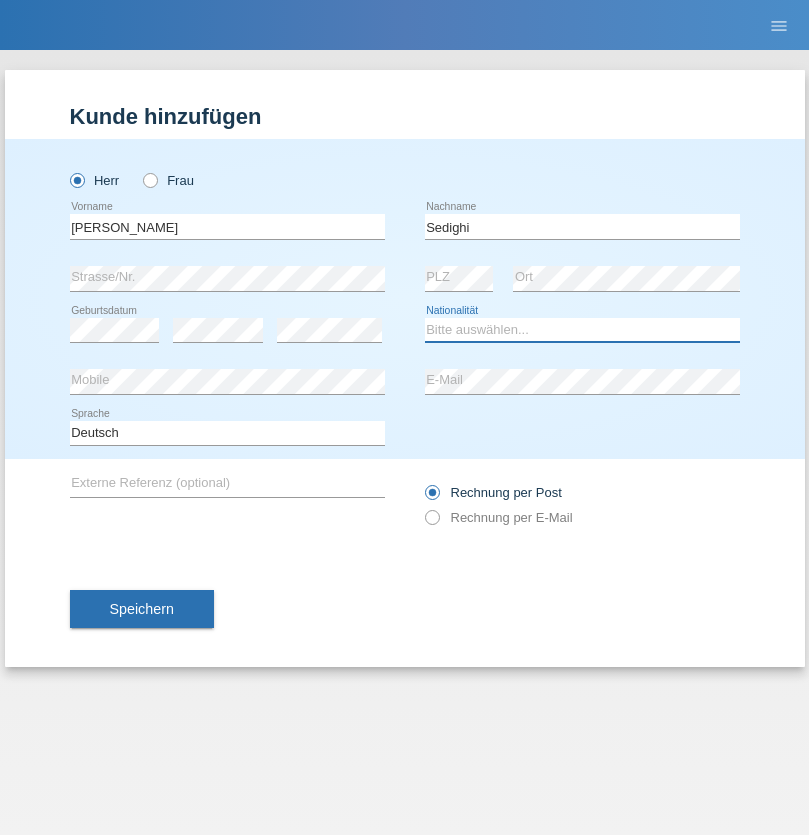 select on "AF" 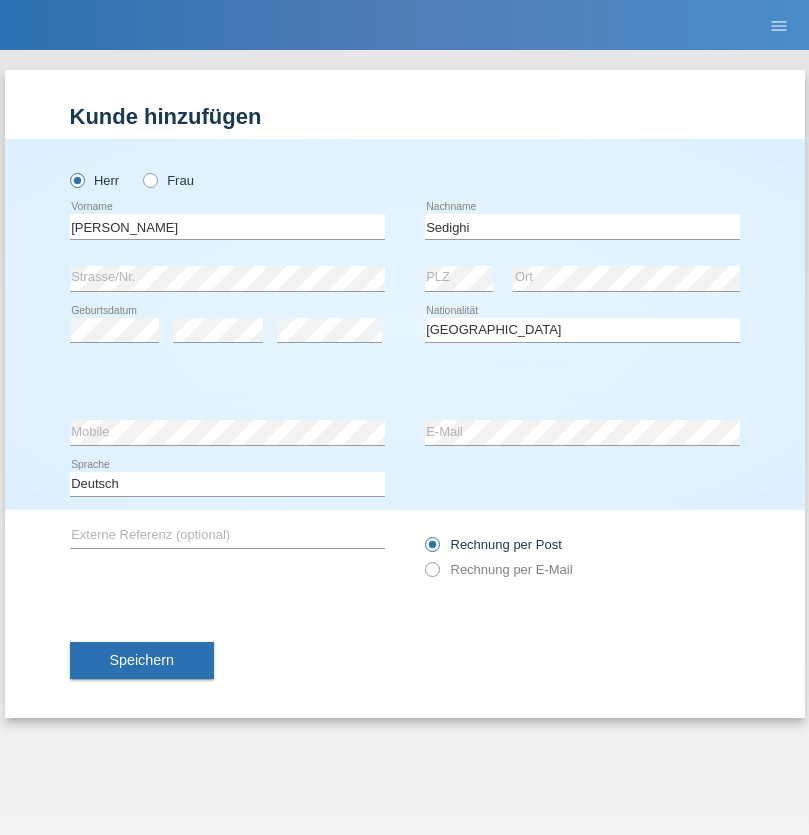 select on "C" 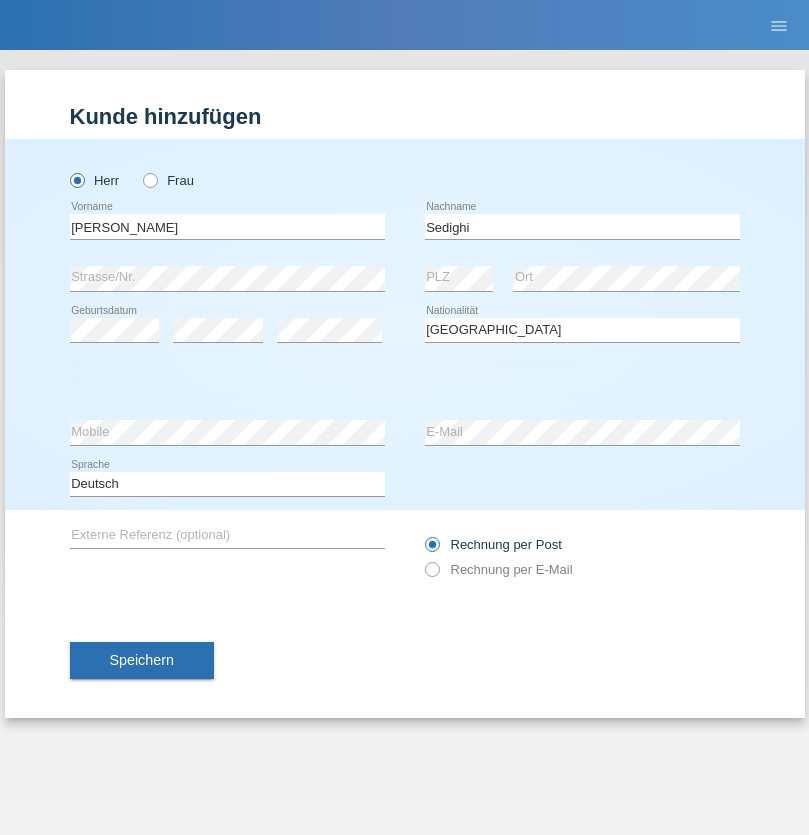 select on "17" 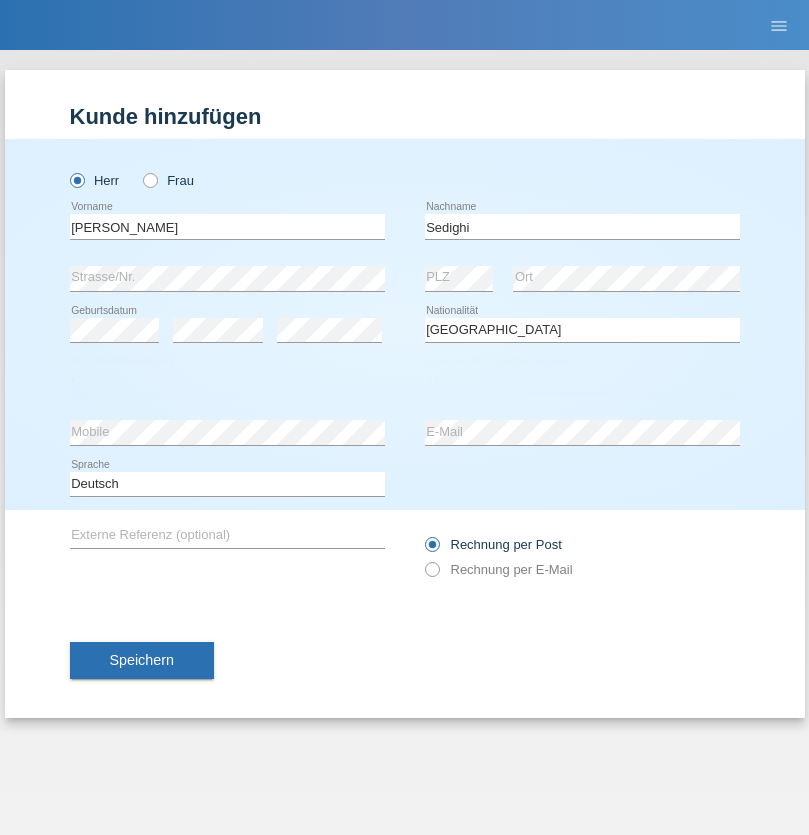 select on "10" 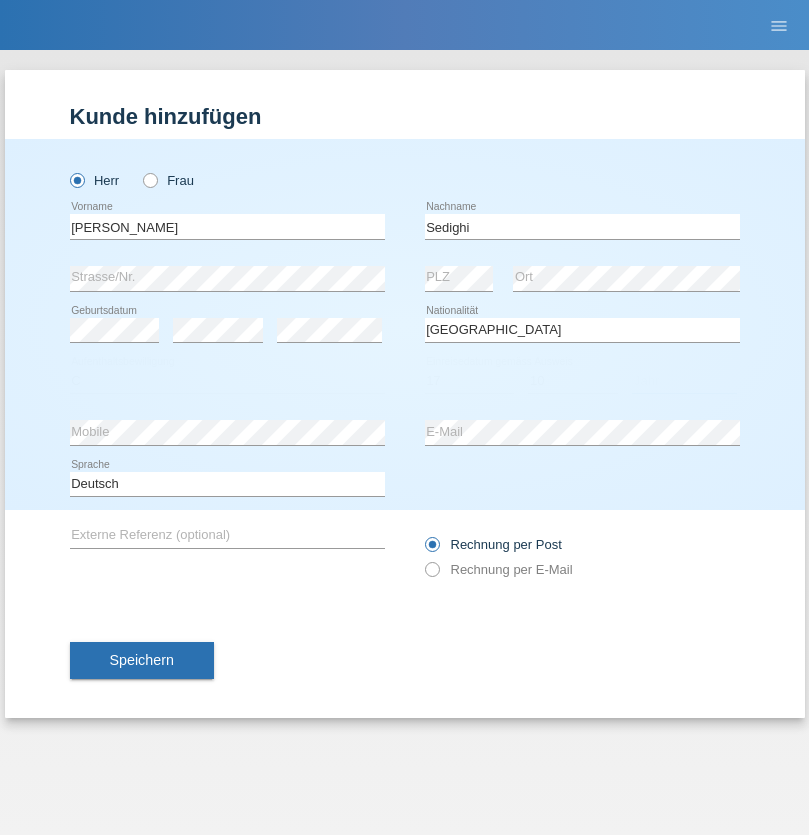 select on "2015" 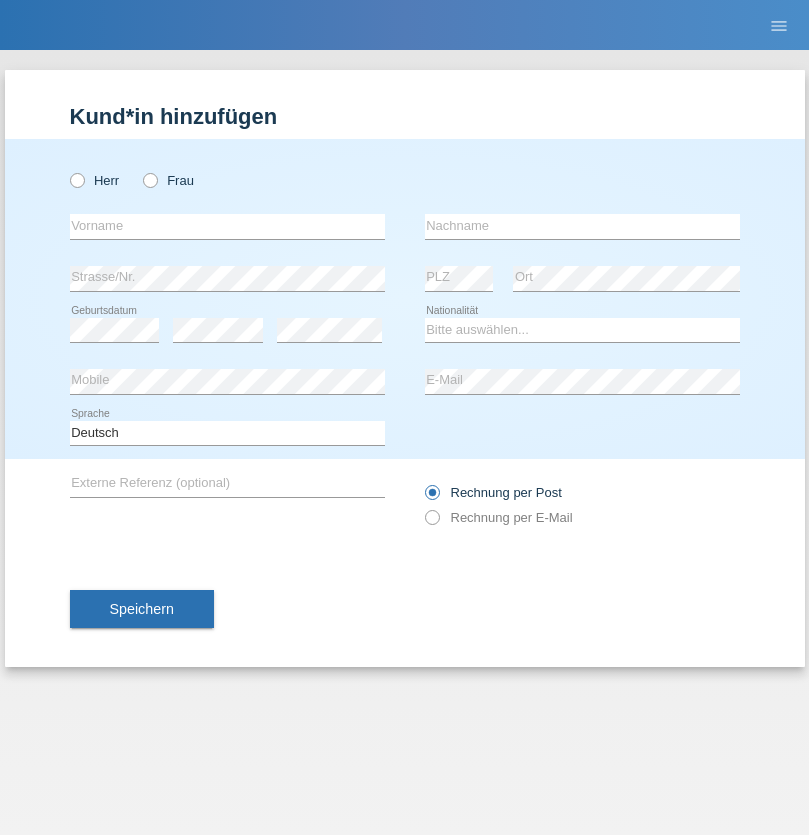 scroll, scrollTop: 0, scrollLeft: 0, axis: both 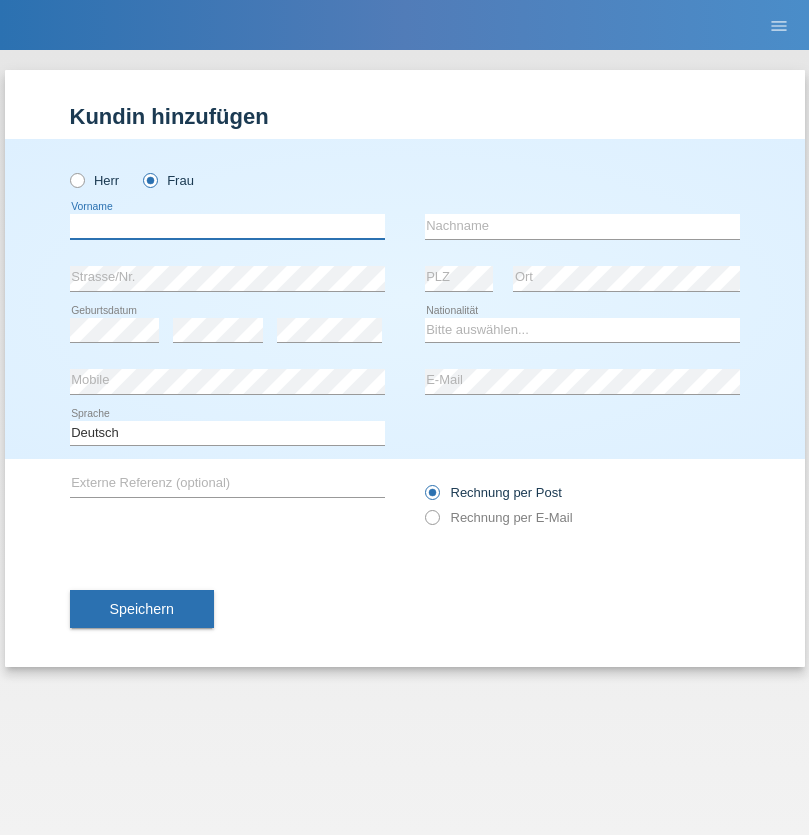 click at bounding box center [227, 226] 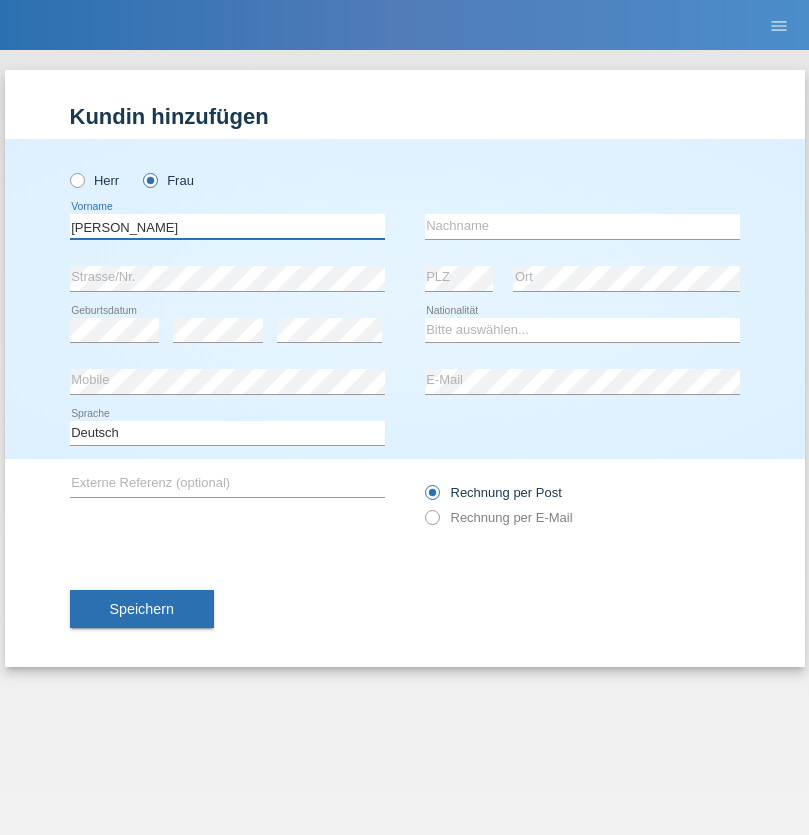 type on "Nelly" 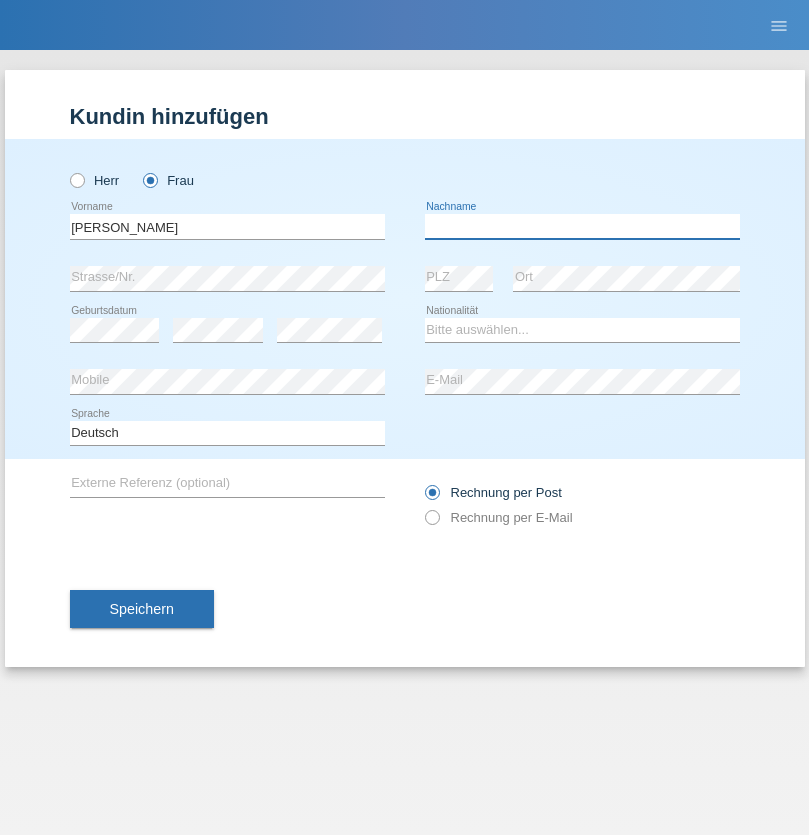 click at bounding box center (582, 226) 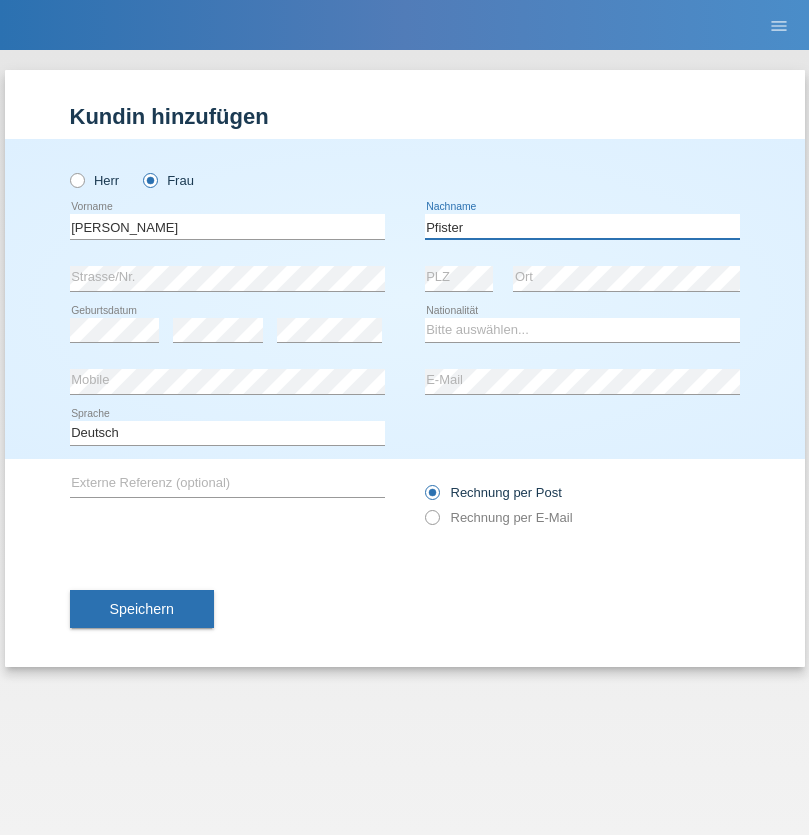 type on "Pfister" 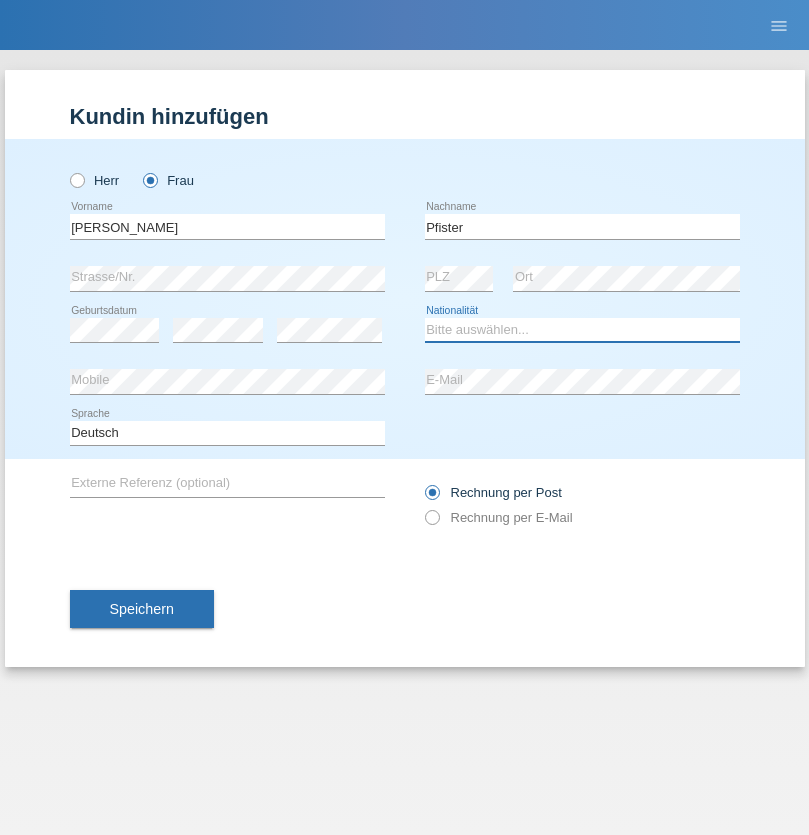 select on "FR" 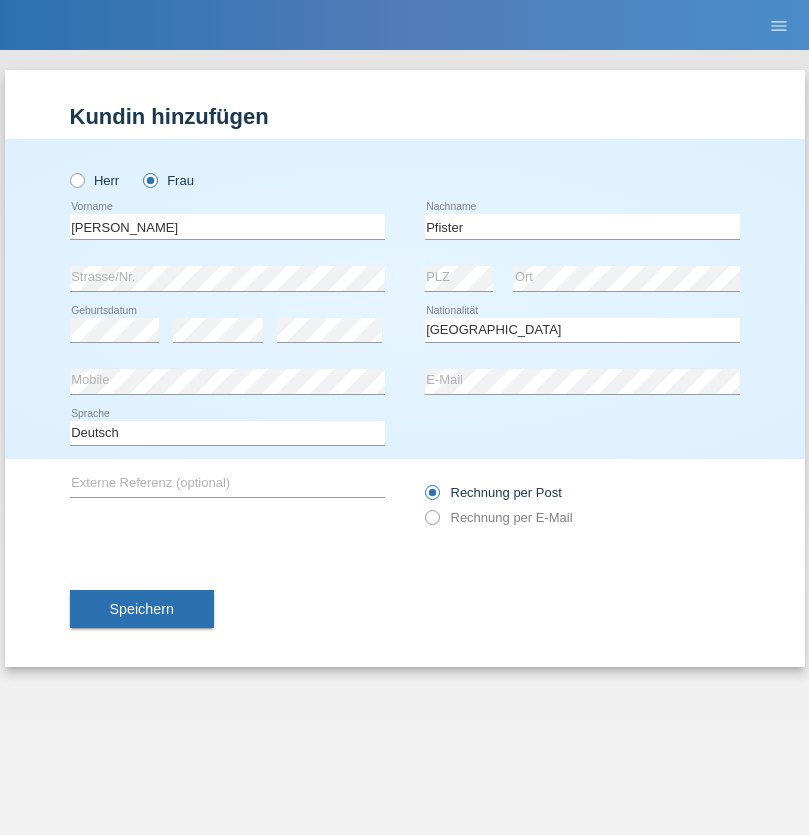 select on "C" 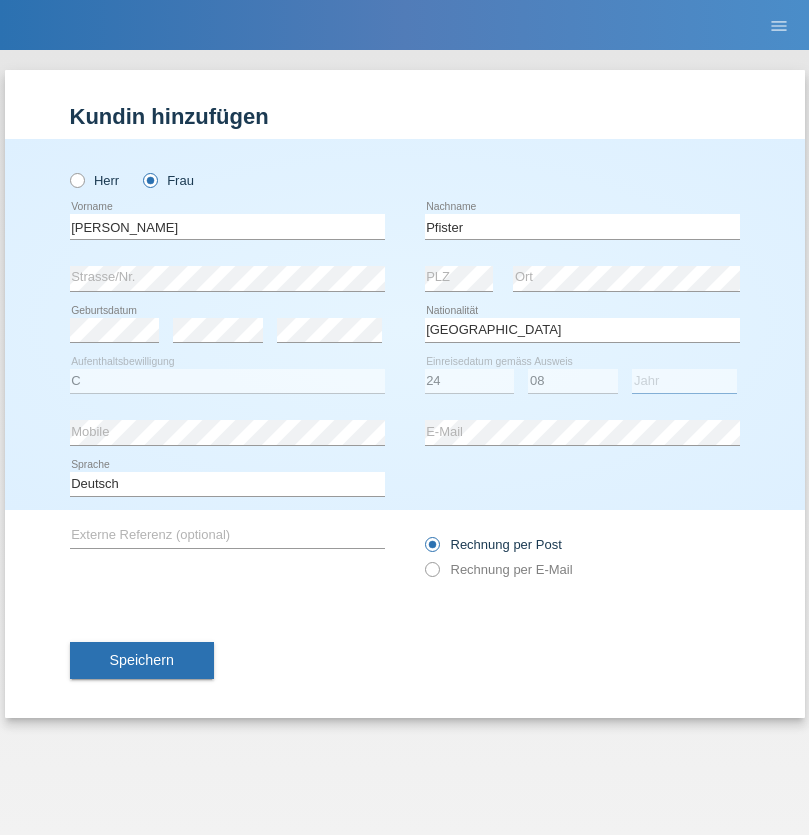 select on "2009" 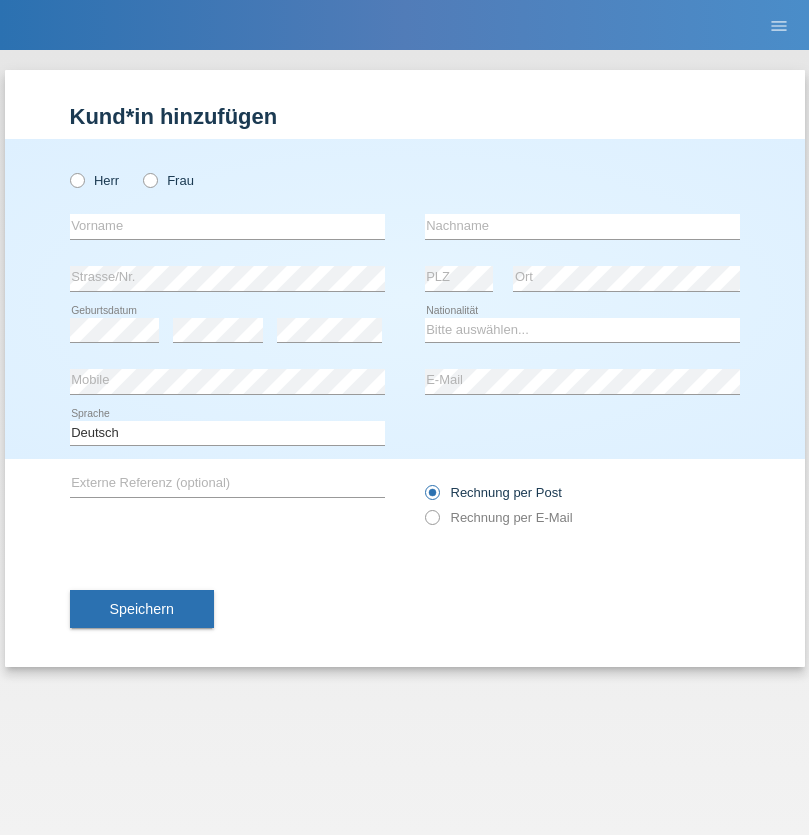 scroll, scrollTop: 0, scrollLeft: 0, axis: both 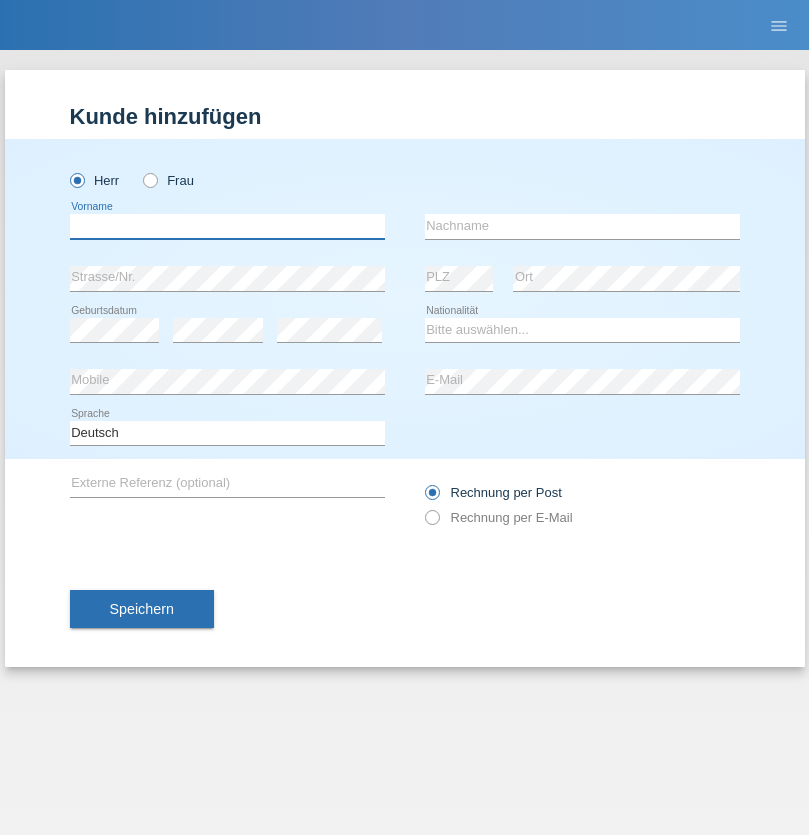 click at bounding box center (227, 226) 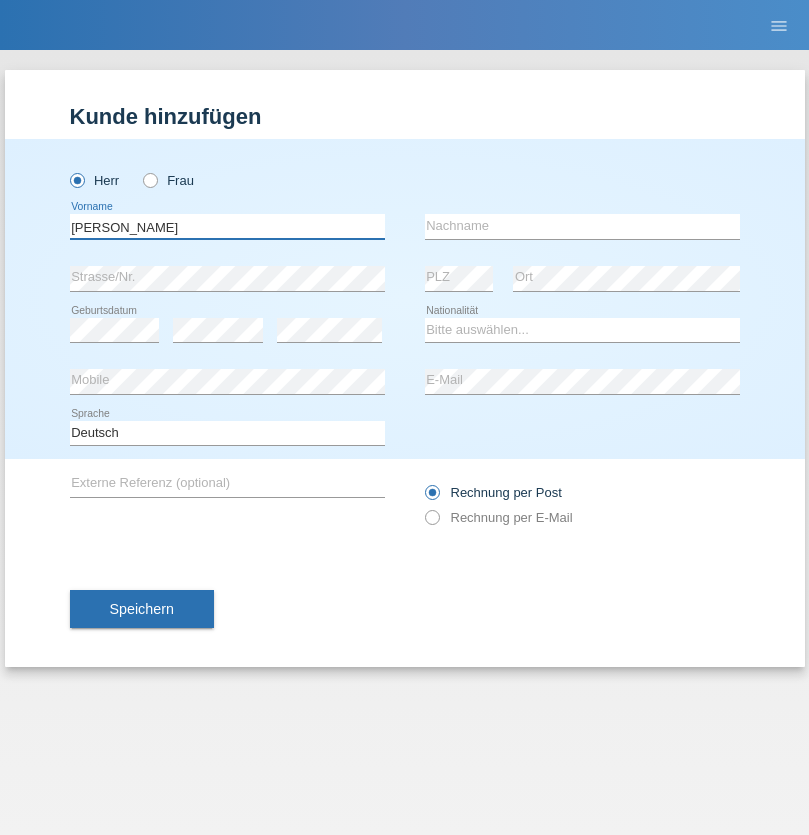 type on "[PERSON_NAME]" 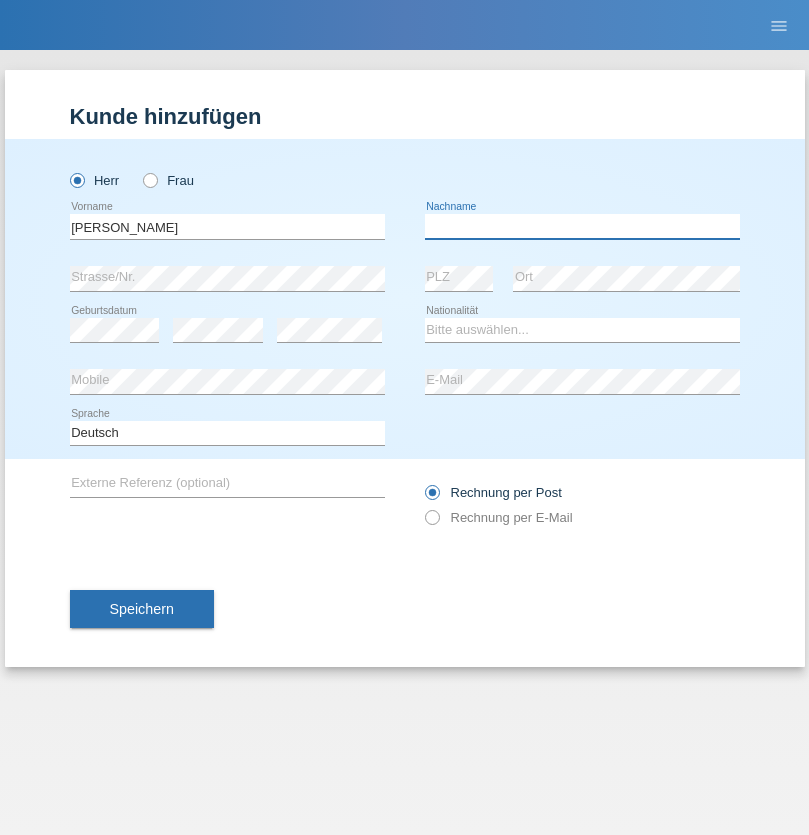 click at bounding box center (582, 226) 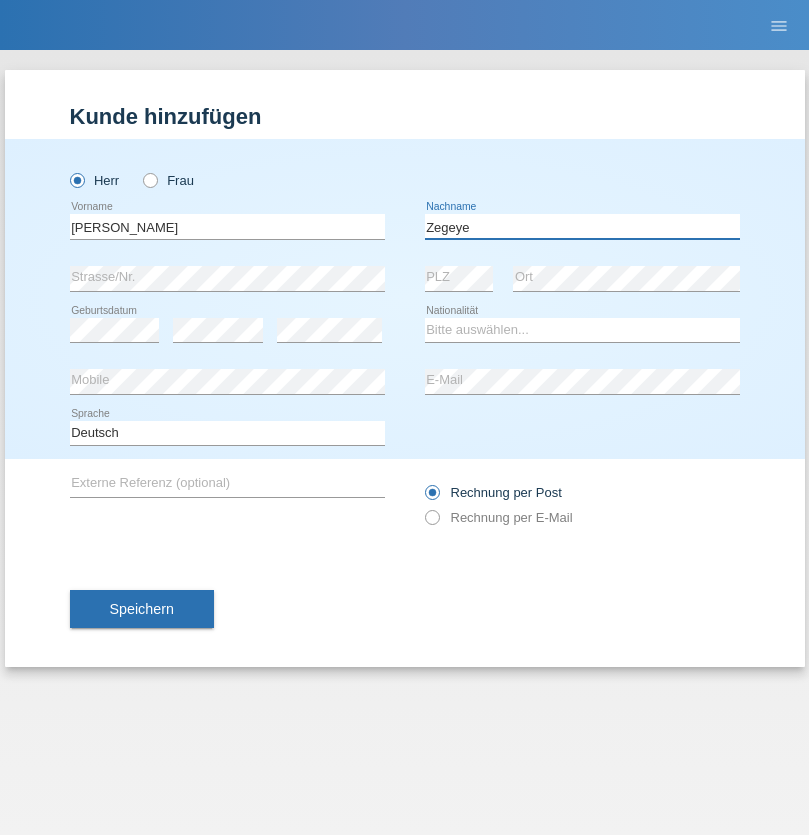 type on "Zegeye" 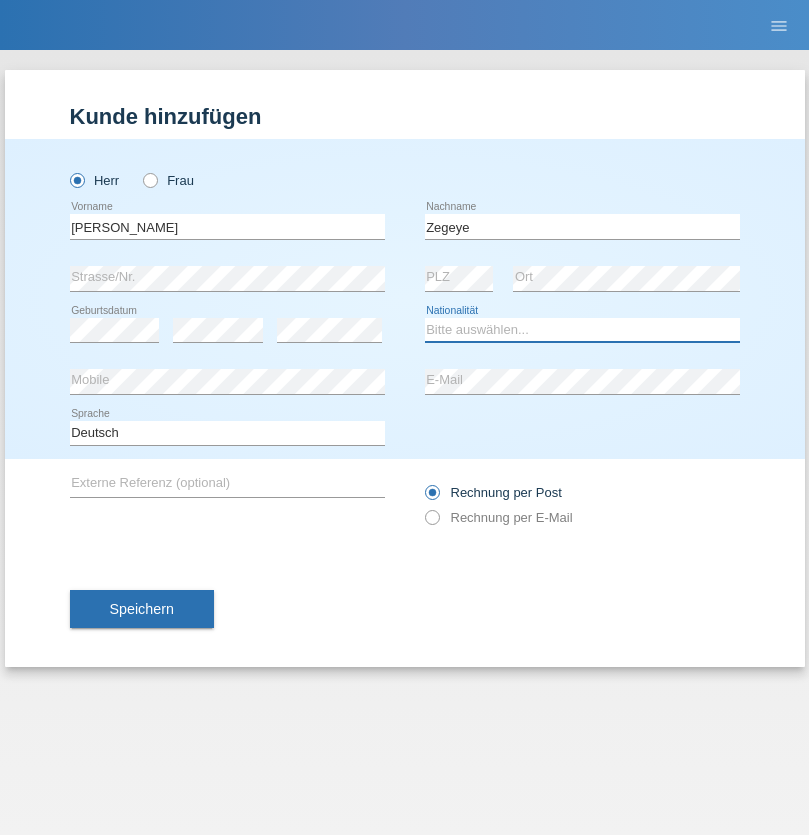 select on "CH" 